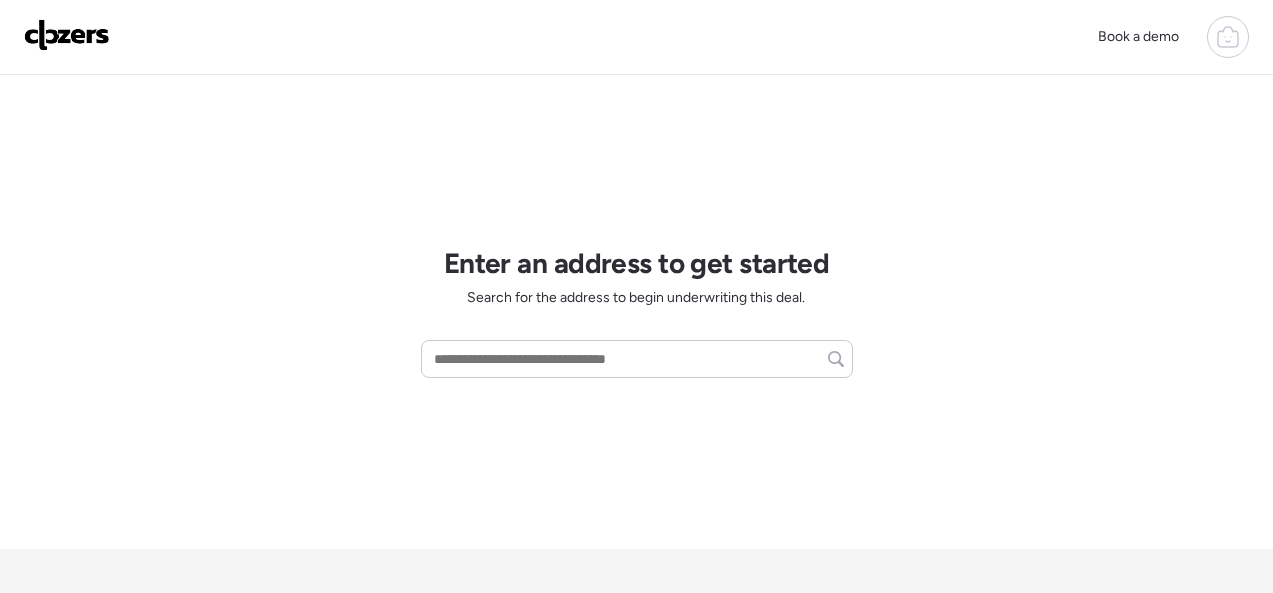 scroll, scrollTop: 0, scrollLeft: 0, axis: both 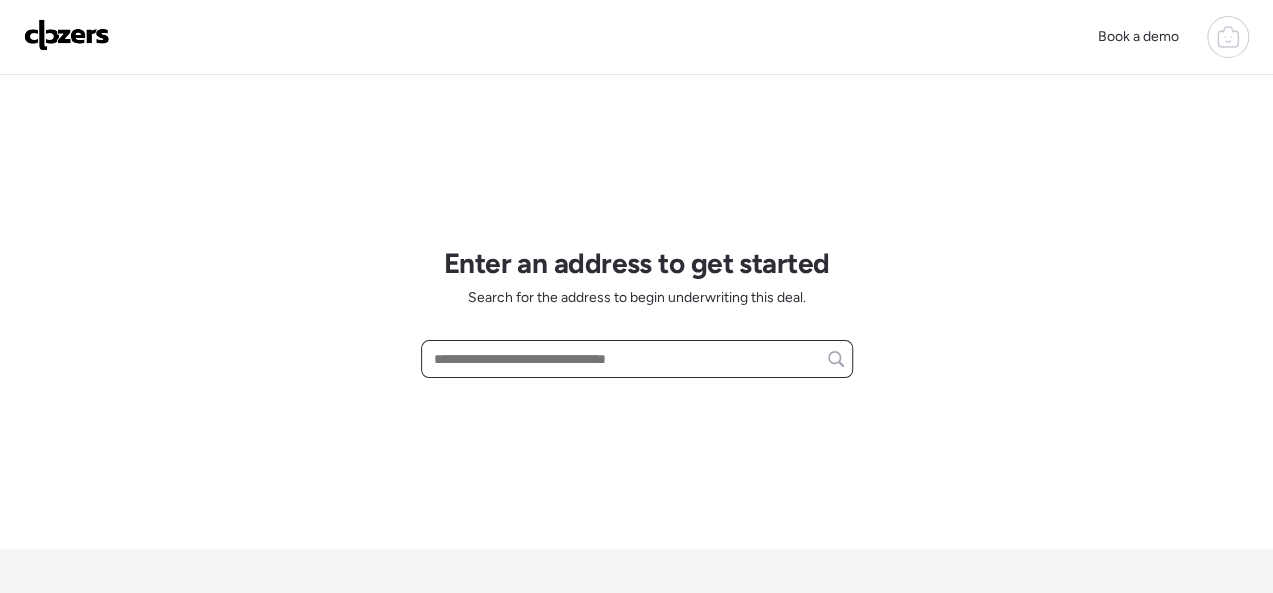 click at bounding box center (637, 359) 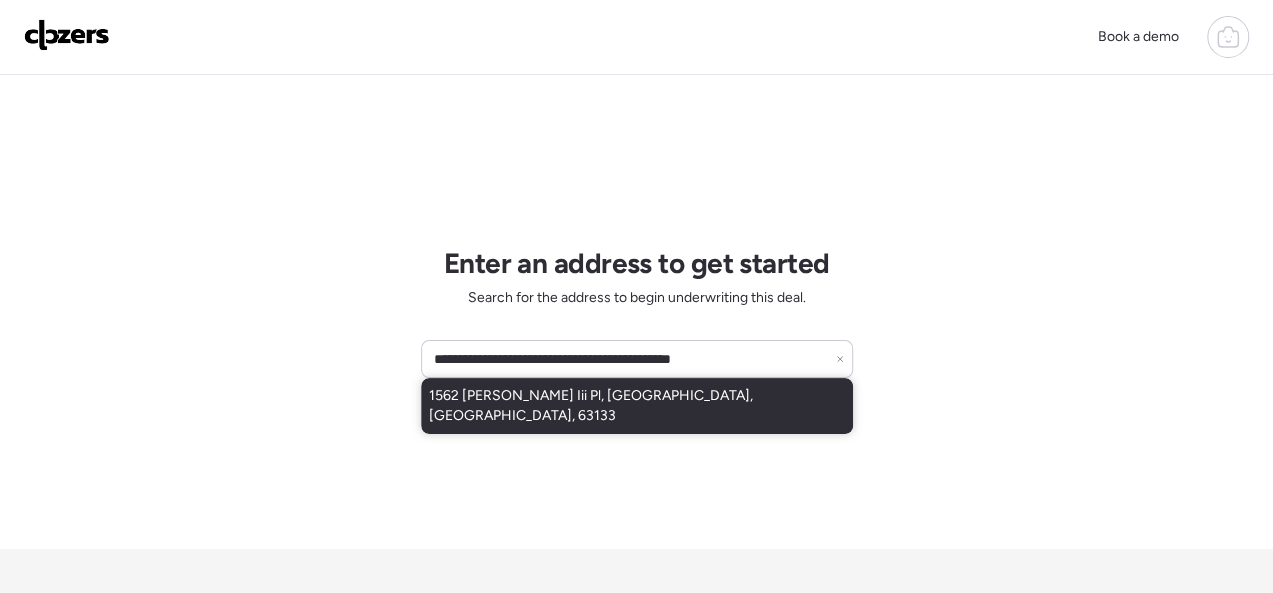 click on "1562 [PERSON_NAME] Iii Pl, [GEOGRAPHIC_DATA], [GEOGRAPHIC_DATA], 63133" at bounding box center (637, 406) 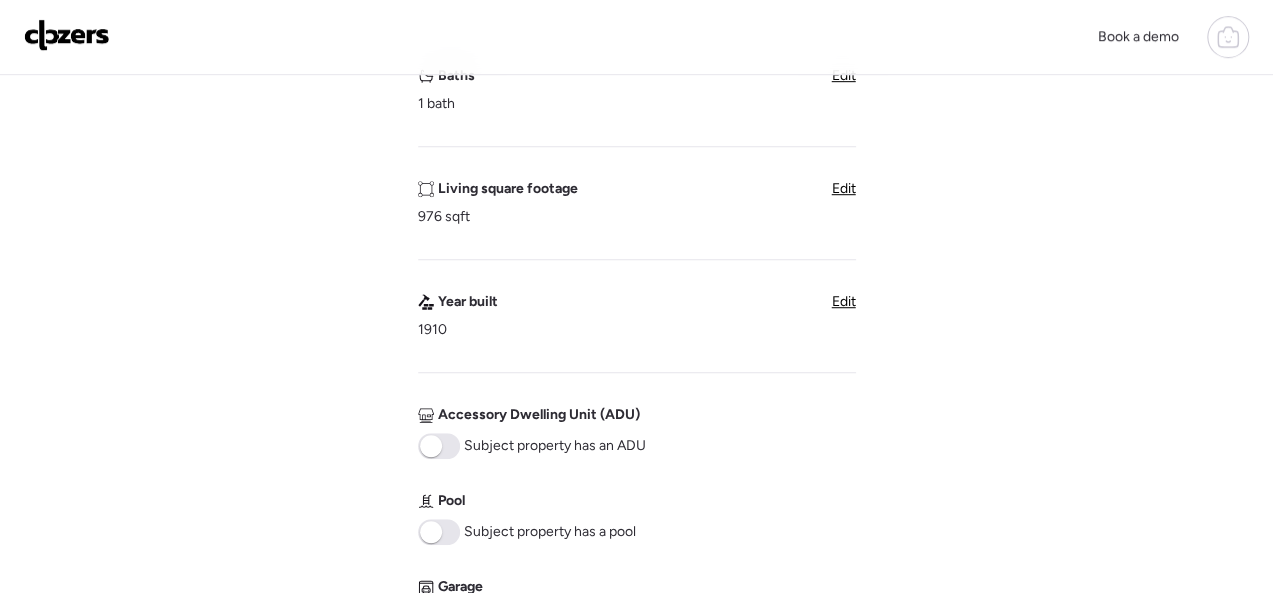 scroll, scrollTop: 1000, scrollLeft: 0, axis: vertical 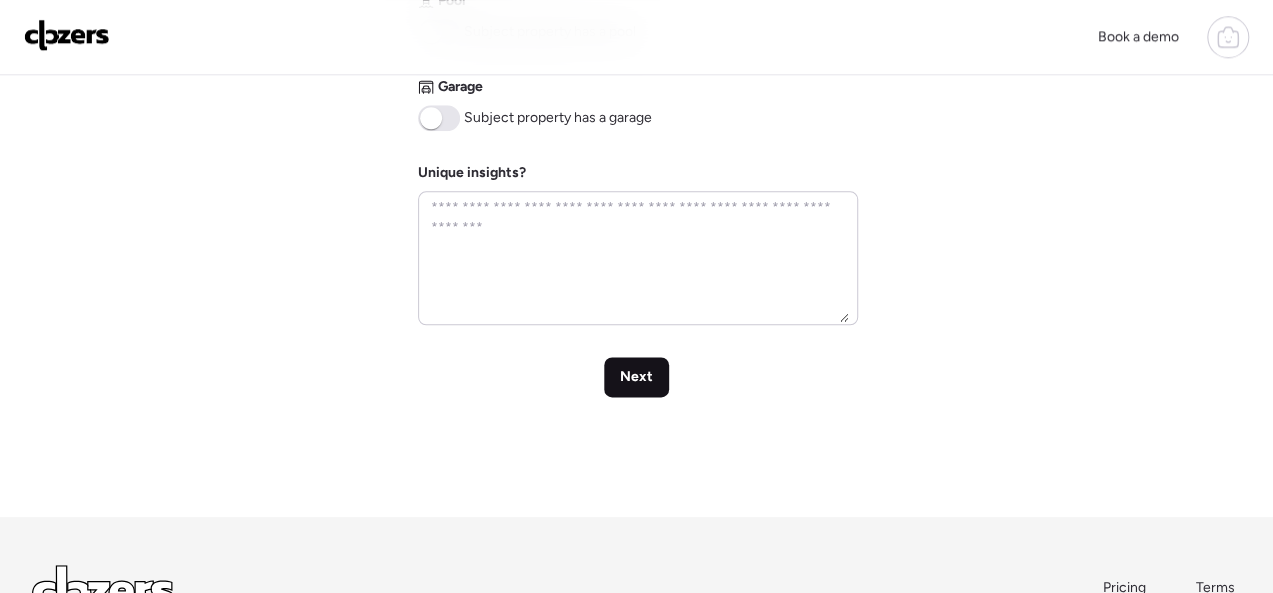 click on "Next" at bounding box center [636, 377] 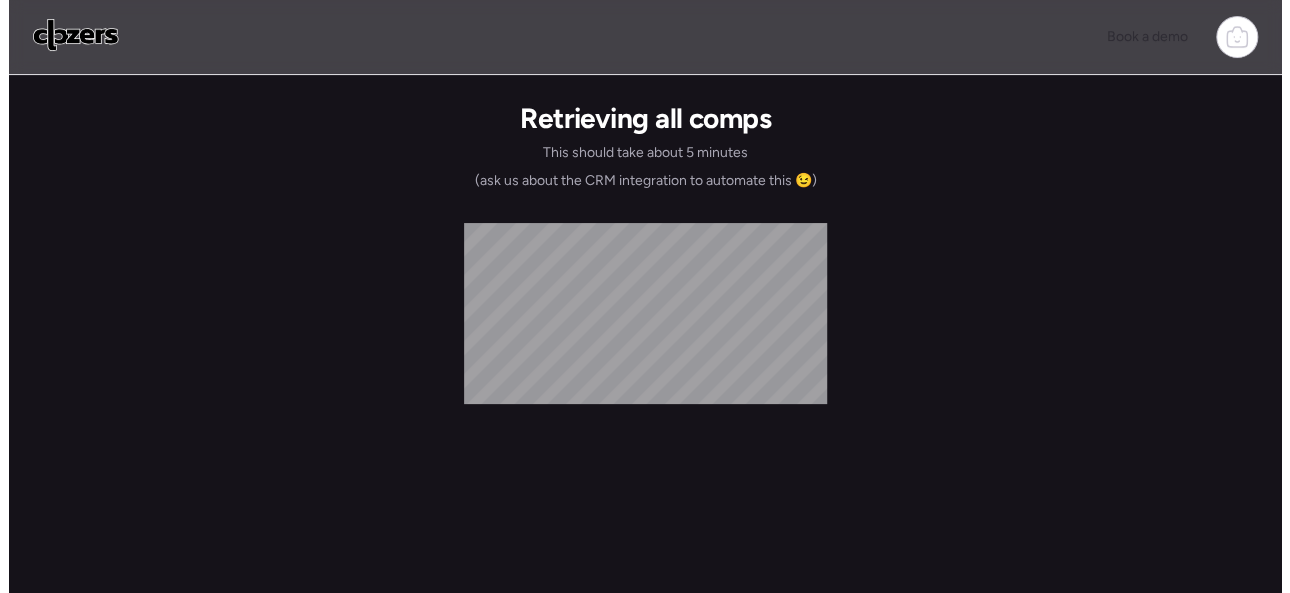 scroll, scrollTop: 0, scrollLeft: 0, axis: both 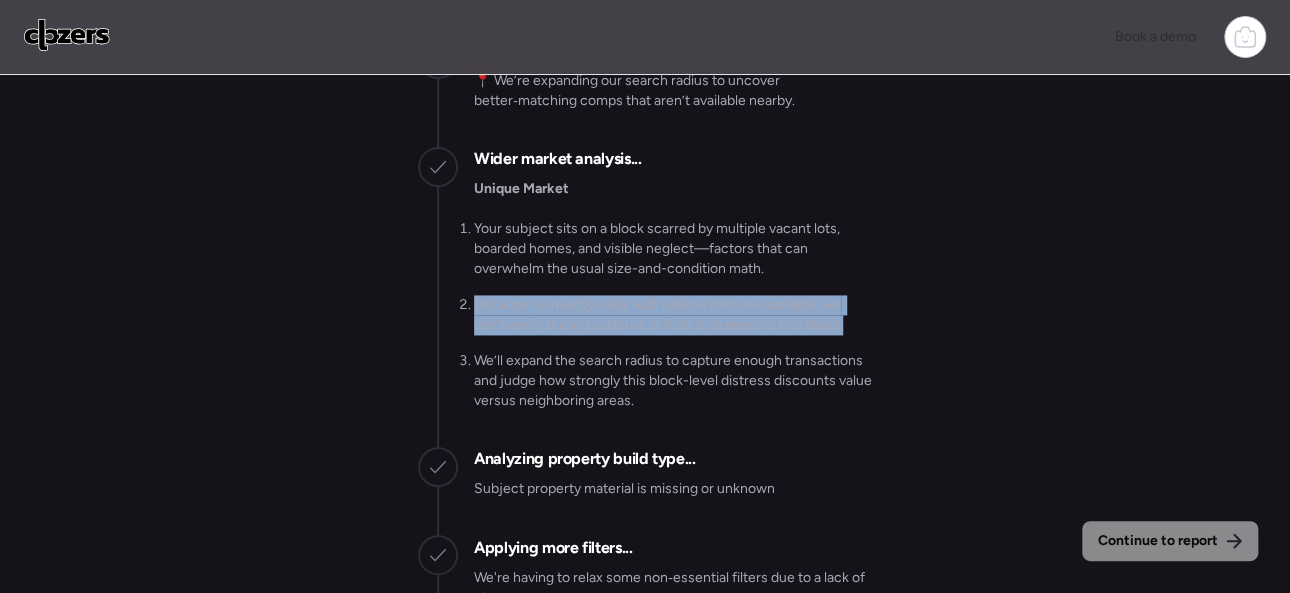 drag, startPoint x: 836, startPoint y: 326, endPoint x: 465, endPoint y: 310, distance: 371.34485 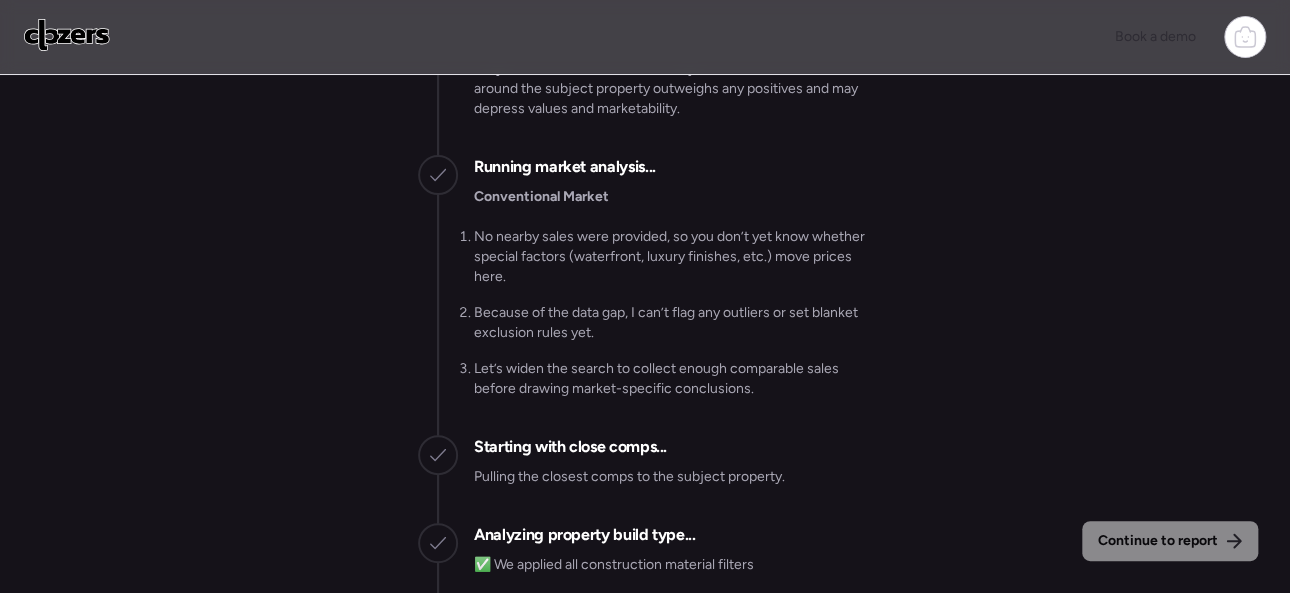 scroll, scrollTop: -1649, scrollLeft: 0, axis: vertical 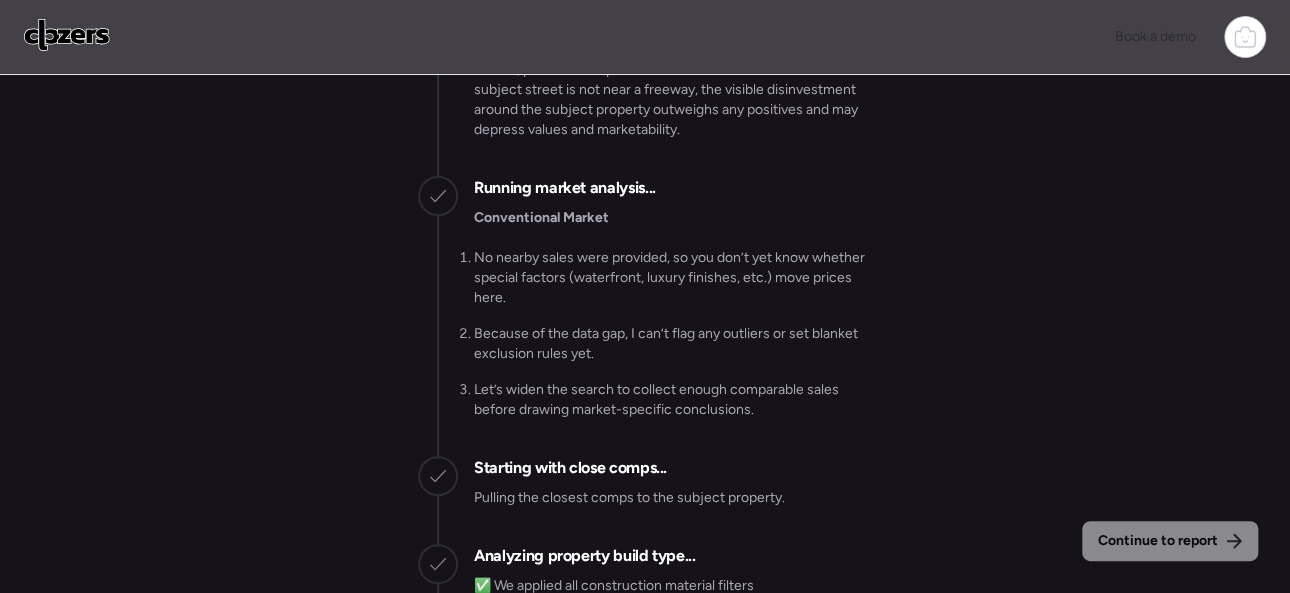 click at bounding box center [67, 35] 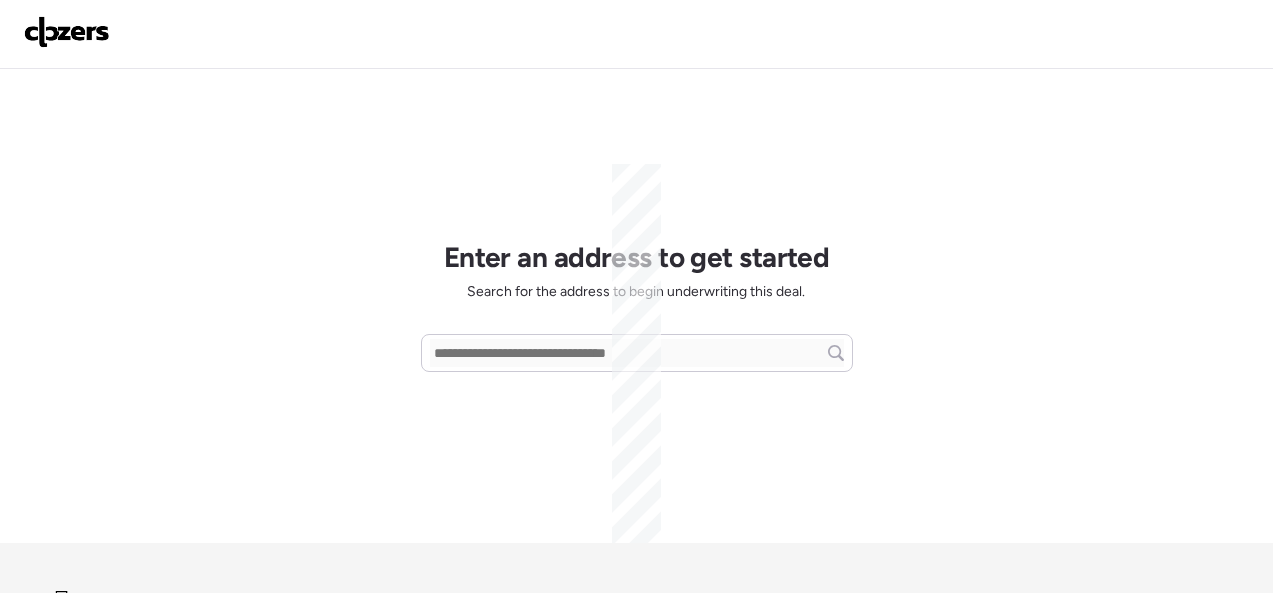scroll, scrollTop: 0, scrollLeft: 0, axis: both 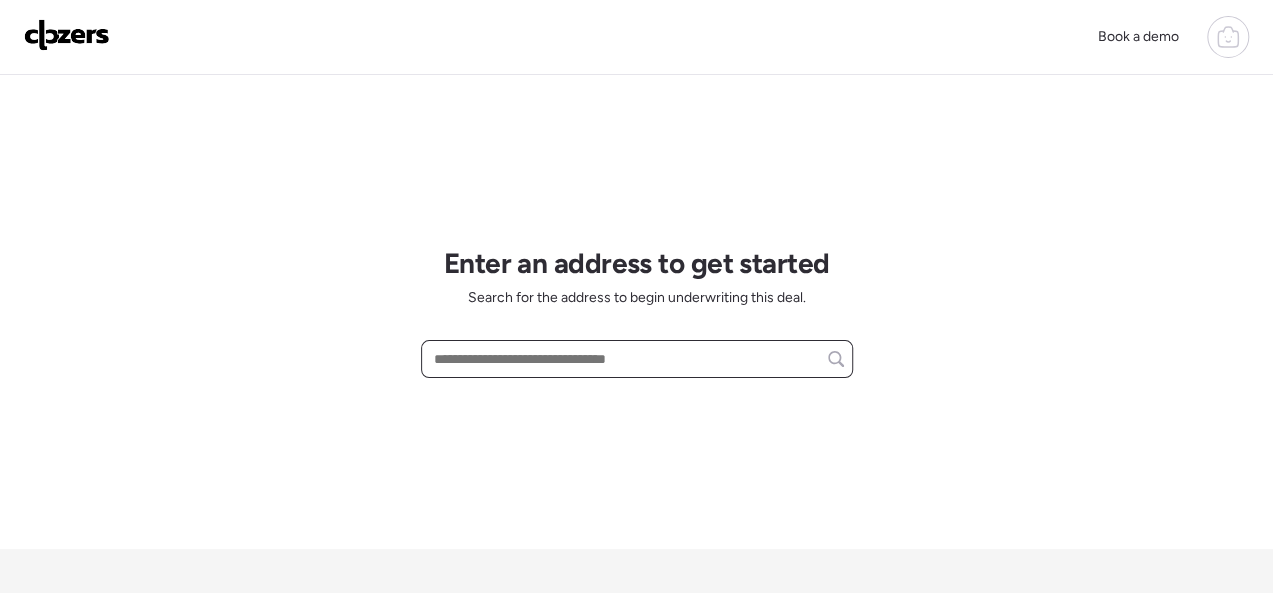click at bounding box center (637, 359) 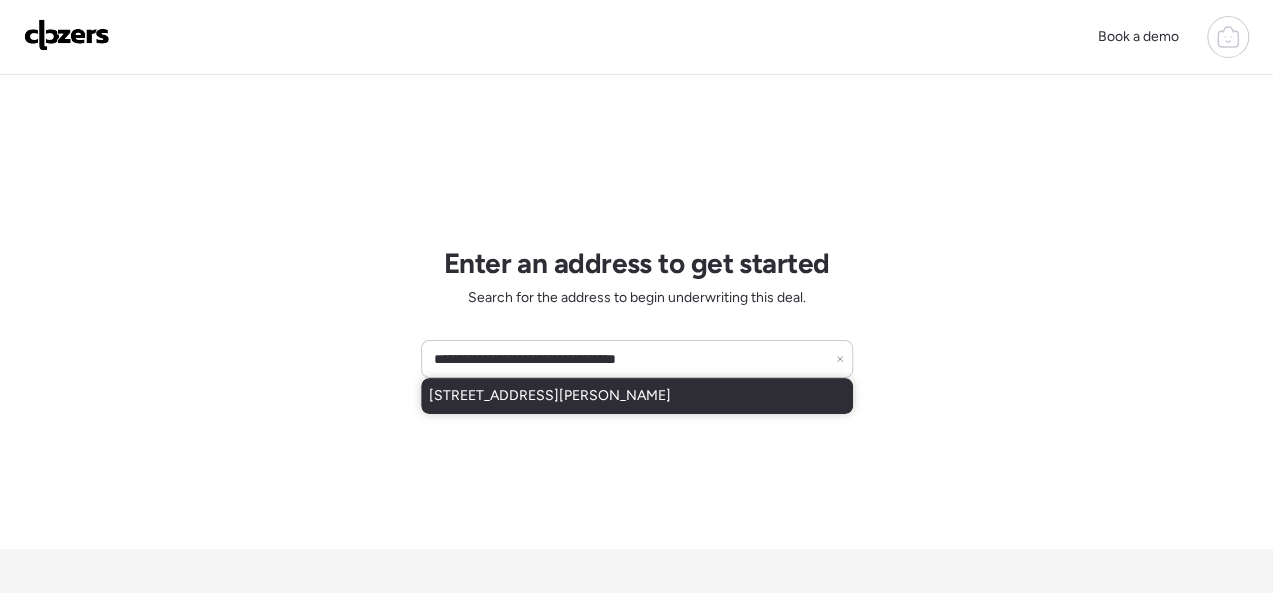 click on "[STREET_ADDRESS][PERSON_NAME]" at bounding box center (550, 396) 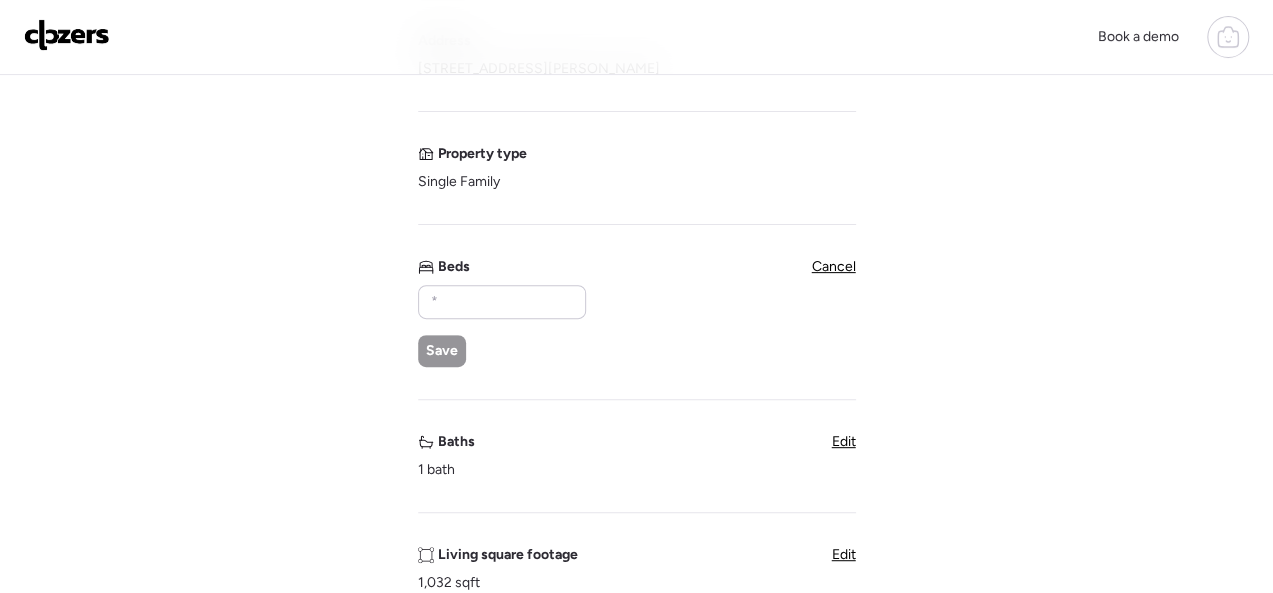 scroll, scrollTop: 200, scrollLeft: 0, axis: vertical 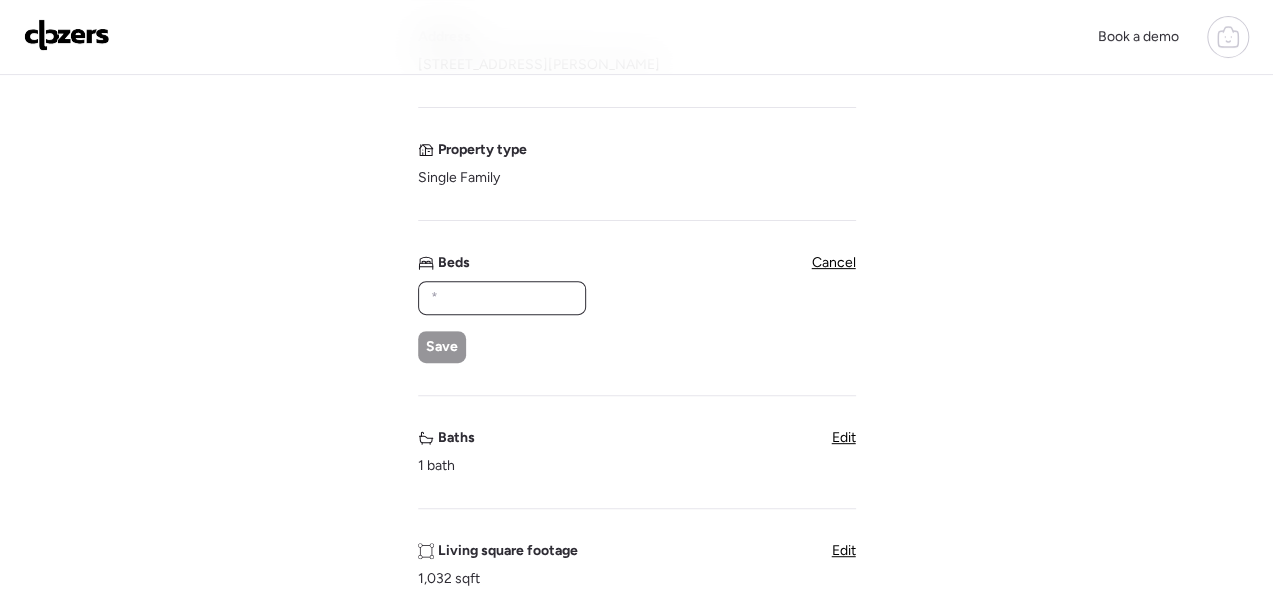 click at bounding box center [502, 298] 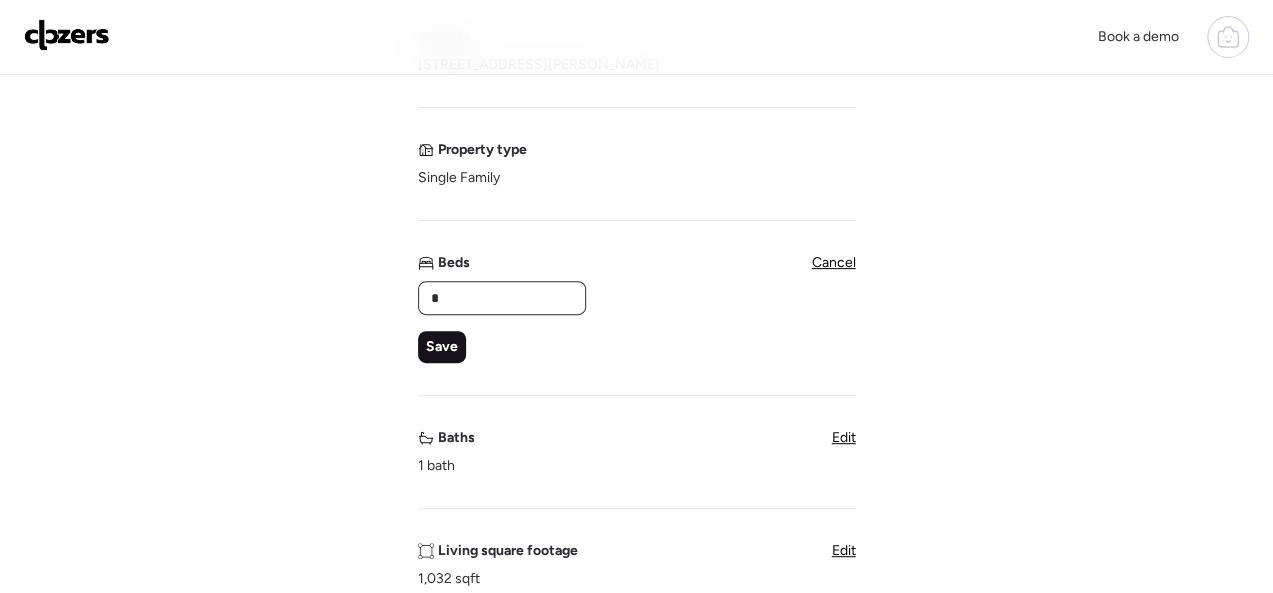 type on "*" 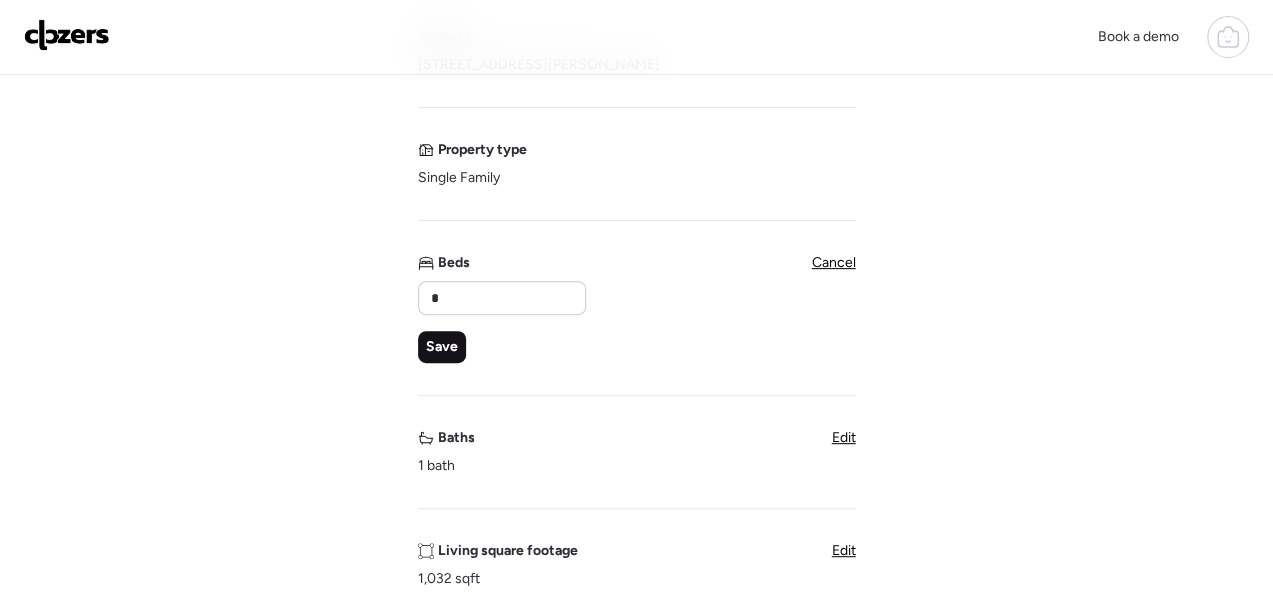 click on "Save" at bounding box center [442, 347] 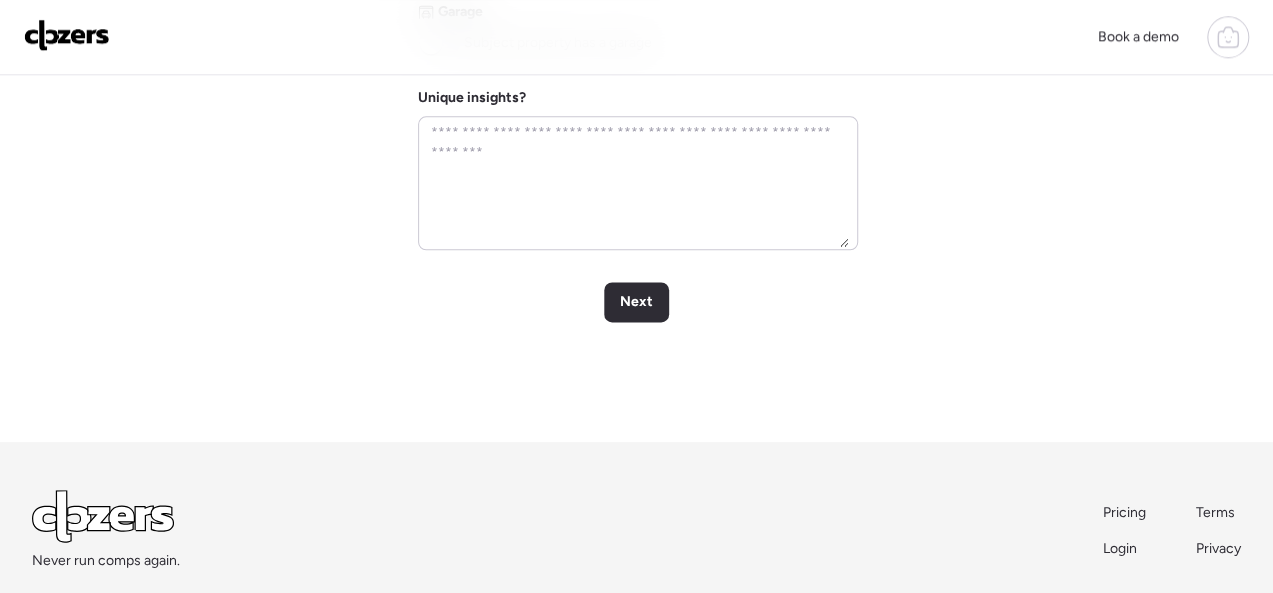 scroll, scrollTop: 1168, scrollLeft: 0, axis: vertical 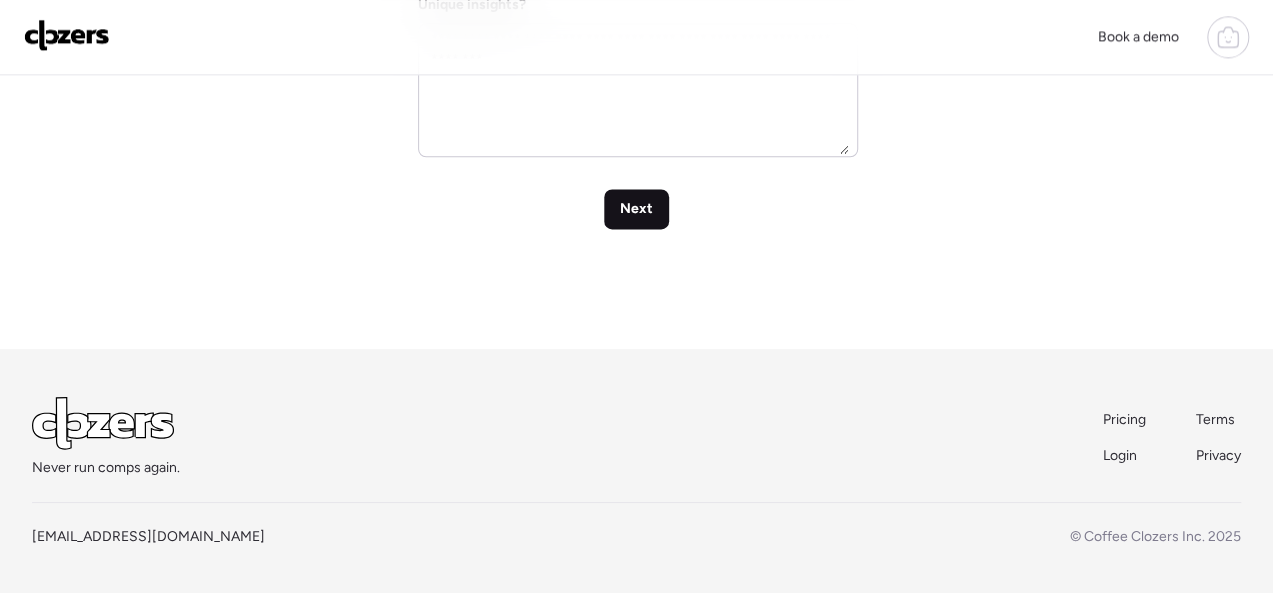 click on "Next" at bounding box center (636, 209) 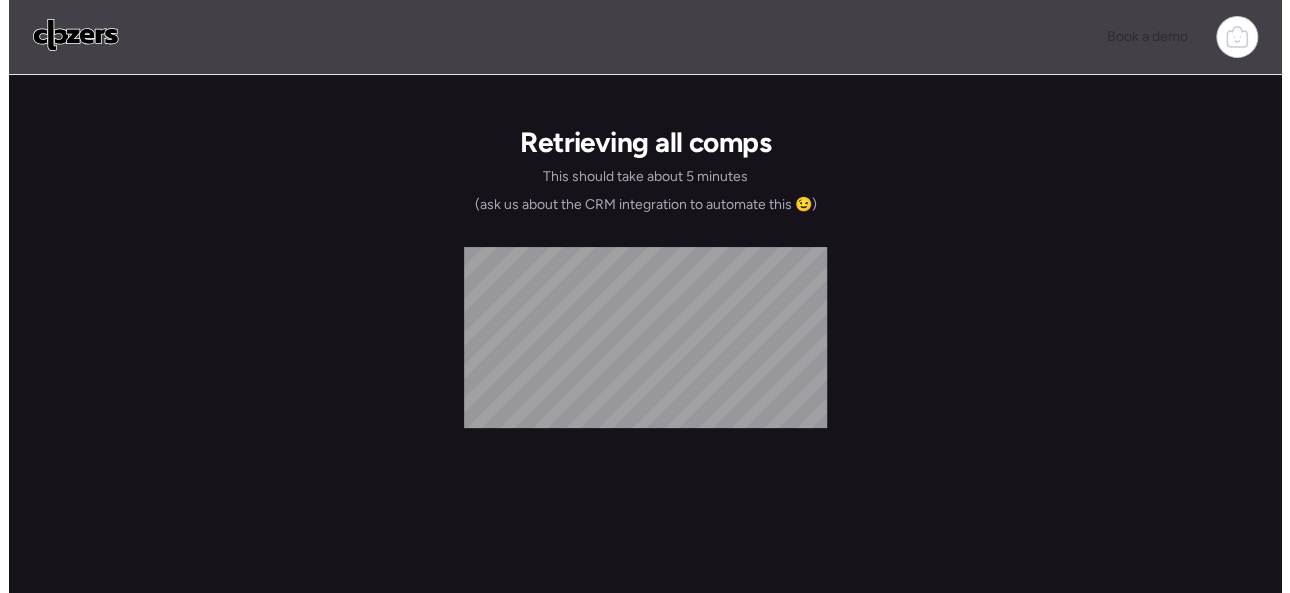 scroll, scrollTop: 0, scrollLeft: 0, axis: both 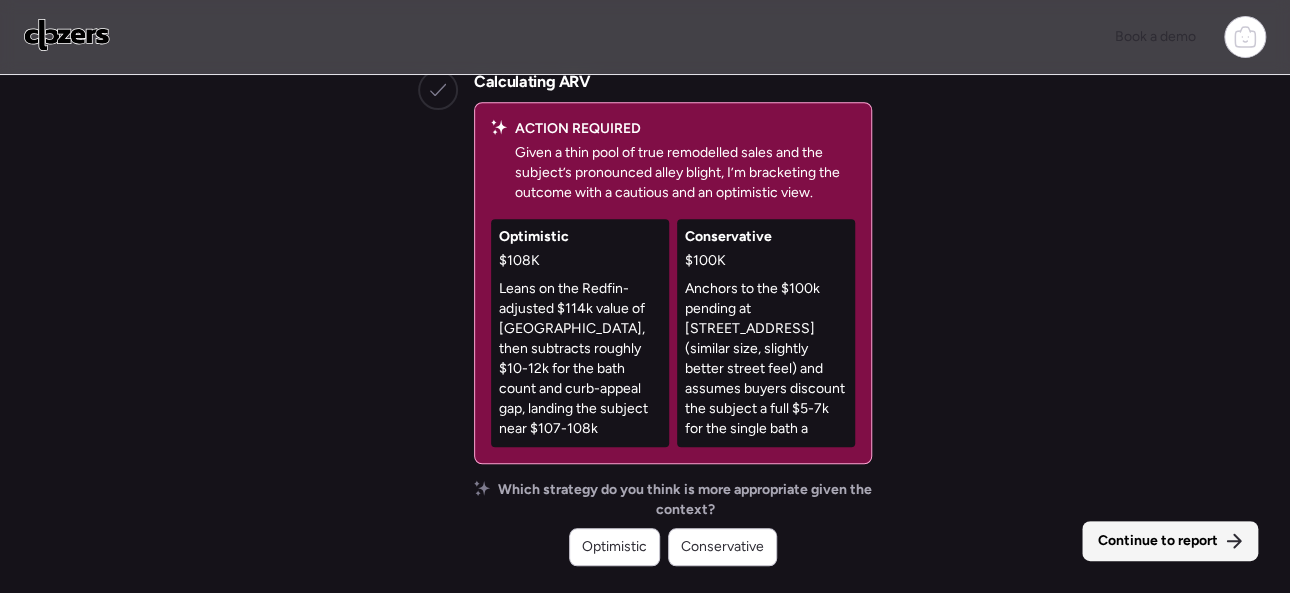 click on "Continue to report" at bounding box center (1158, 541) 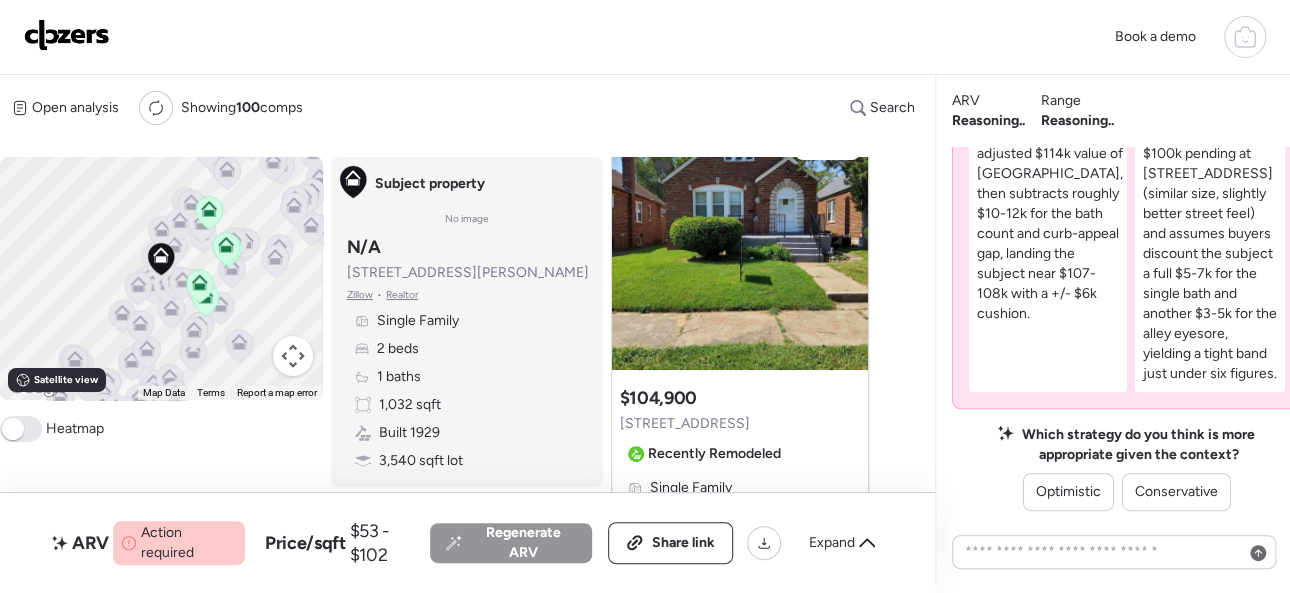 scroll, scrollTop: 0, scrollLeft: 0, axis: both 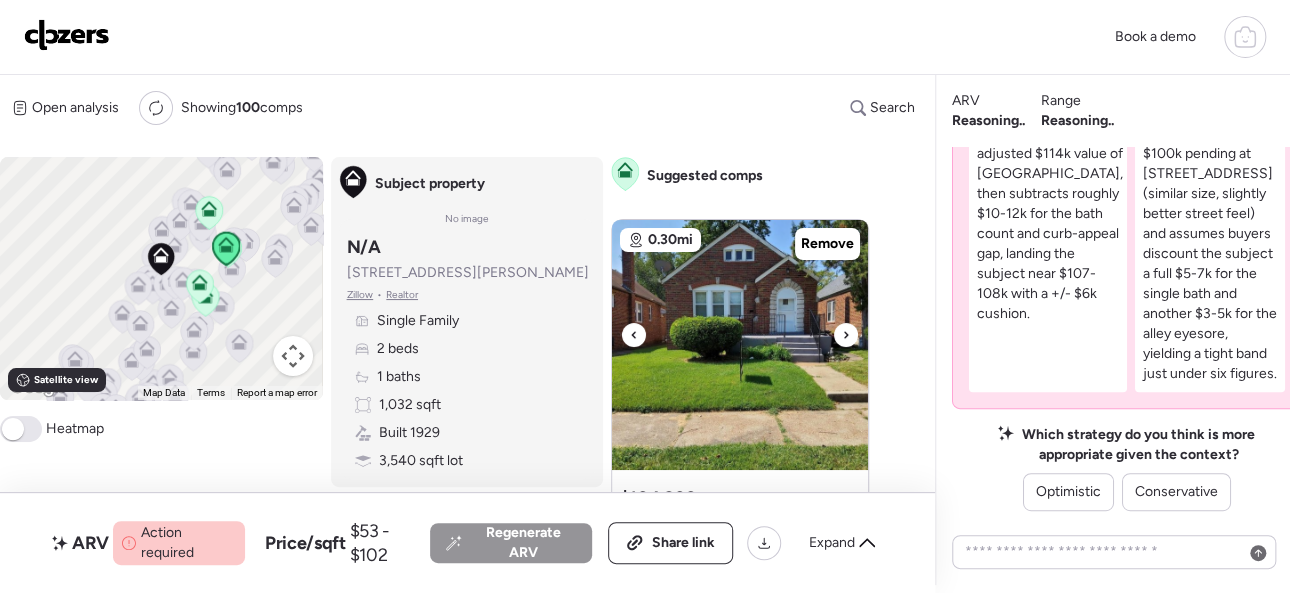 click 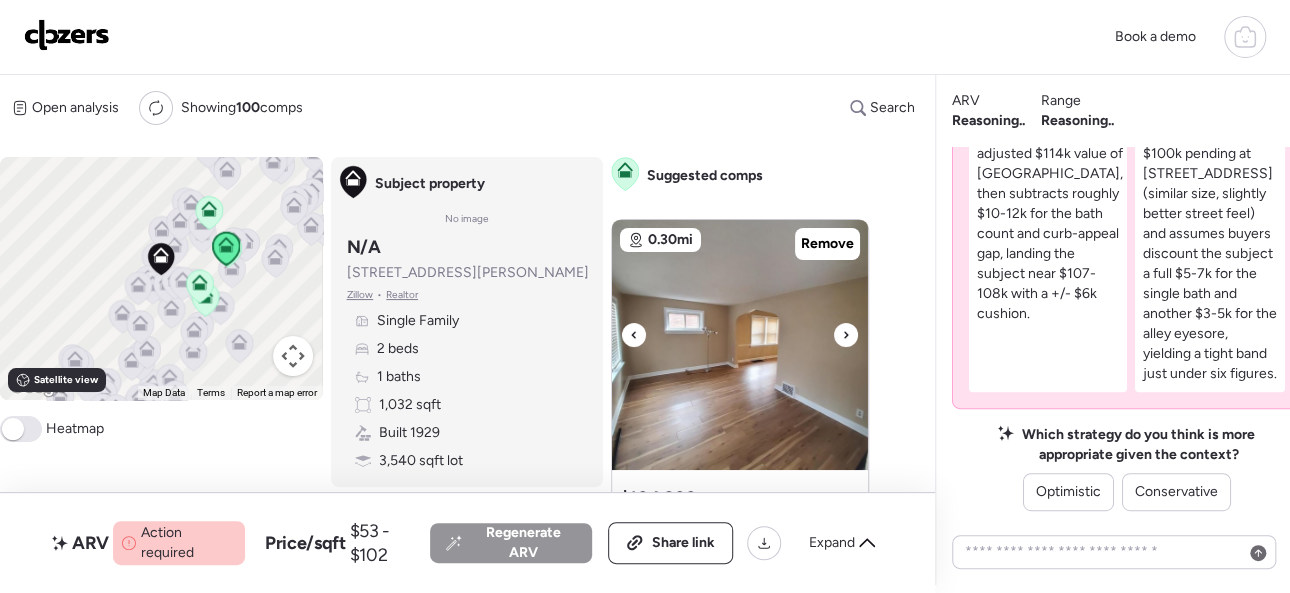 click 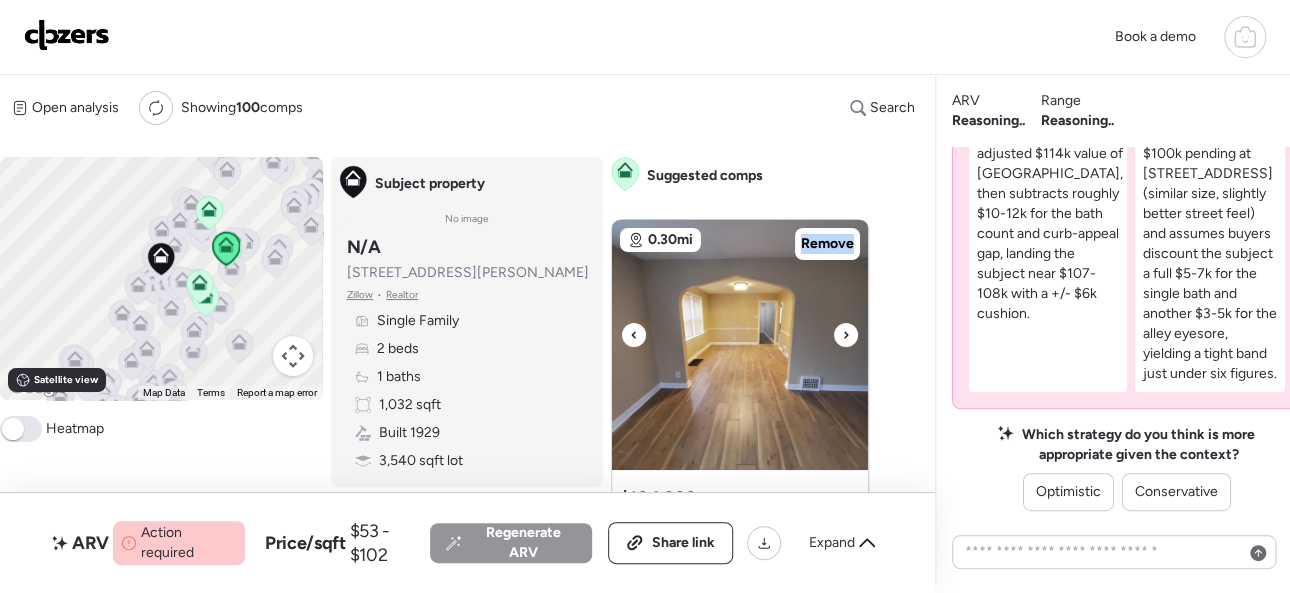 click 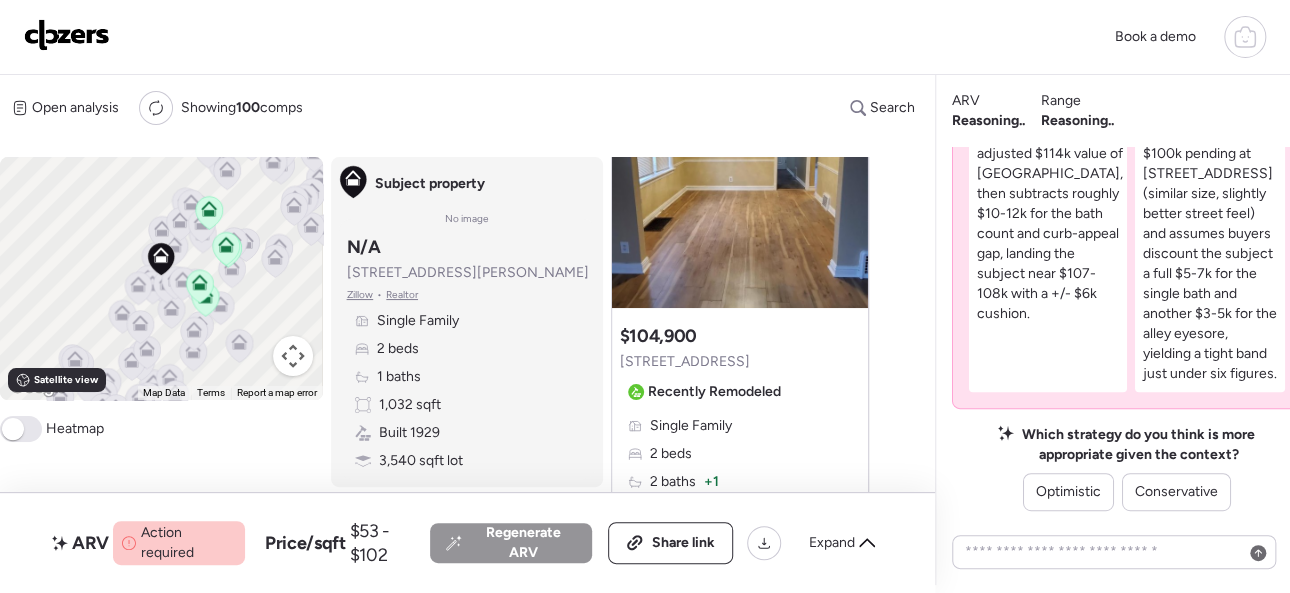 scroll, scrollTop: 100, scrollLeft: 0, axis: vertical 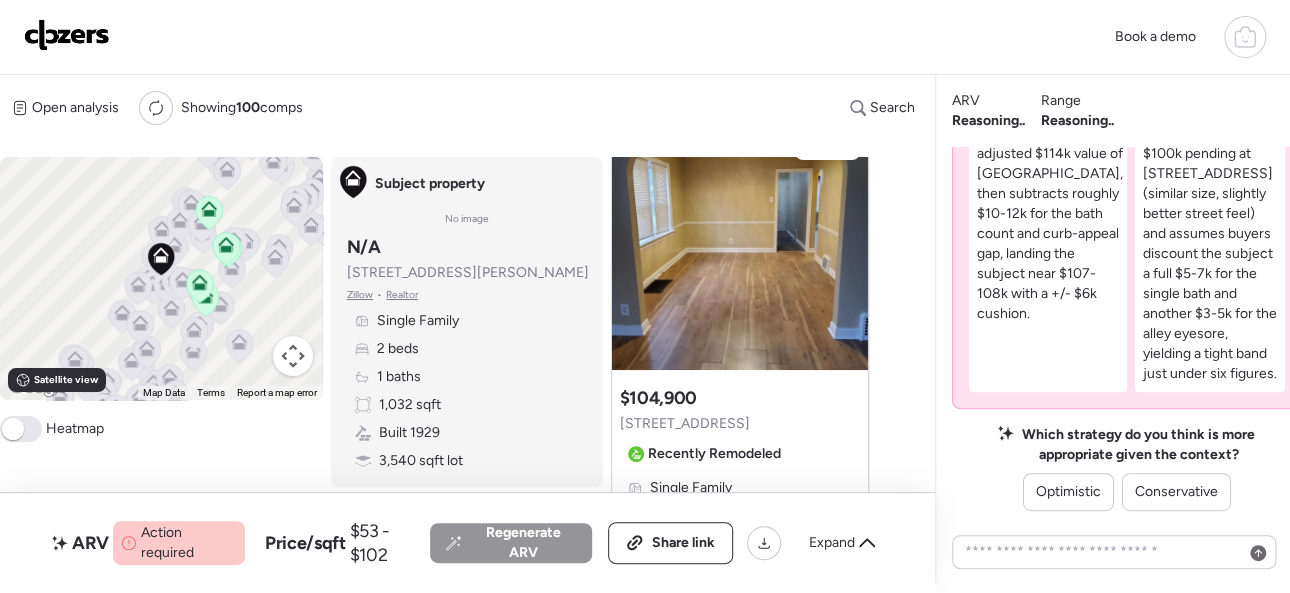 click at bounding box center (67, 35) 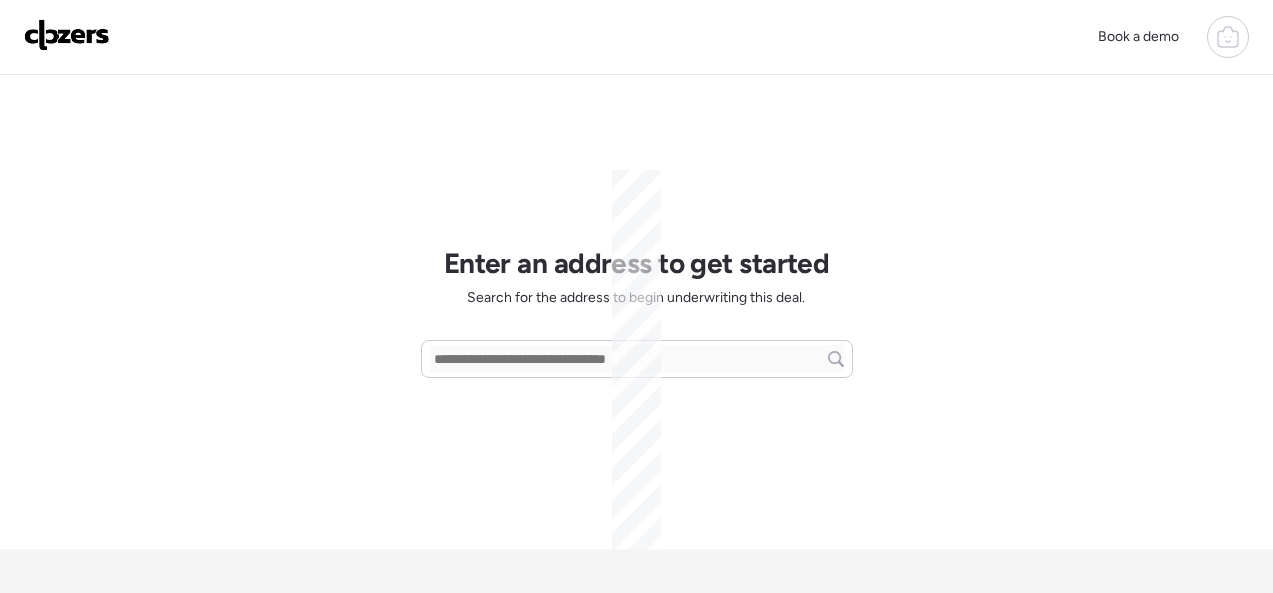 scroll, scrollTop: 0, scrollLeft: 0, axis: both 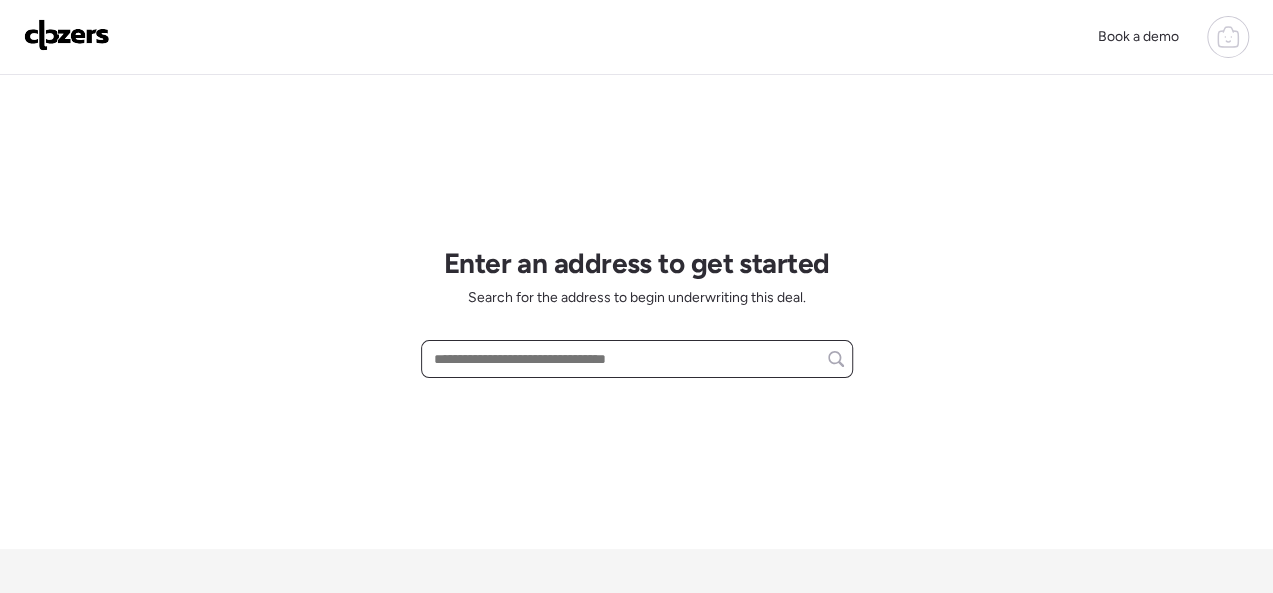 click at bounding box center (637, 359) 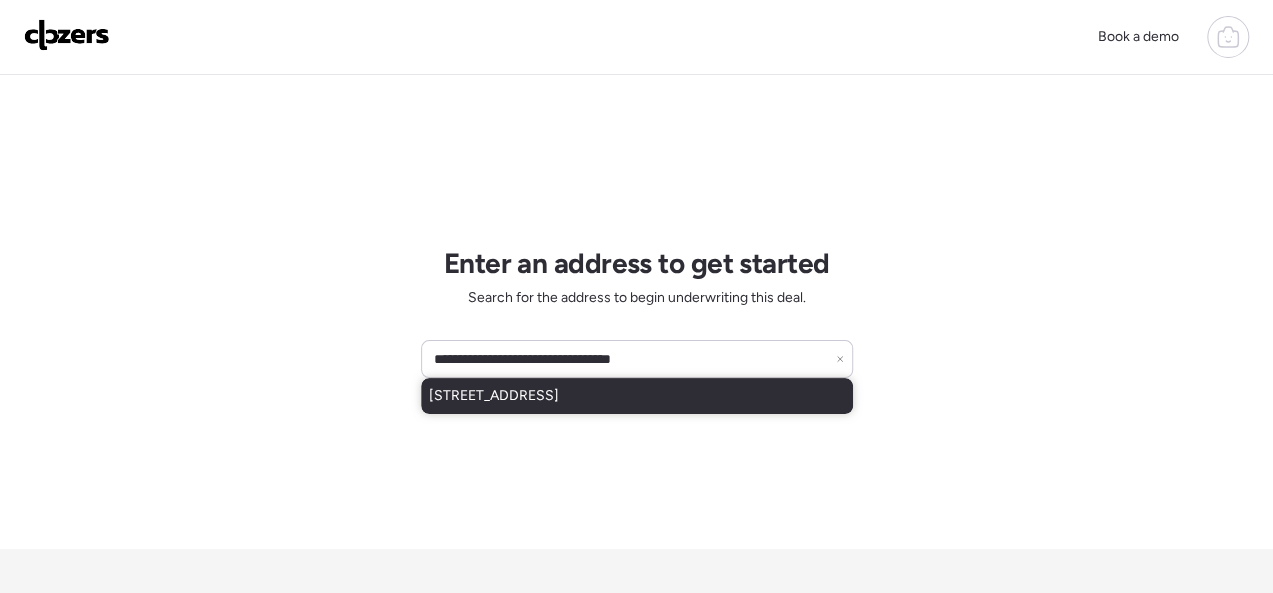 click on "10127 Lord Dr, Saint Louis, MO, 63136" at bounding box center (637, 396) 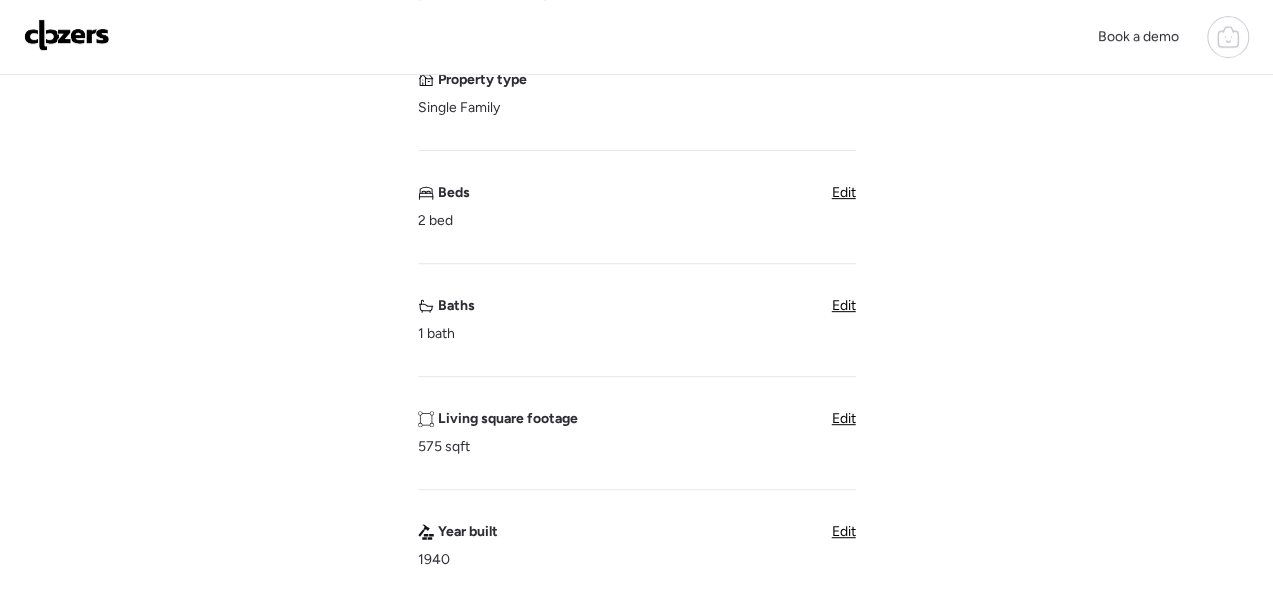 scroll, scrollTop: 400, scrollLeft: 0, axis: vertical 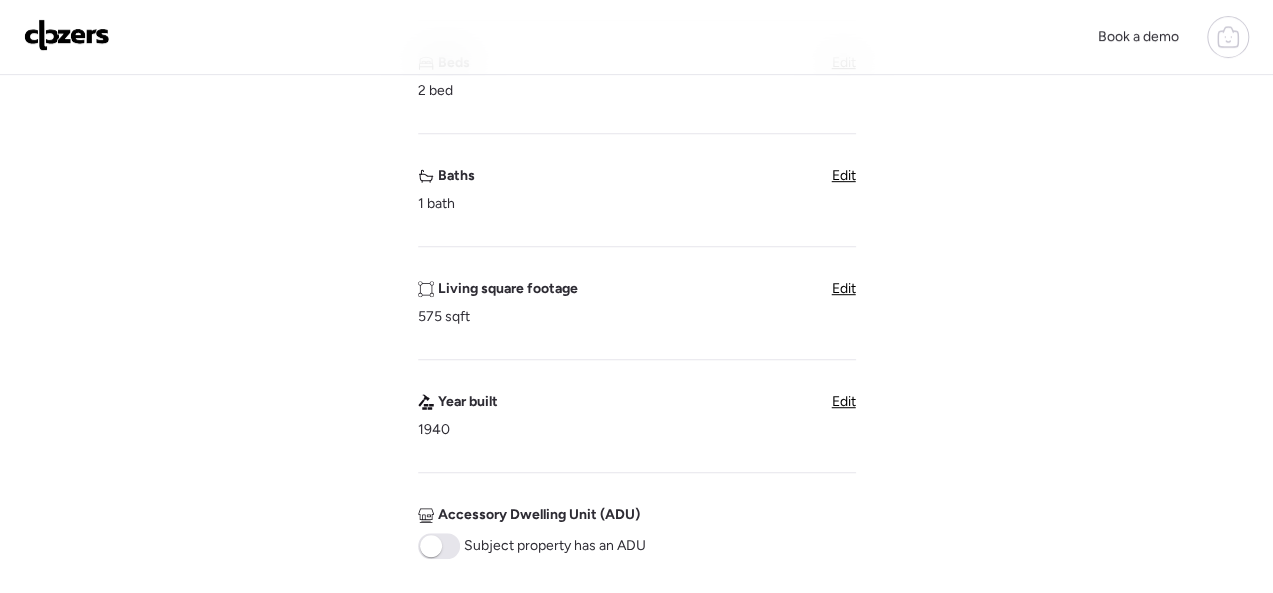 click on "Edit" at bounding box center (844, 288) 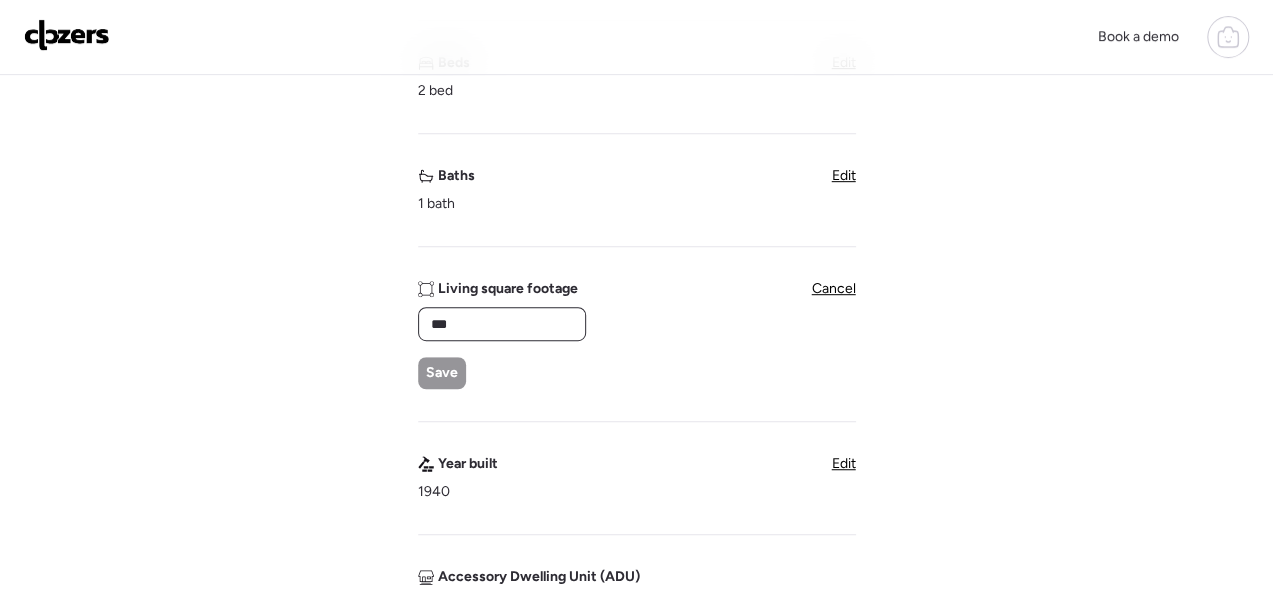click on "***" at bounding box center (502, 324) 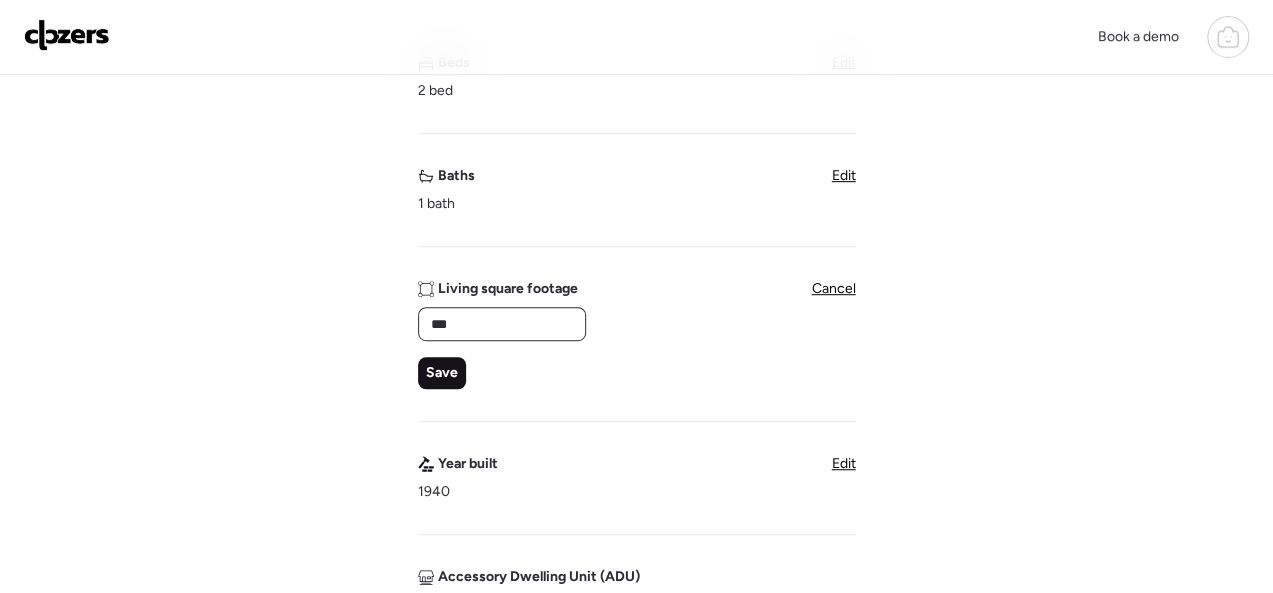 type on "***" 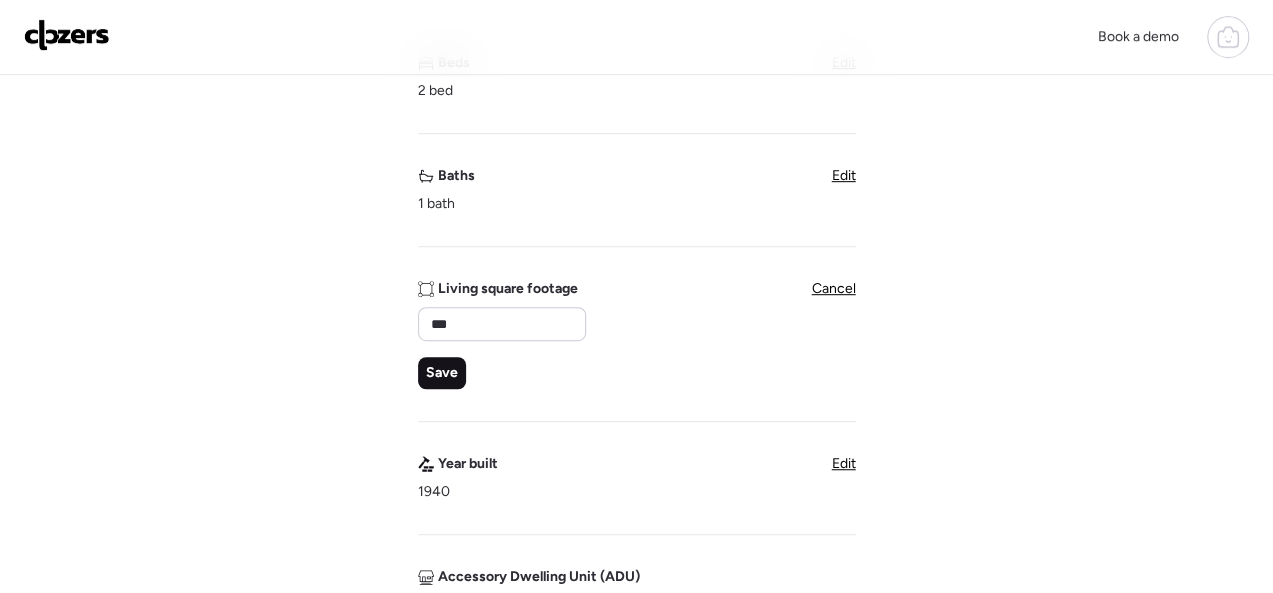 click on "Save" at bounding box center (442, 373) 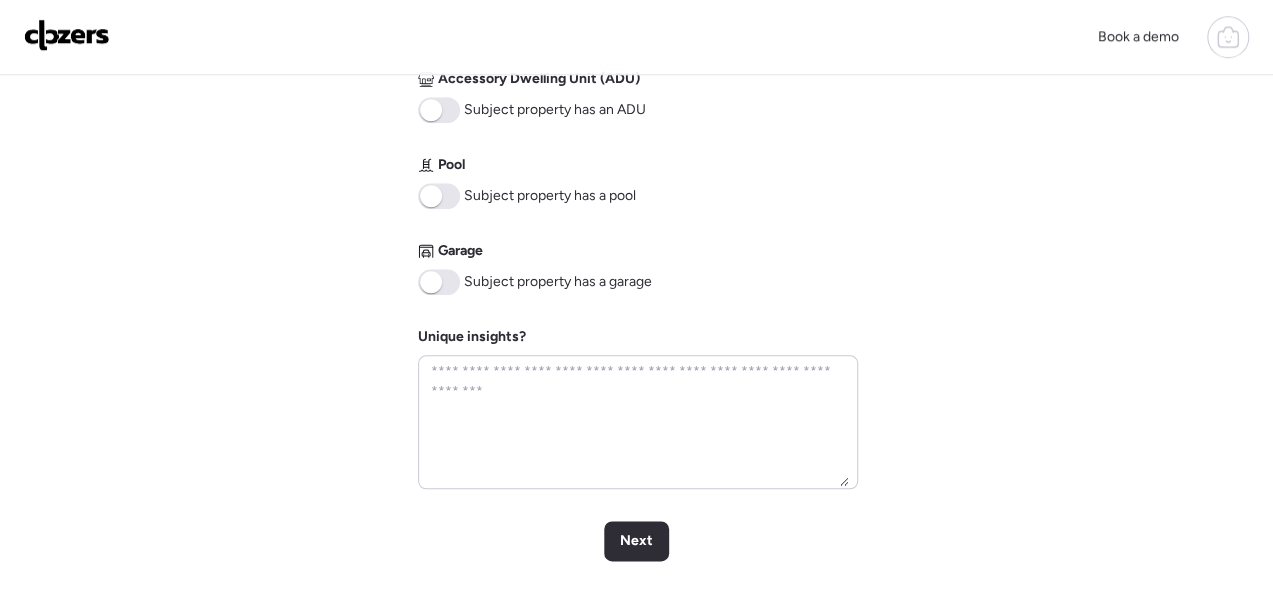 scroll, scrollTop: 1000, scrollLeft: 0, axis: vertical 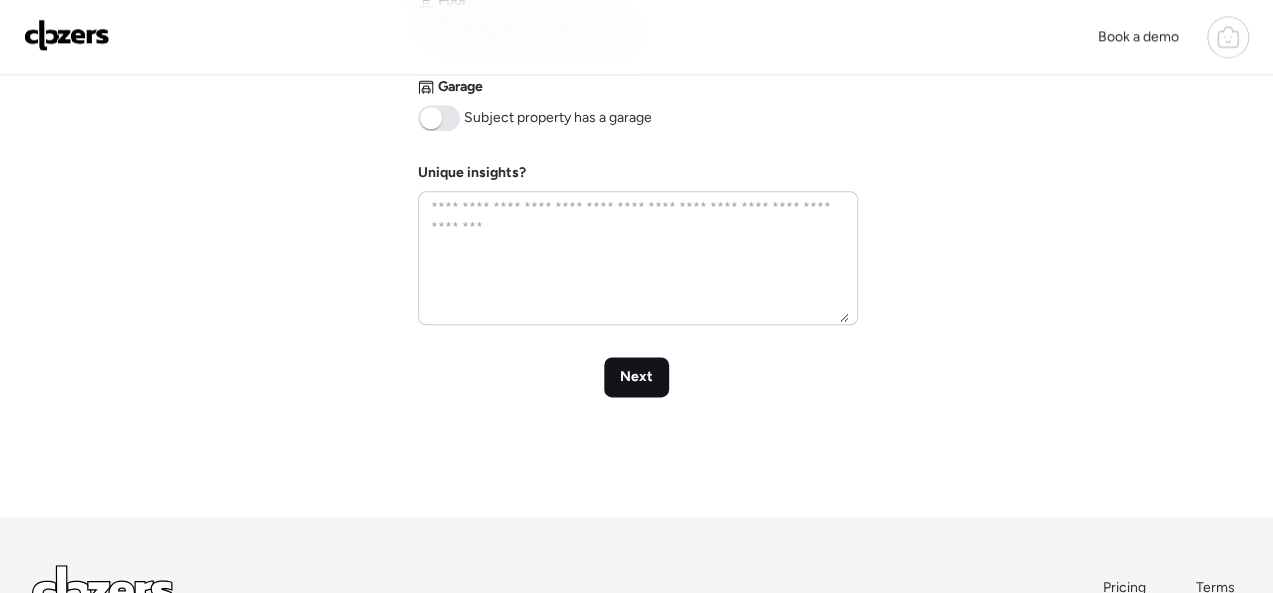 click on "Next" at bounding box center [636, 377] 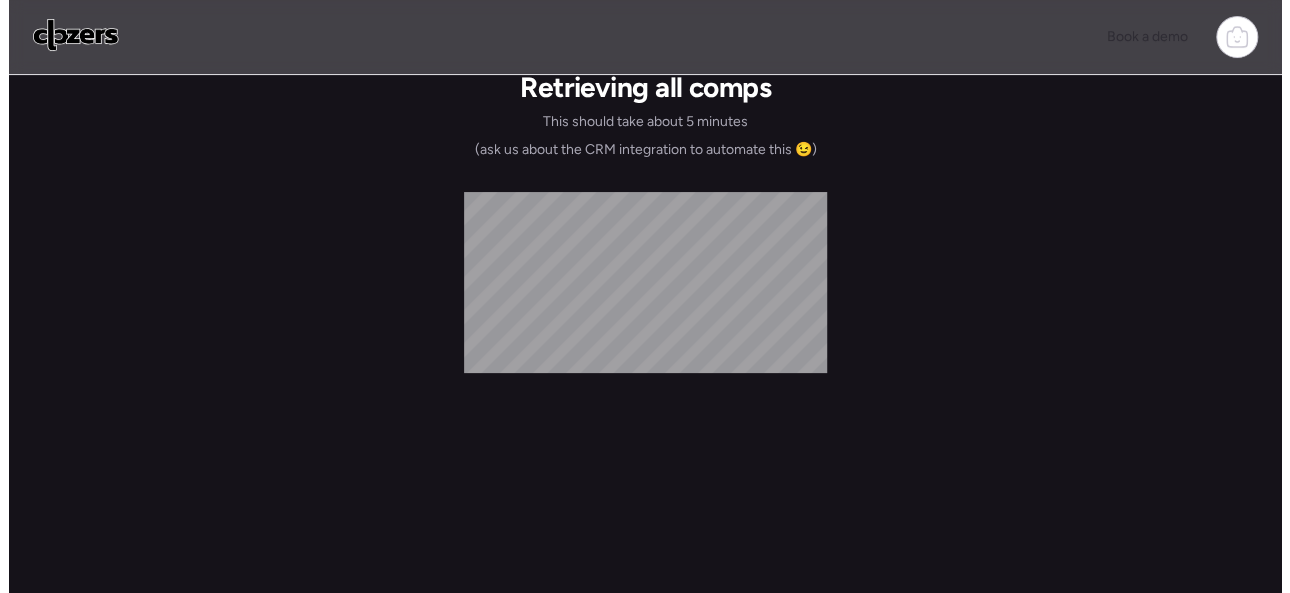 scroll, scrollTop: 0, scrollLeft: 0, axis: both 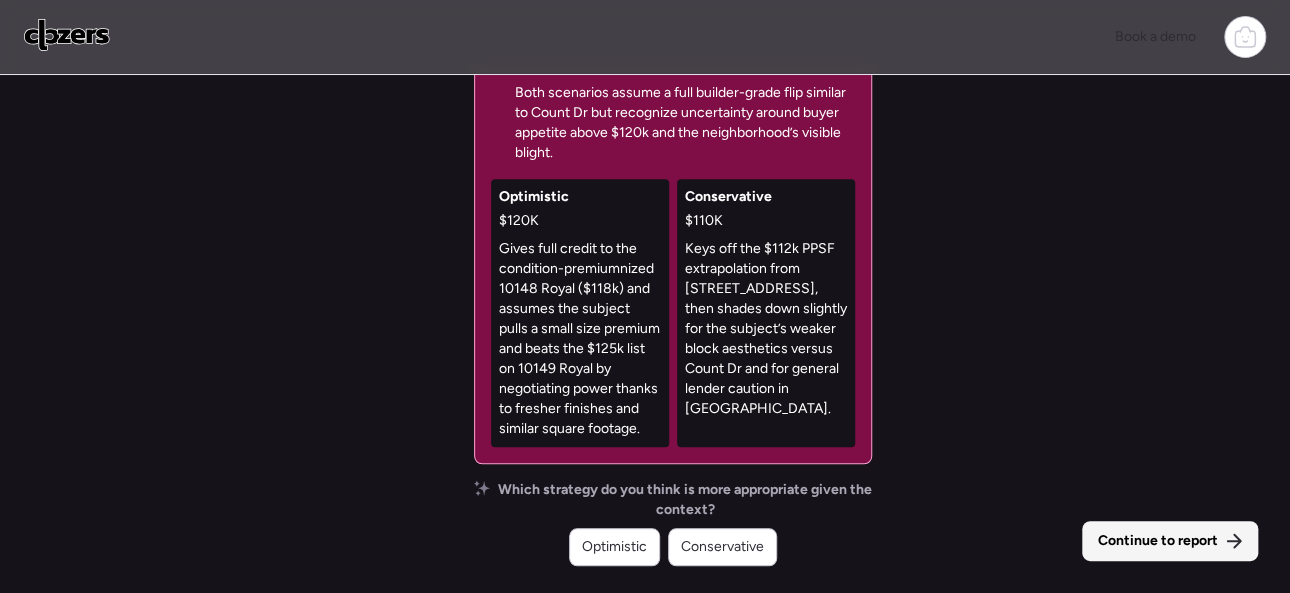 click on "Continue to report" at bounding box center (1158, 541) 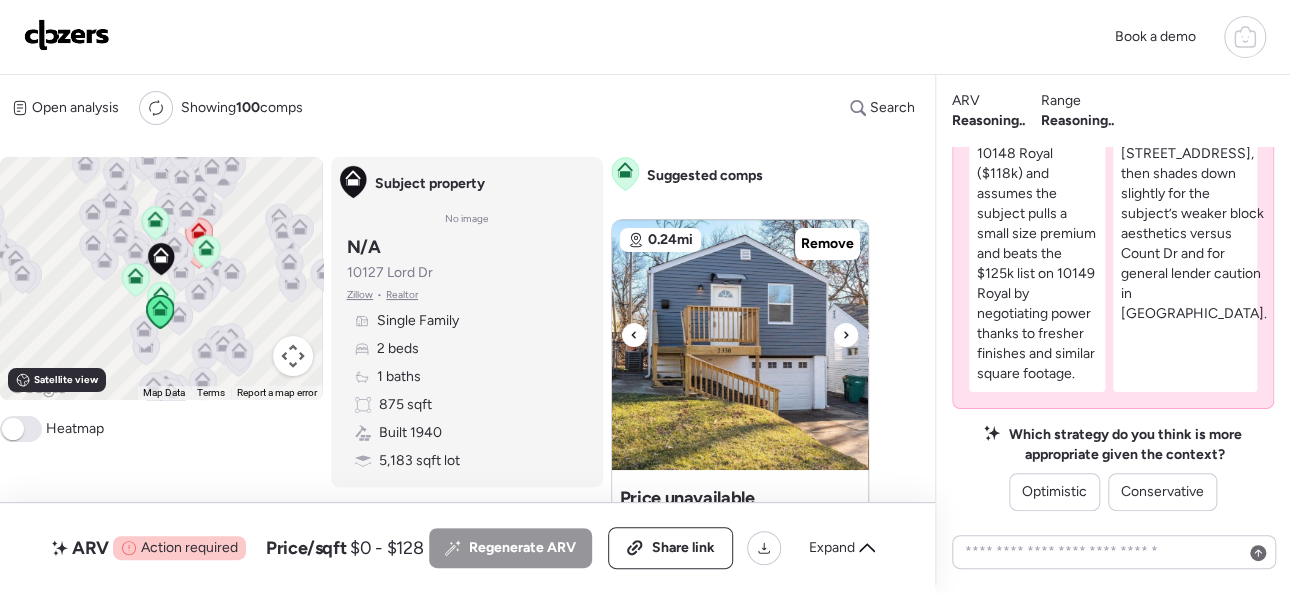 scroll, scrollTop: 100, scrollLeft: 0, axis: vertical 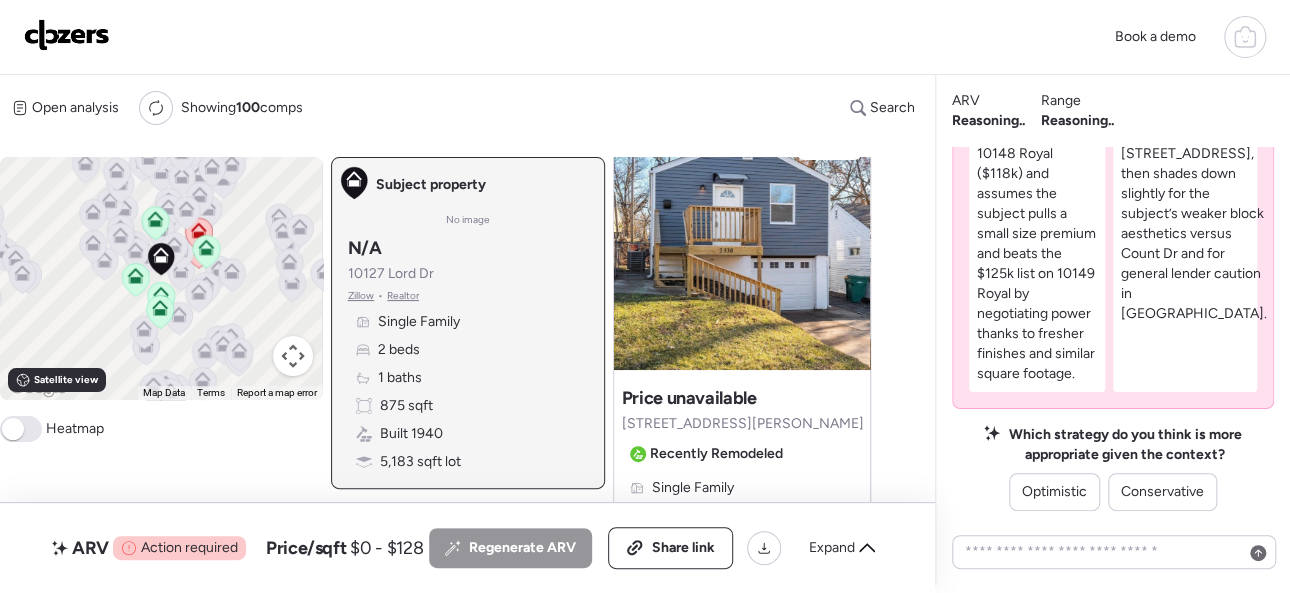 click 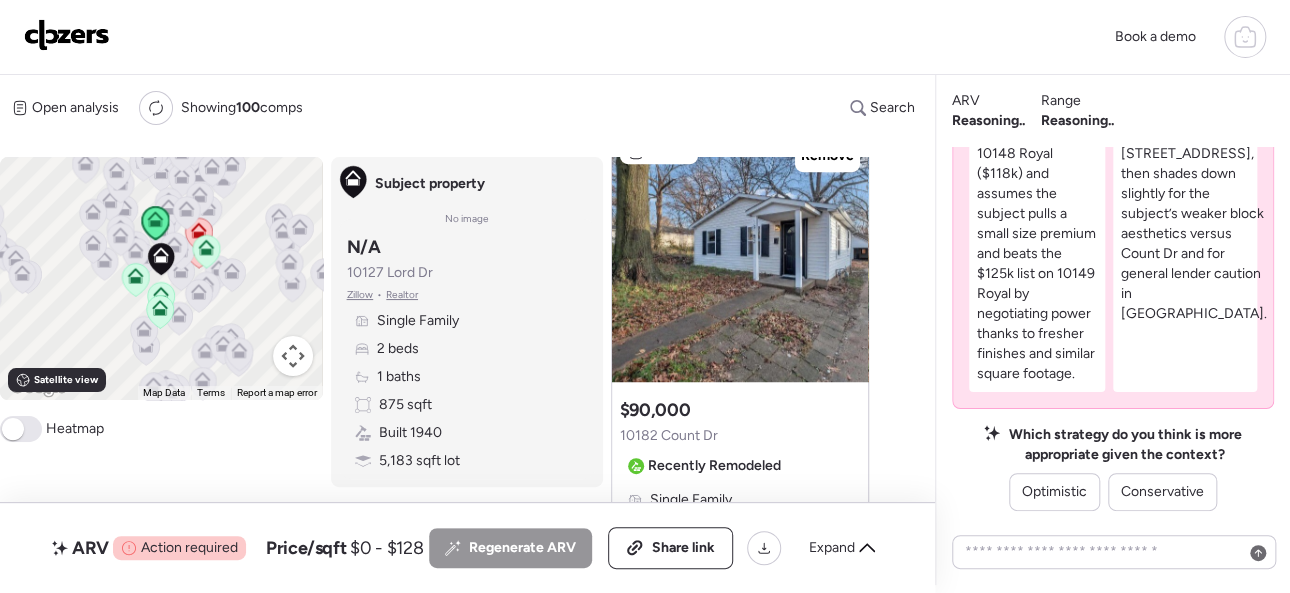 scroll, scrollTop: 600, scrollLeft: 0, axis: vertical 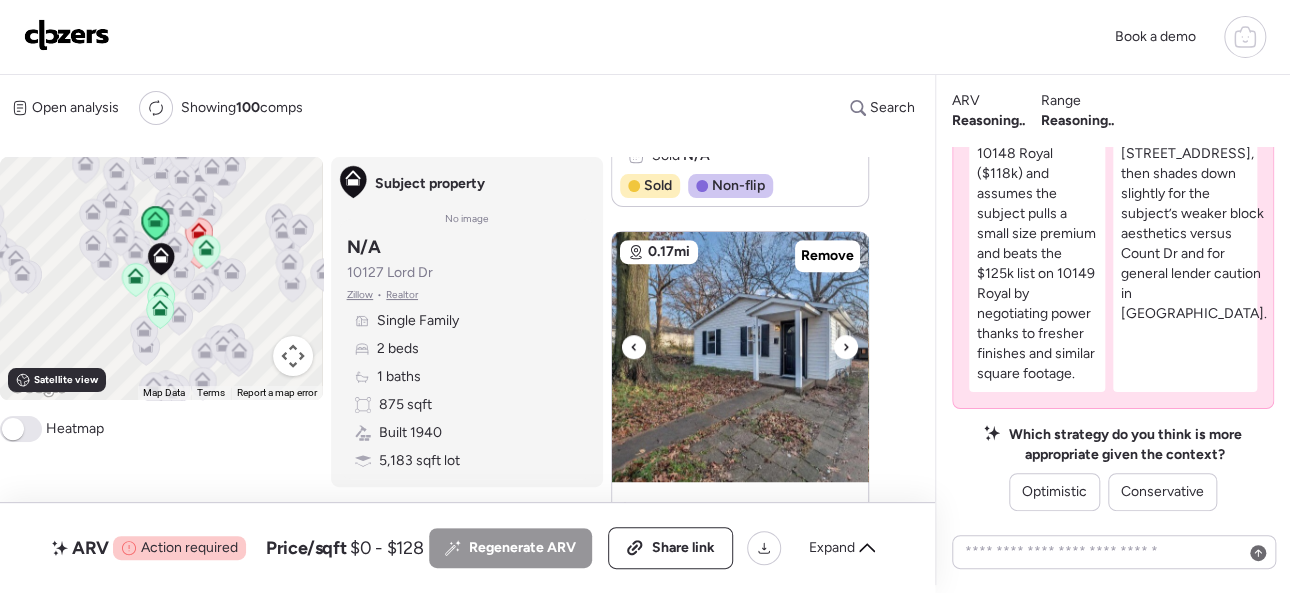 click 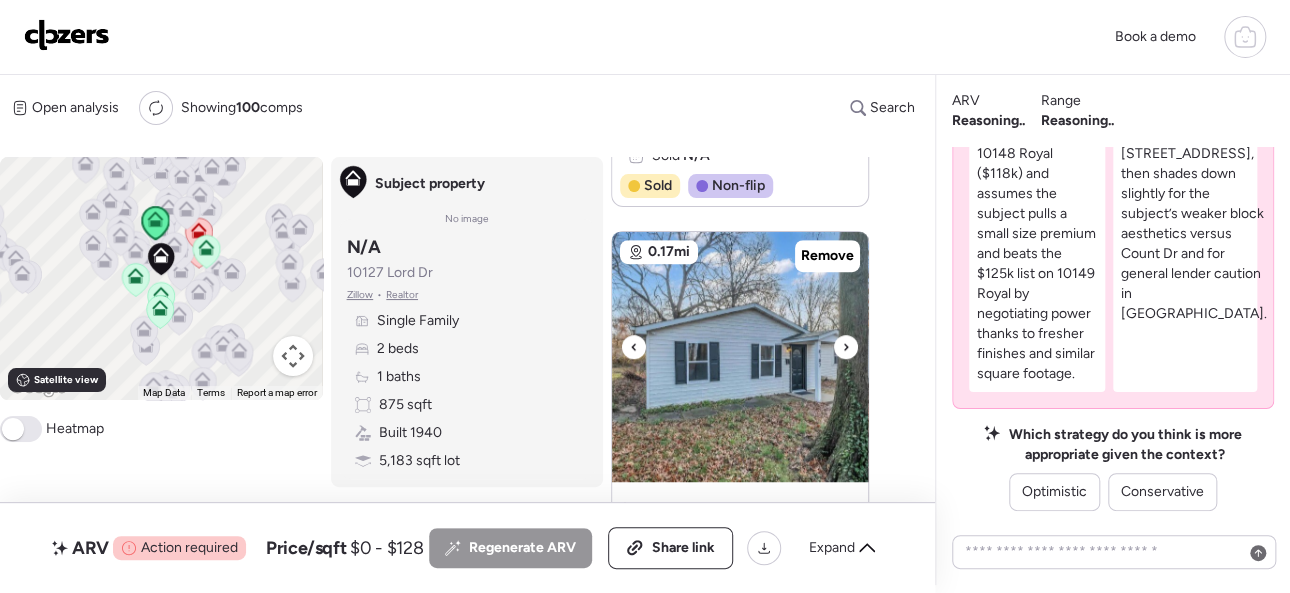 click 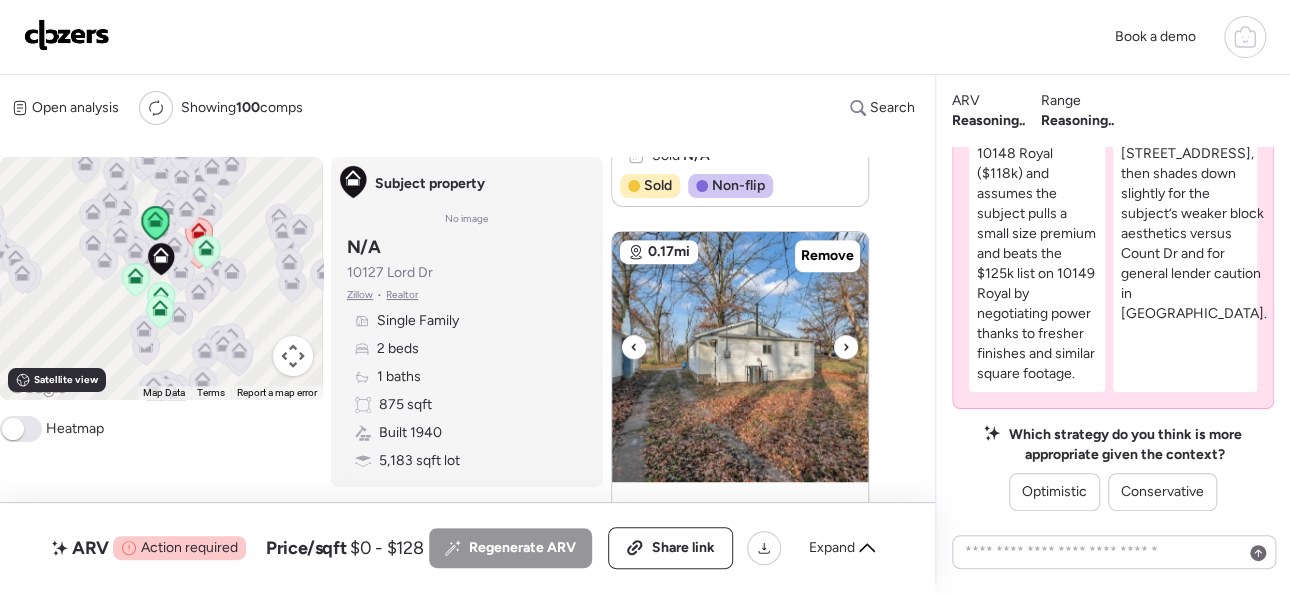 click 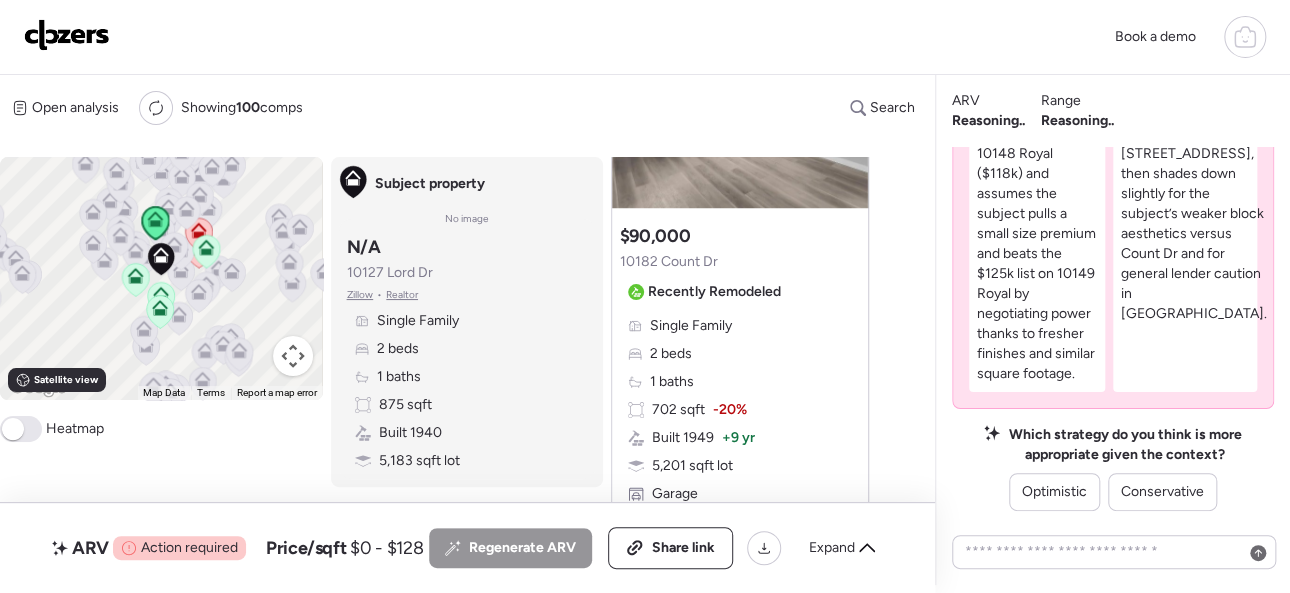 scroll, scrollTop: 900, scrollLeft: 0, axis: vertical 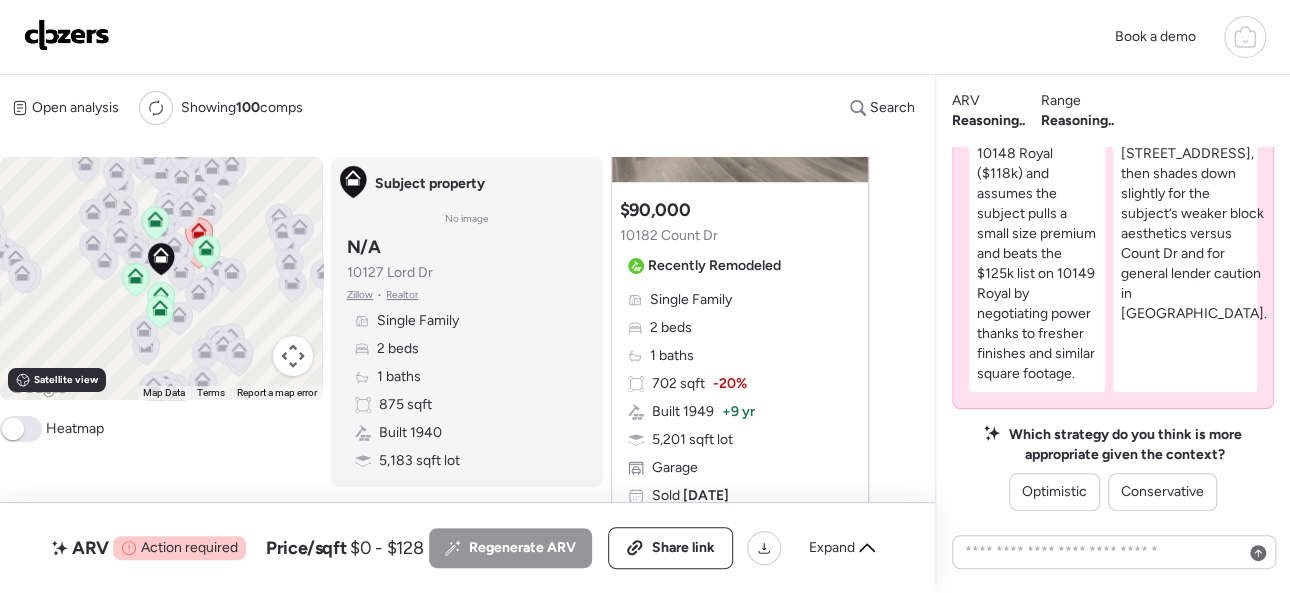 click at bounding box center [67, 35] 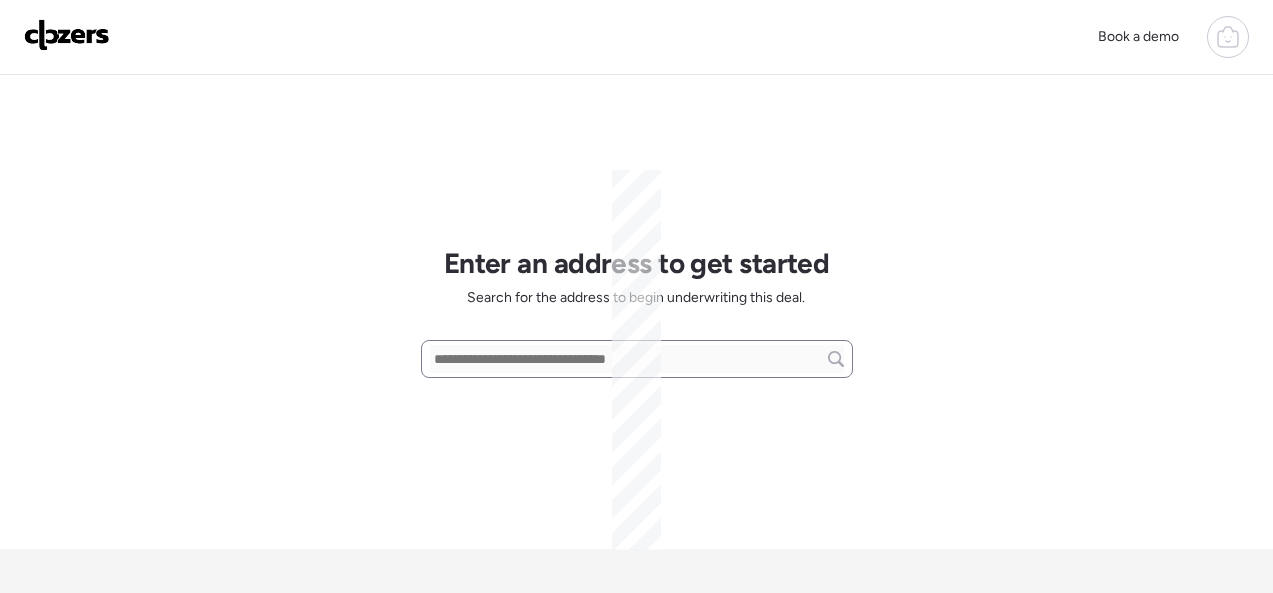 scroll, scrollTop: 0, scrollLeft: 0, axis: both 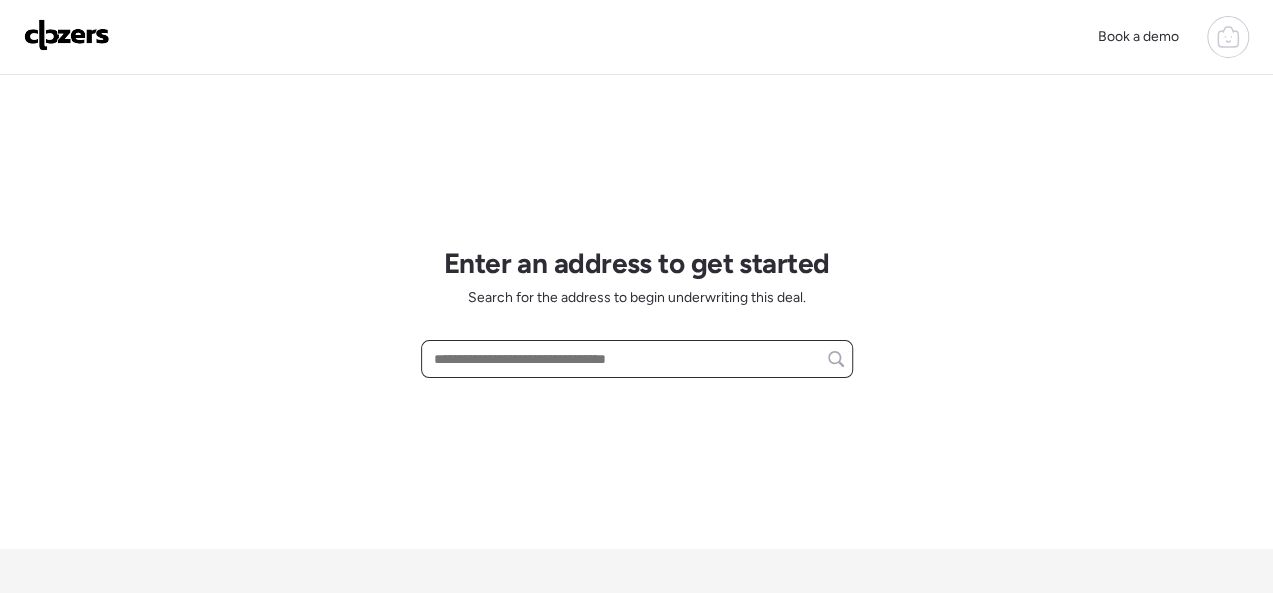 click at bounding box center [637, 359] 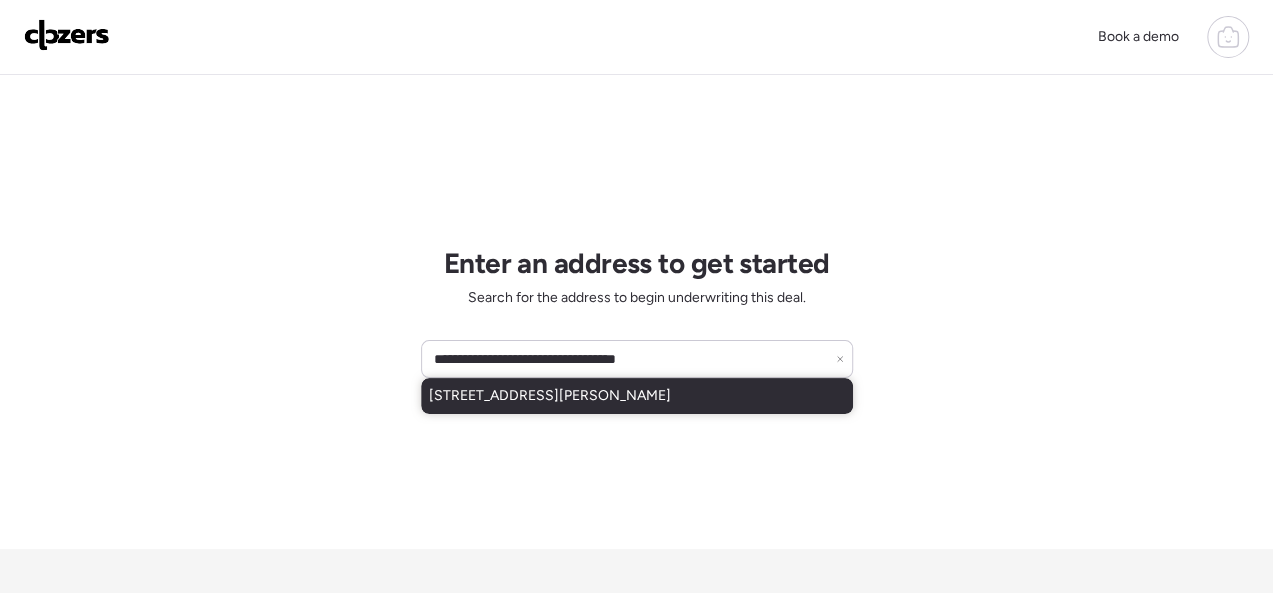 click on "5403 Helen Ave, Saint Louis, MO, 63136" at bounding box center [550, 396] 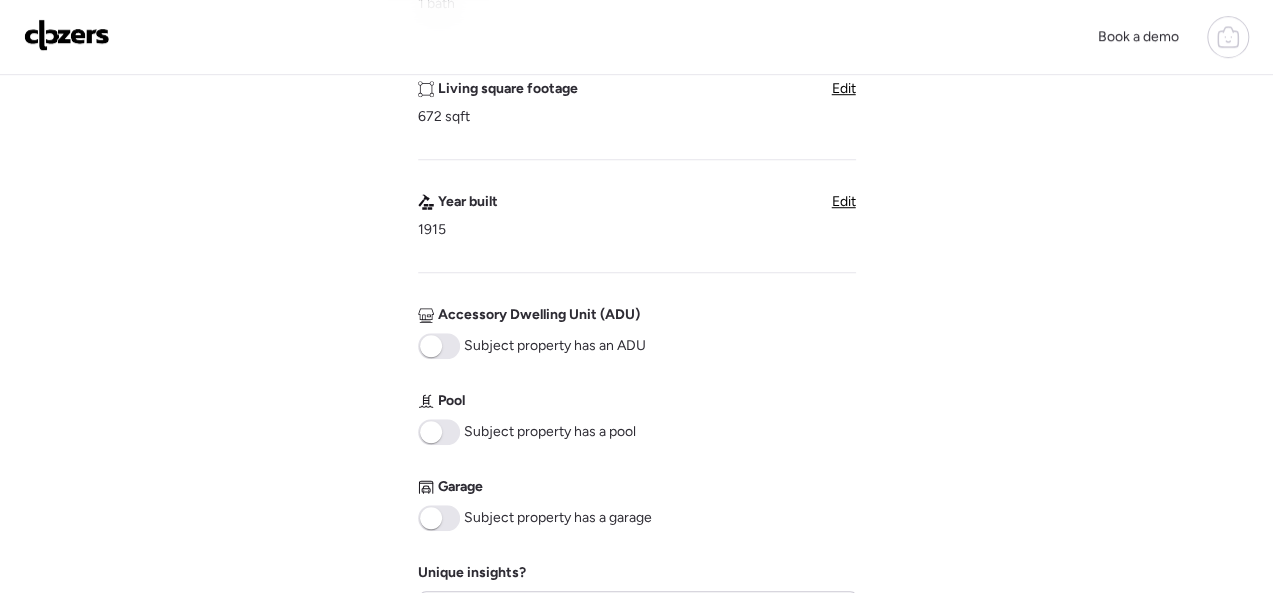 scroll, scrollTop: 1100, scrollLeft: 0, axis: vertical 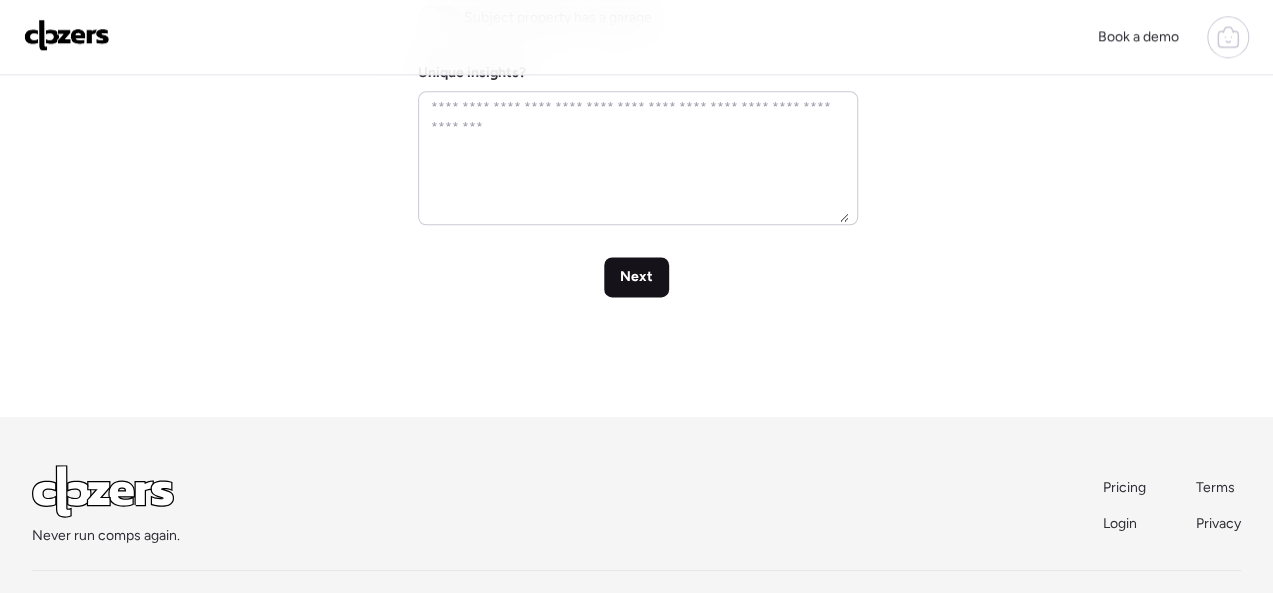 click on "Next" at bounding box center (636, 277) 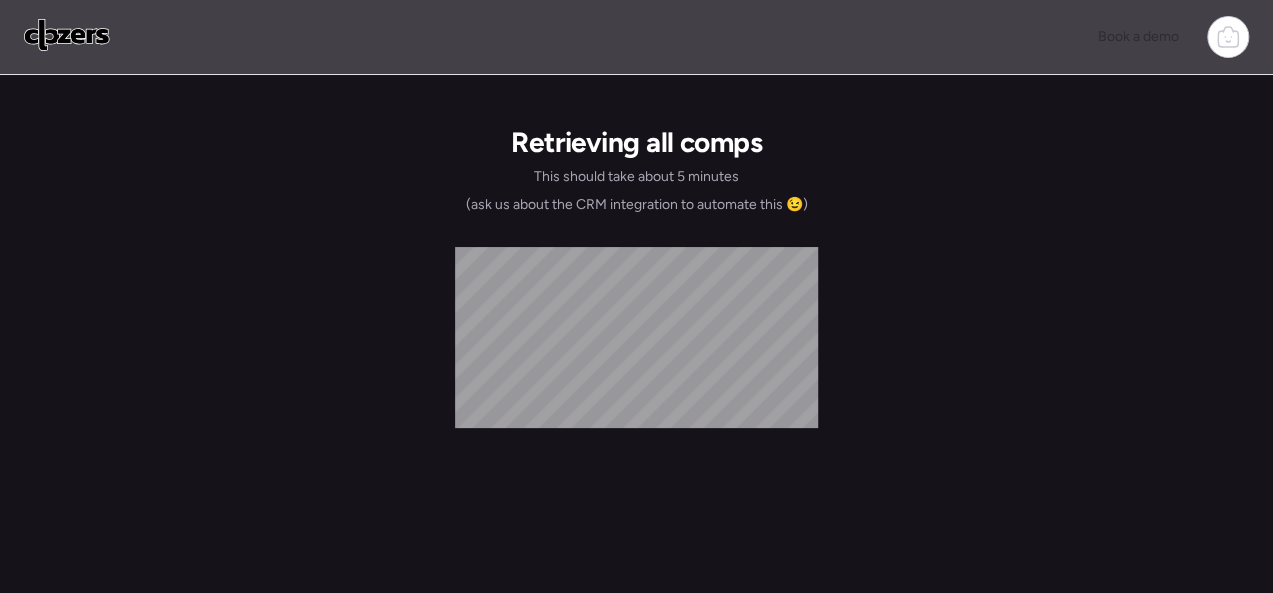 scroll, scrollTop: 0, scrollLeft: 0, axis: both 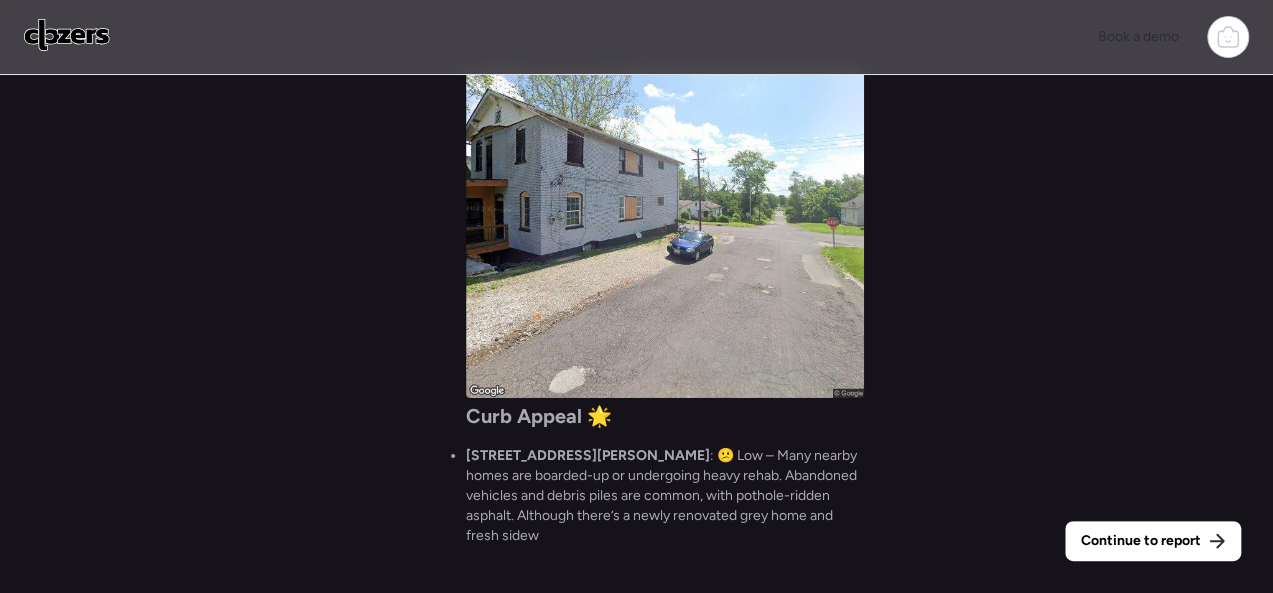 click on "Continue to report" at bounding box center [1141, 541] 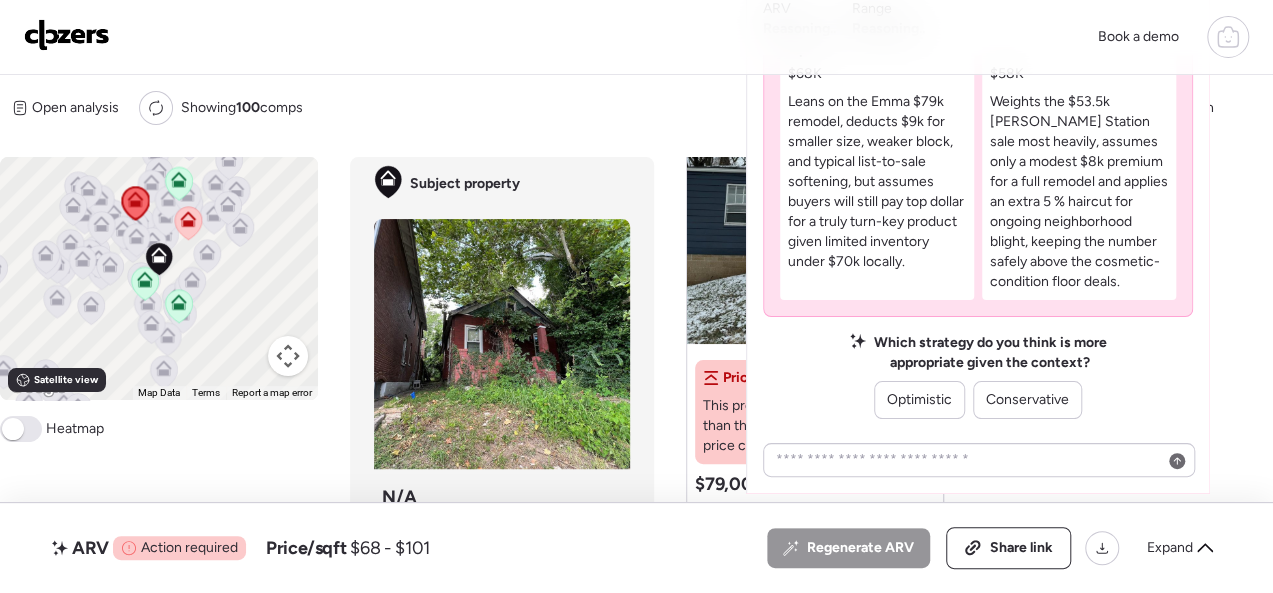scroll, scrollTop: 0, scrollLeft: 0, axis: both 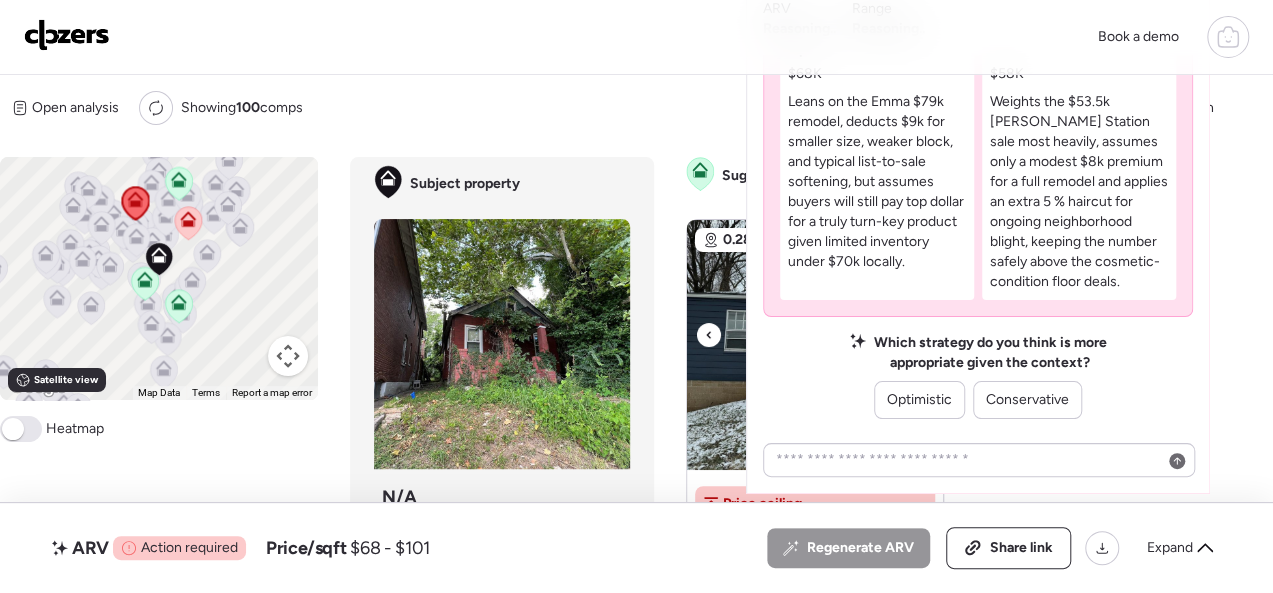 click 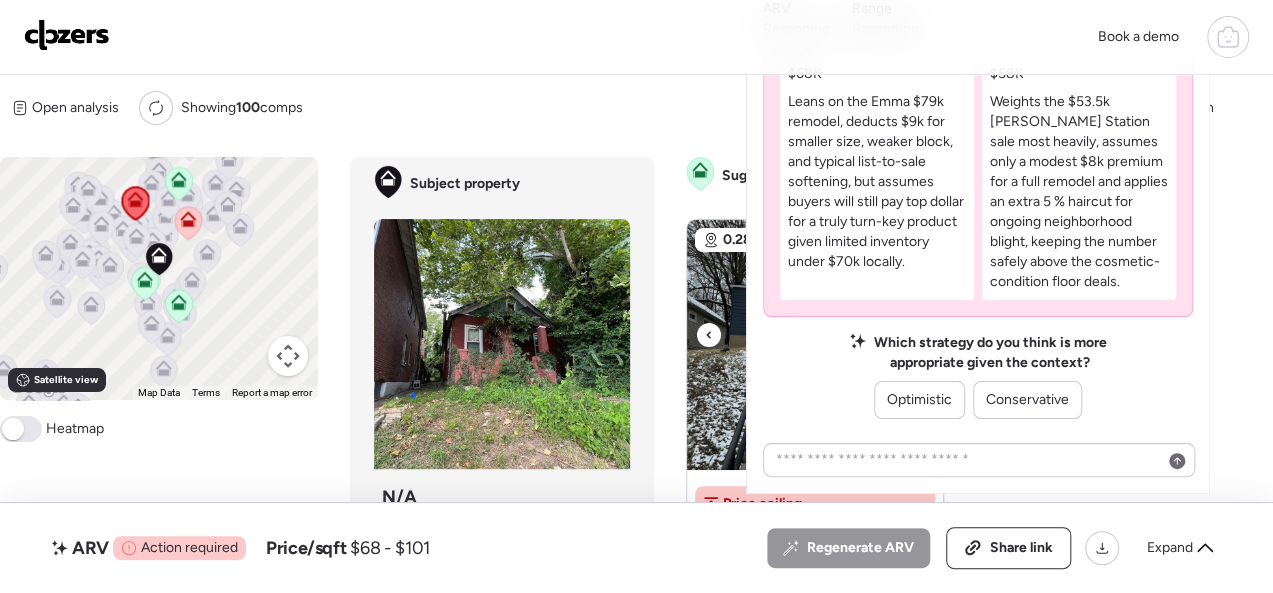 click 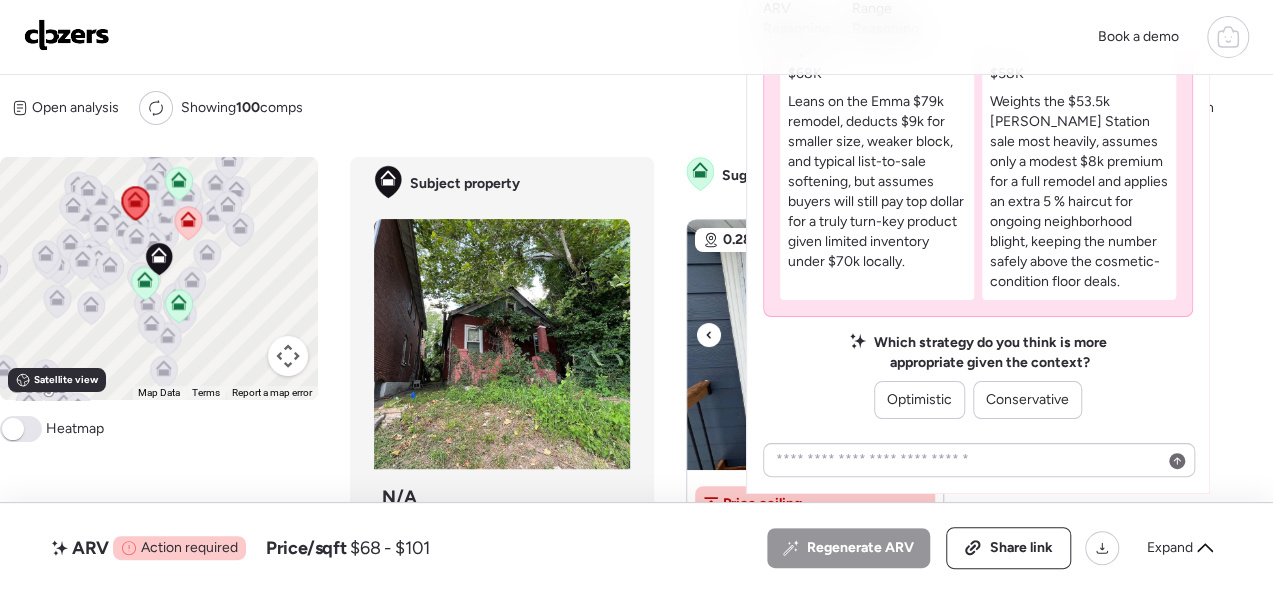 click 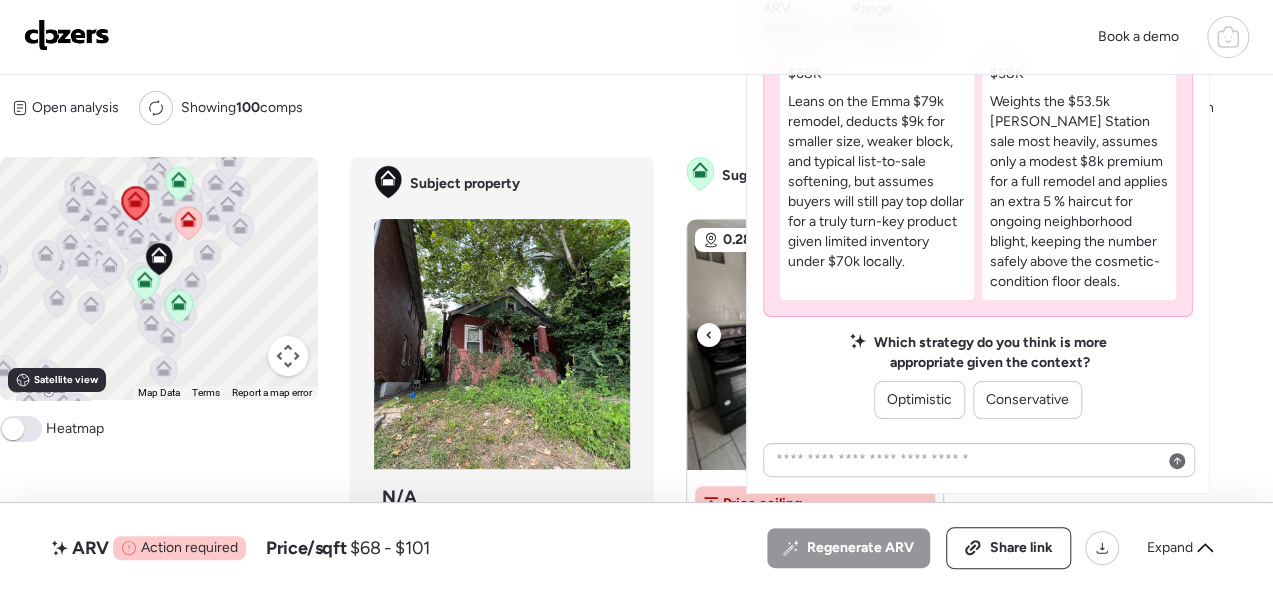 click 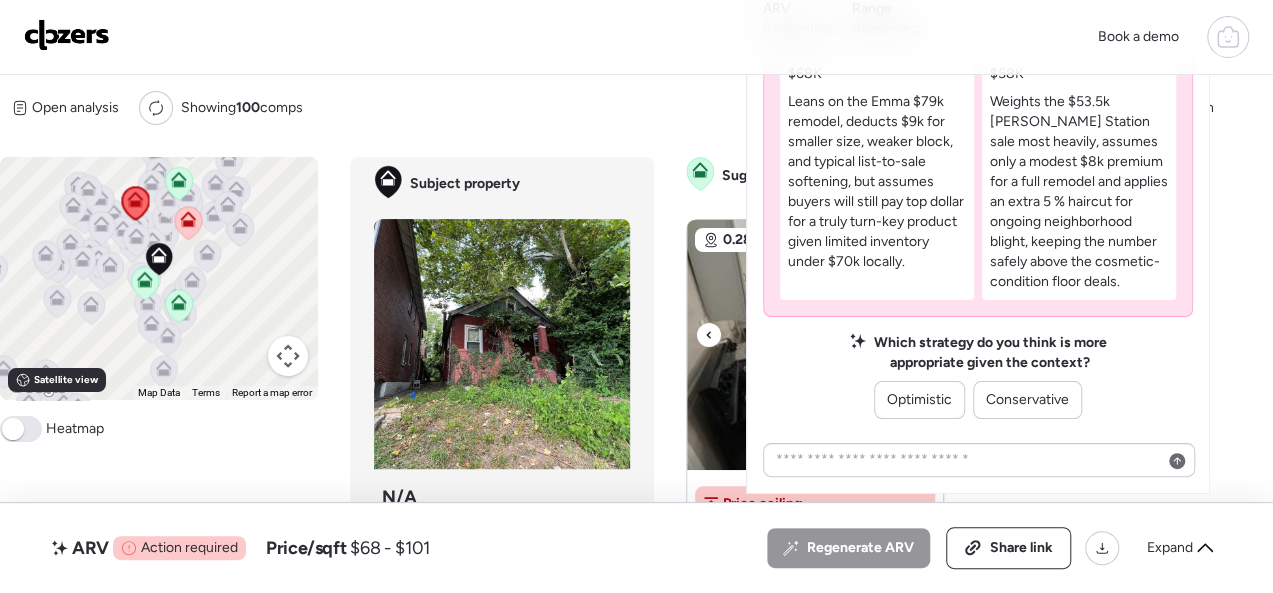click 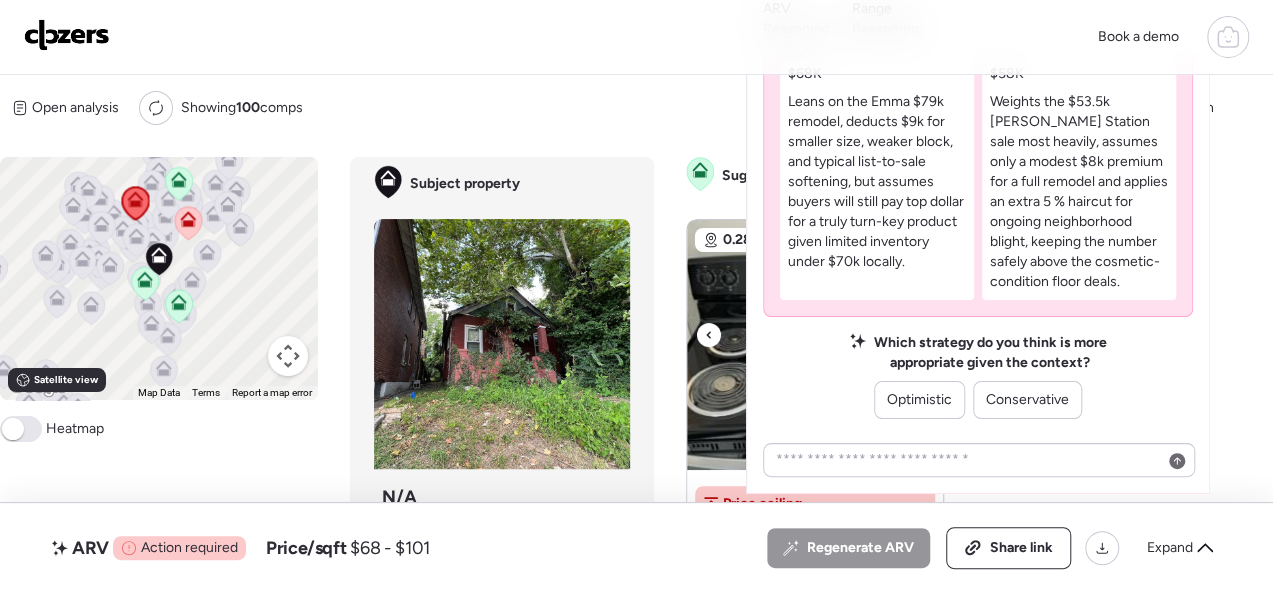 click 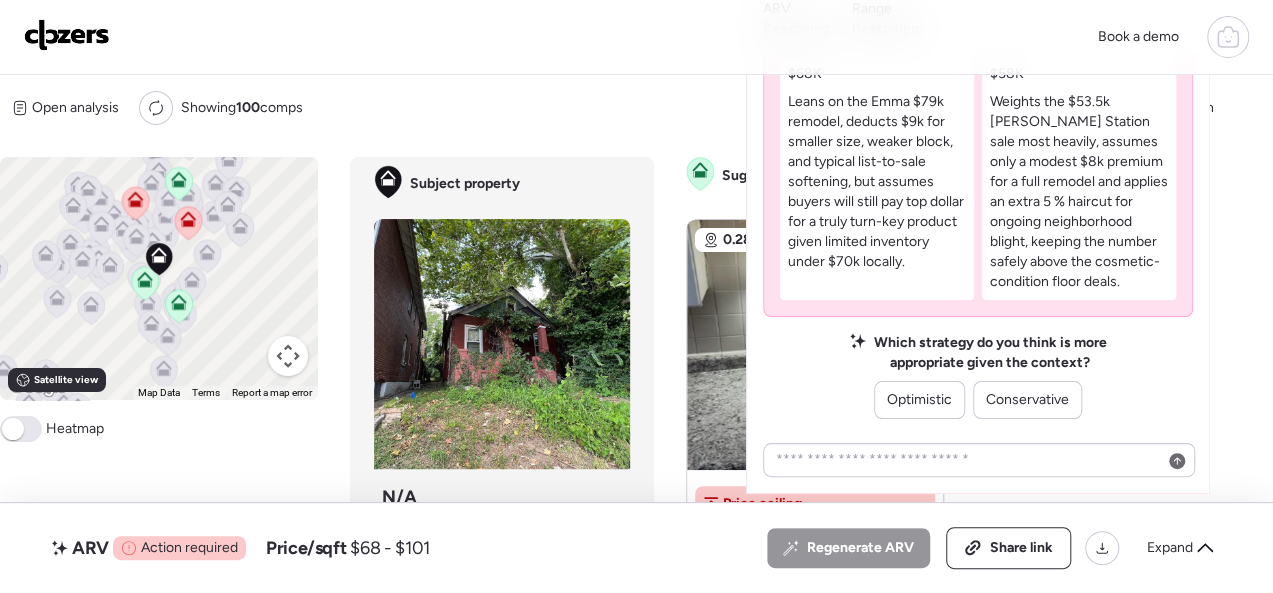 click at bounding box center (67, 35) 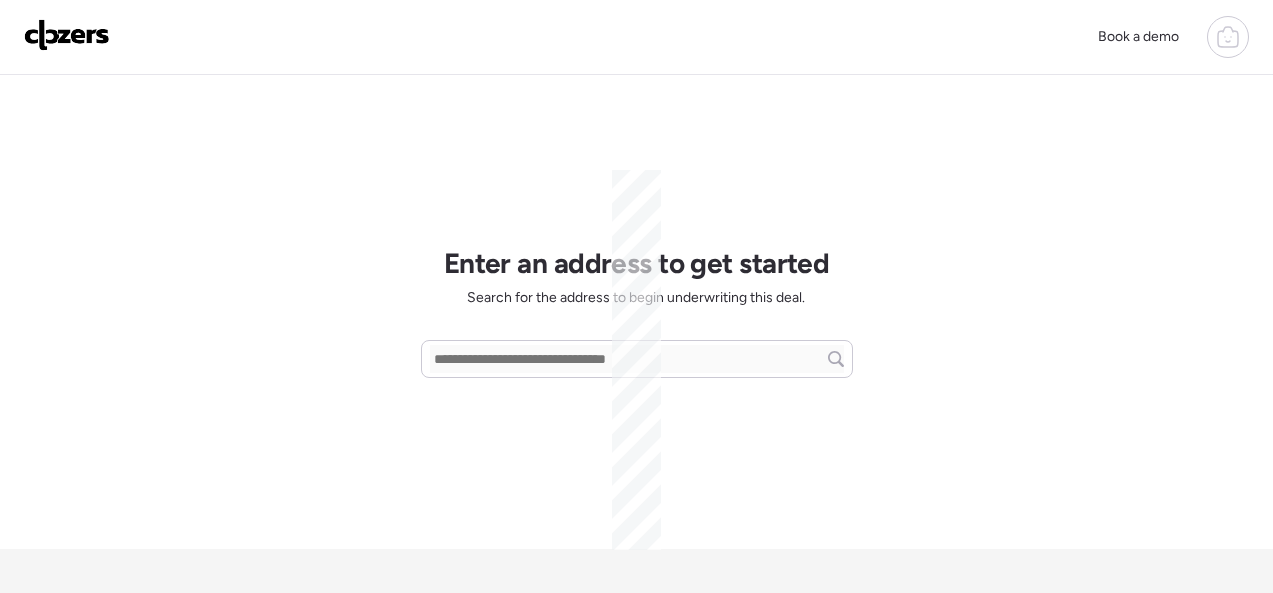scroll, scrollTop: 0, scrollLeft: 0, axis: both 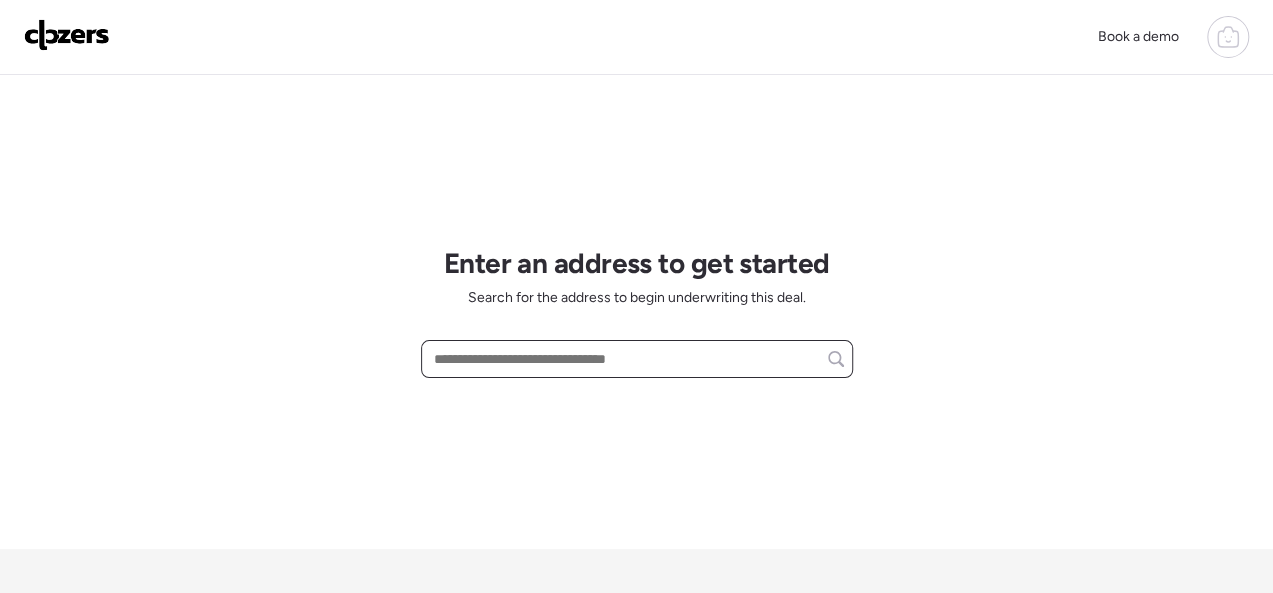click at bounding box center (637, 359) 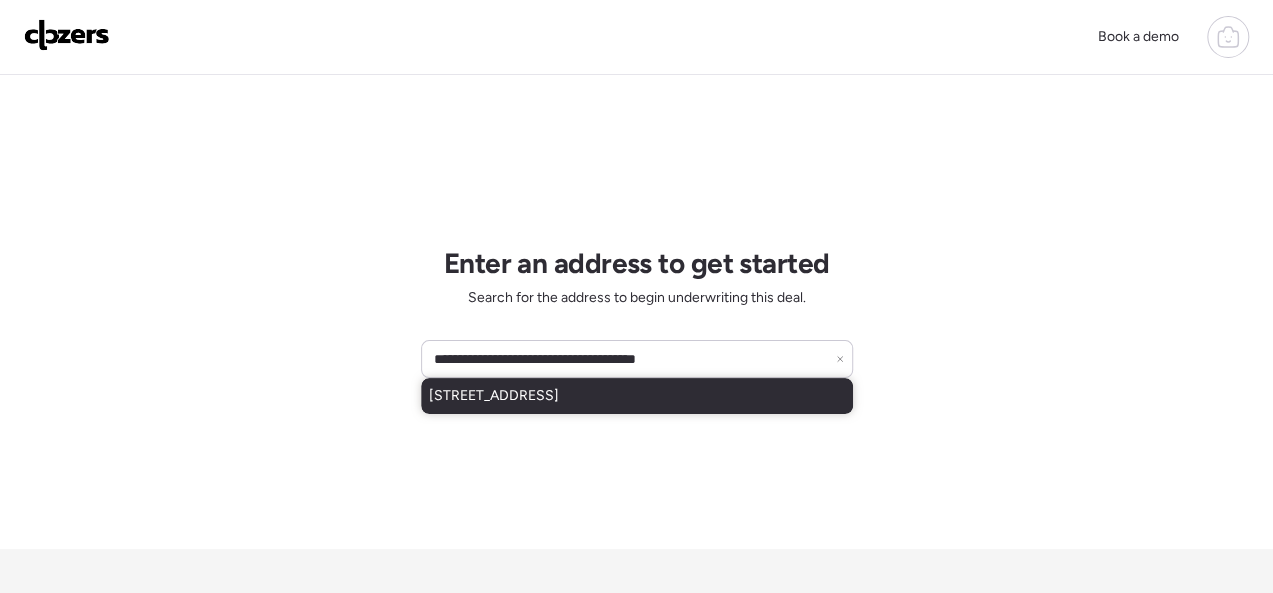 click on "[STREET_ADDRESS]" at bounding box center (494, 396) 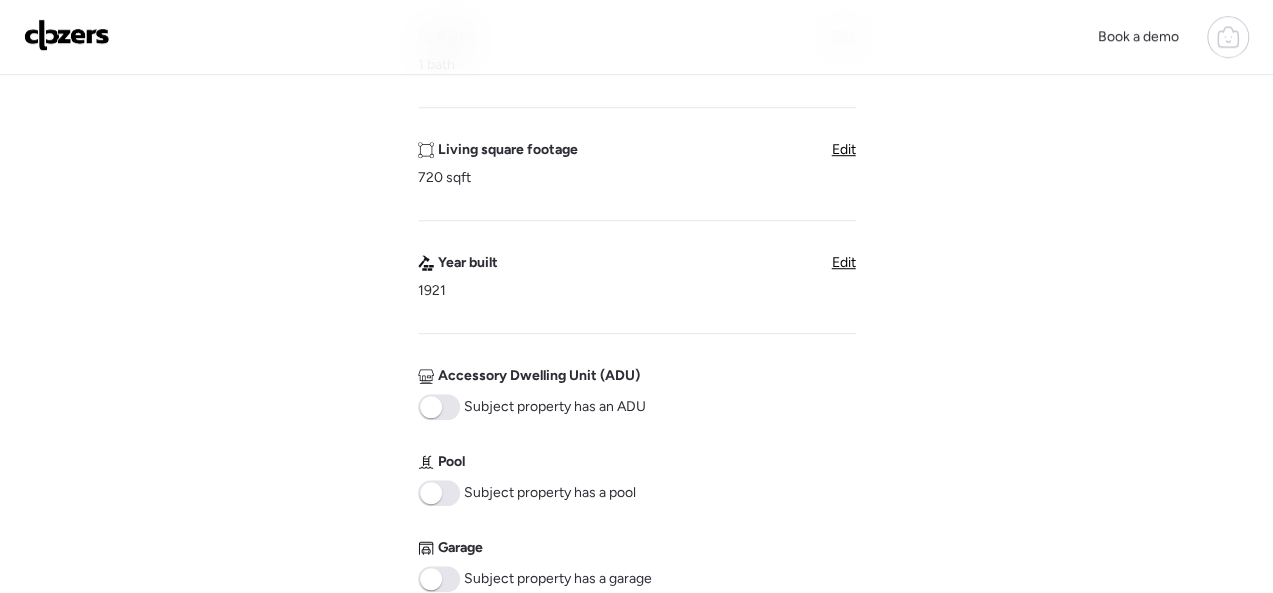 scroll, scrollTop: 900, scrollLeft: 0, axis: vertical 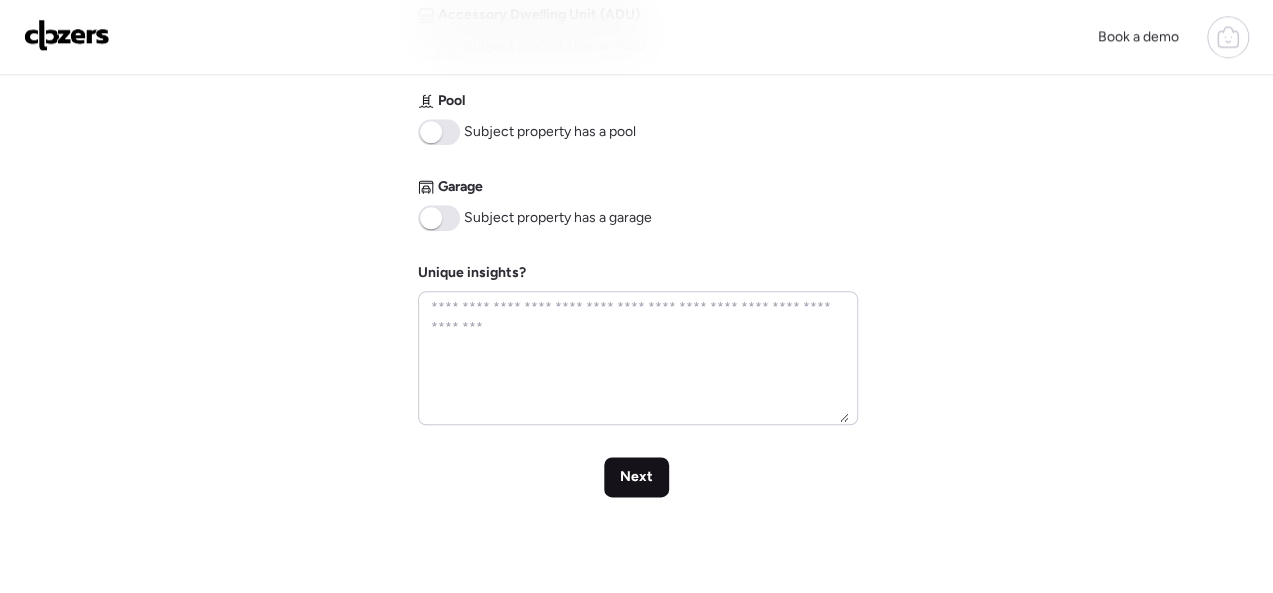click on "Next" at bounding box center (636, 477) 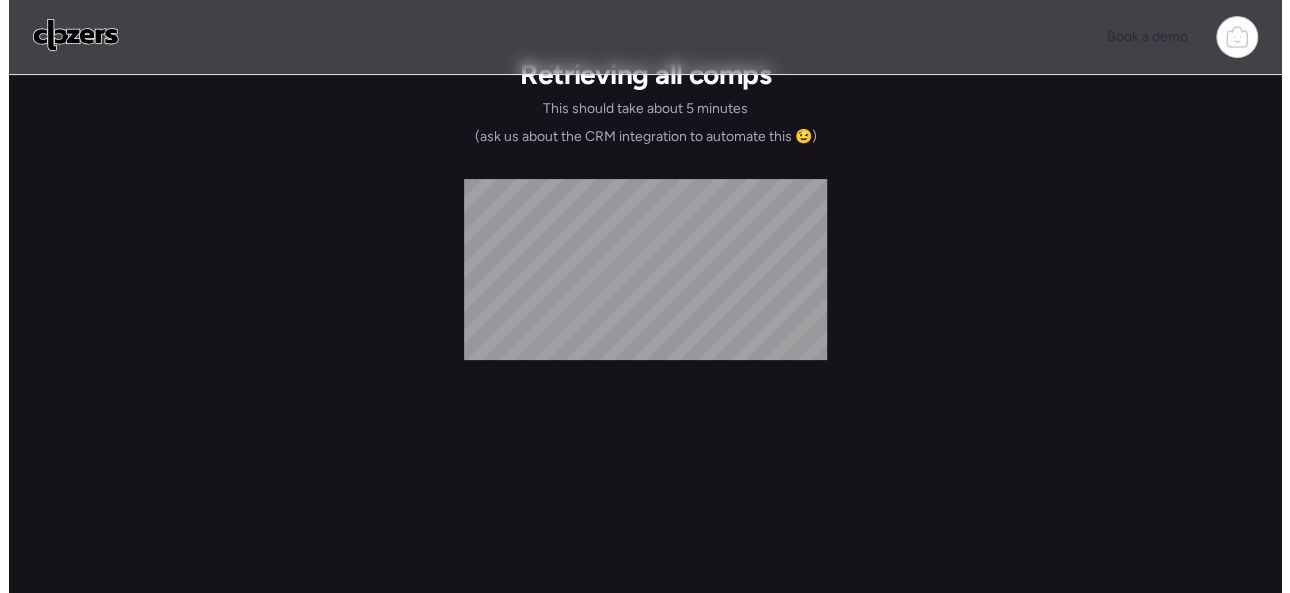 scroll, scrollTop: 0, scrollLeft: 0, axis: both 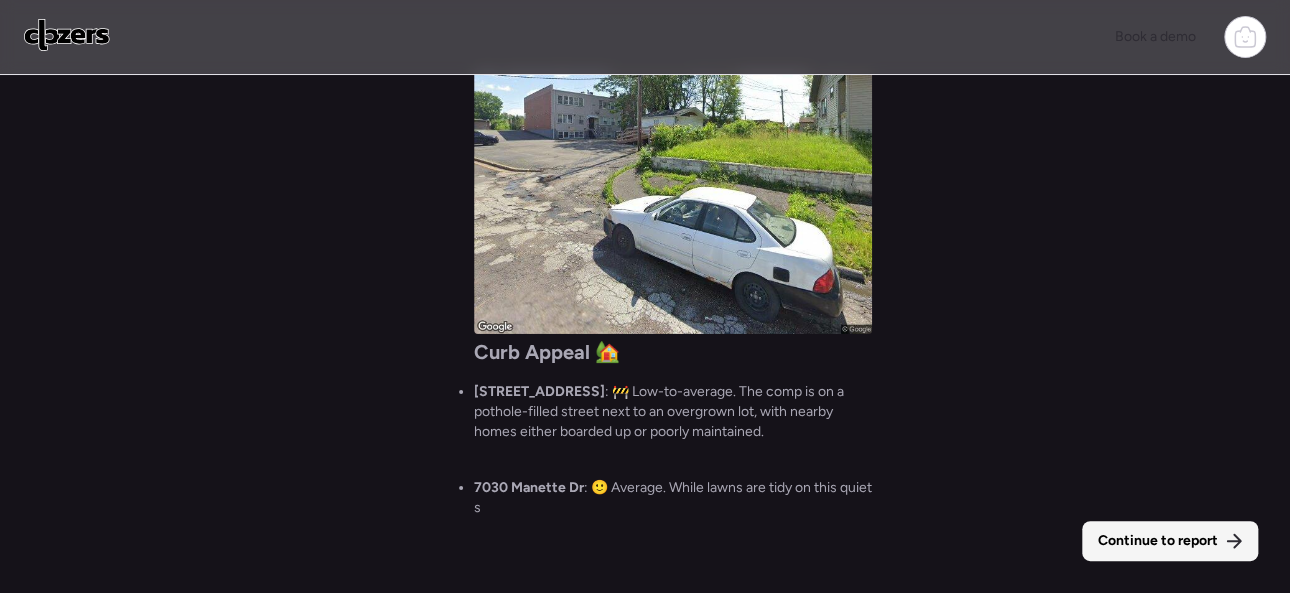 click on "Continue to report" at bounding box center [1158, 541] 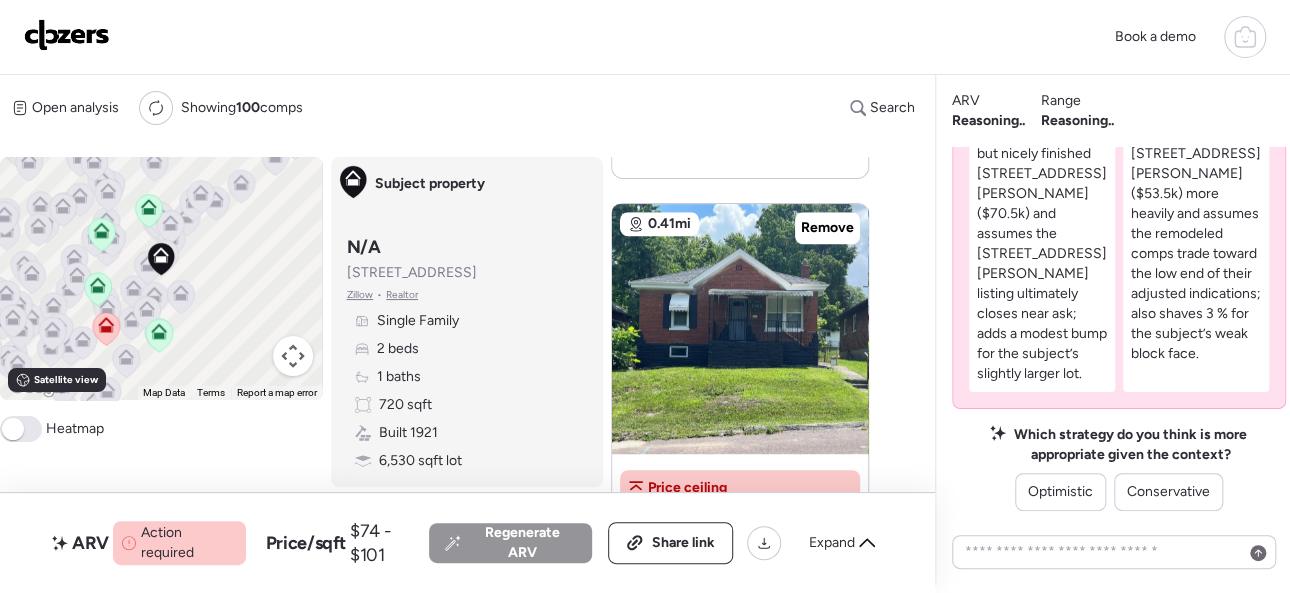 scroll, scrollTop: 700, scrollLeft: 0, axis: vertical 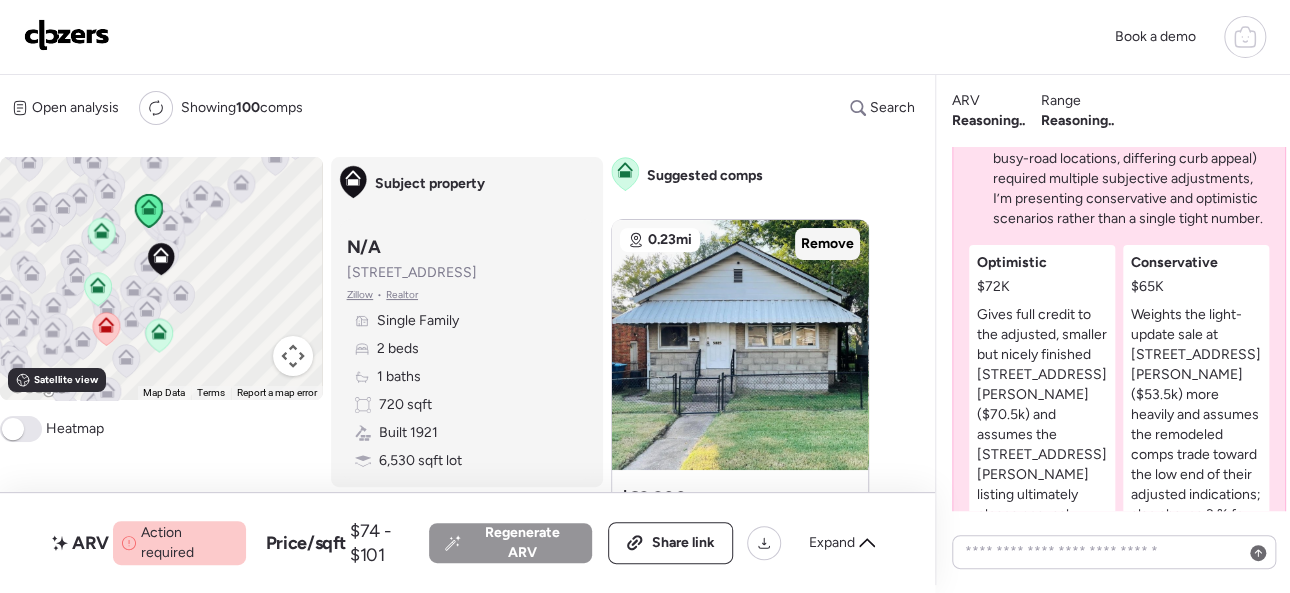 click on "Remove" at bounding box center [827, 244] 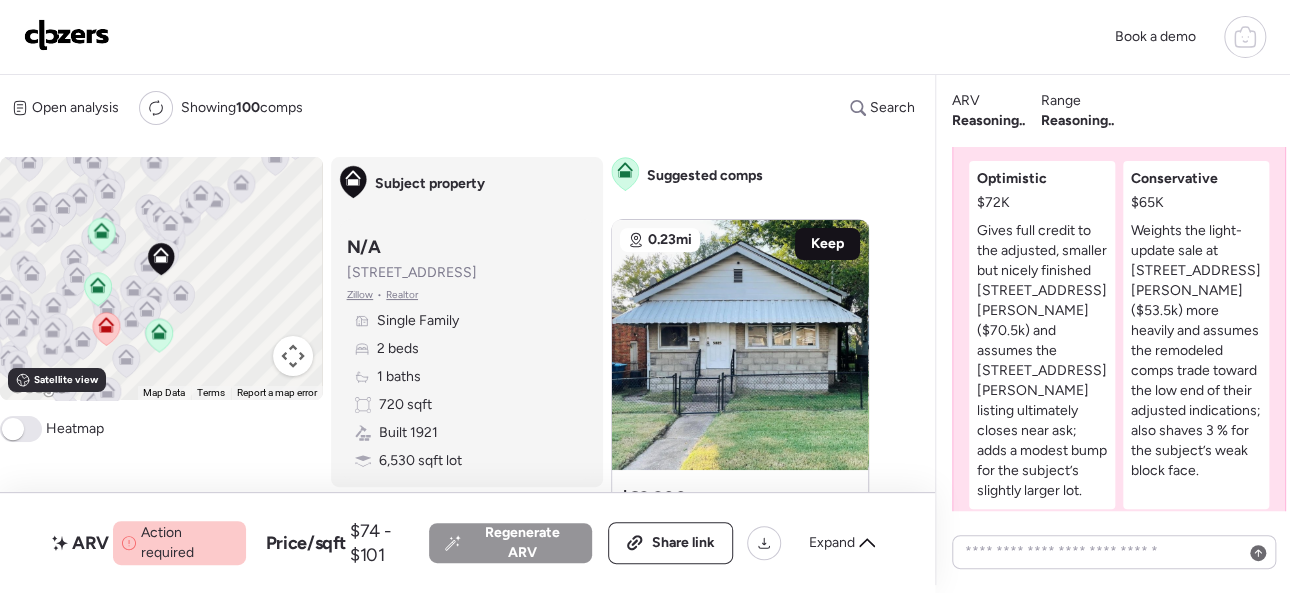 scroll, scrollTop: -283, scrollLeft: 0, axis: vertical 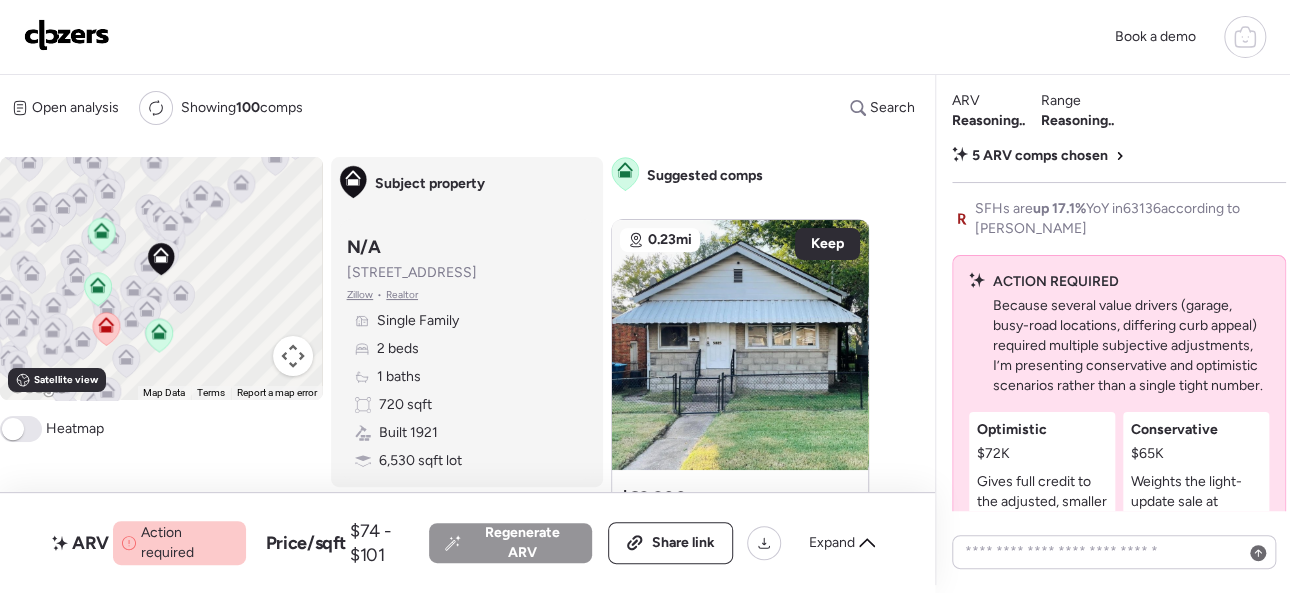 click on "Open analysis Re-run report Showing  100  comps Search Comps list Analysis To activate drag with keyboard, press Alt + Enter. Once in keyboard drag state, use the arrow keys to move the marker. To complete the drag, press the Enter key. To cancel, press Escape. Keyboard shortcuts Map Data Map Data ©2025 Google Map data ©2025 Google 500 m  Click to toggle between metric and imperial units Terms Report a map error Satellite view A B+ B B- C+ C C- D Heatmap Subject property Subject property N/A 5746 Hodiamont Ave Zillow • Realtor Single Family 2 beds 1 baths 720 sqft Built 1921 6,530 sqft lot Suggested comps 0.23mi Keep Suggested comp $69,900 5825 Janet Ave Moderate Rehab Single Family 2 beds 1 baths 768 sqft + 7% Built 1920 -1 yr 4,866 sqft lot -25% Garage Sold   5 months ago Sold Non-flip Non-flip Excellent condition comp, but not remodeled specifically for re-sale. 12 days until pending Nov 01, 2024 Listed $79,900 12 days until pending 12 total days on market Jan 03, 2025 Pending $69,900 Jan 30, 2025 + +" at bounding box center (463, 330) 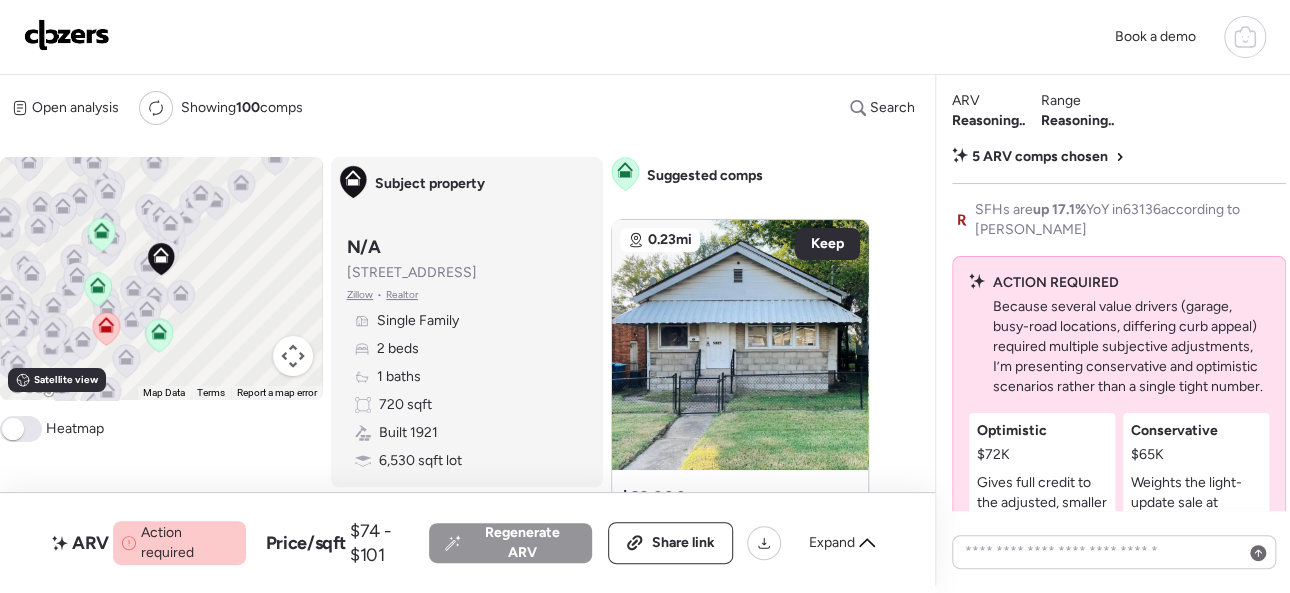 scroll, scrollTop: -491, scrollLeft: 0, axis: vertical 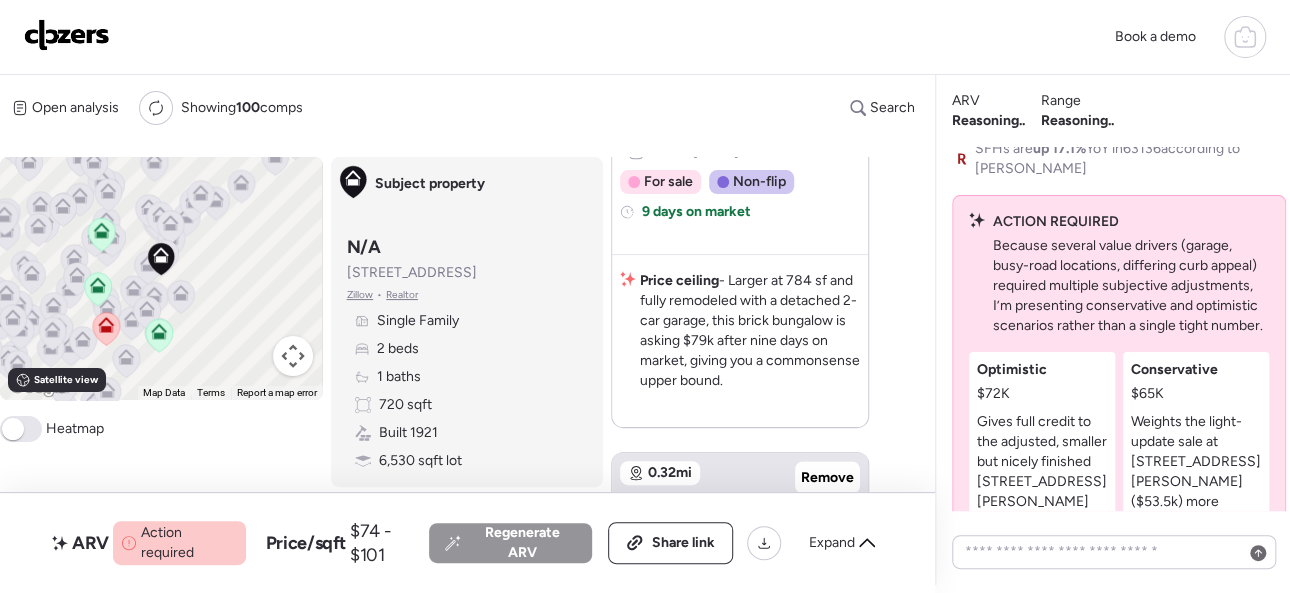 click at bounding box center (67, 35) 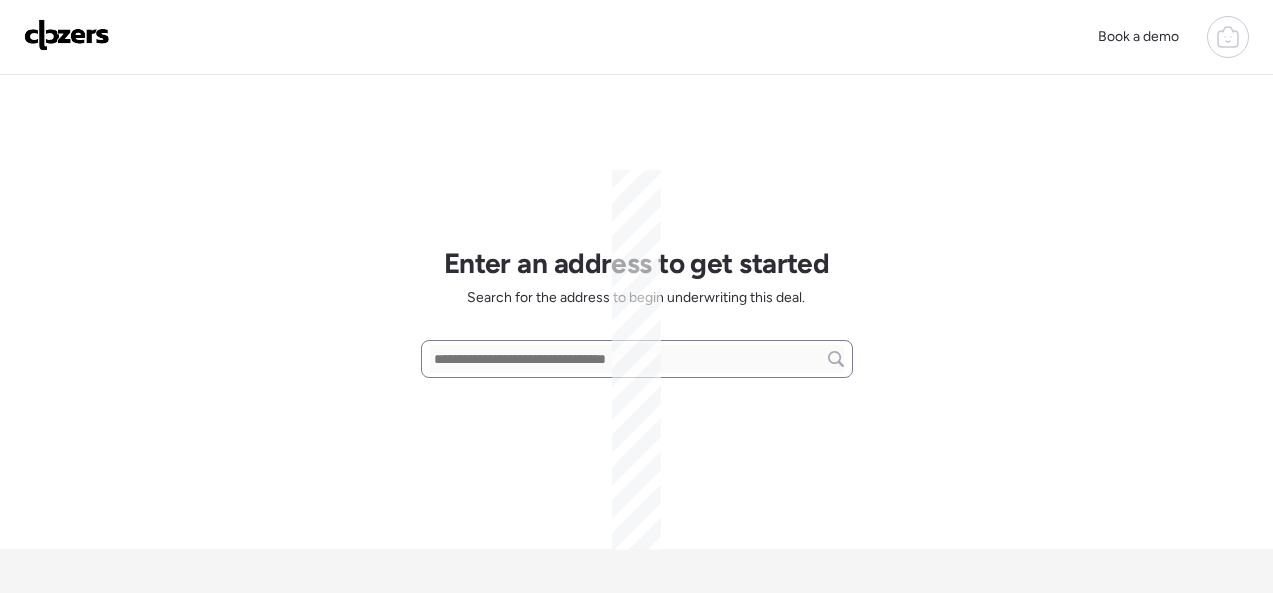 scroll, scrollTop: 0, scrollLeft: 0, axis: both 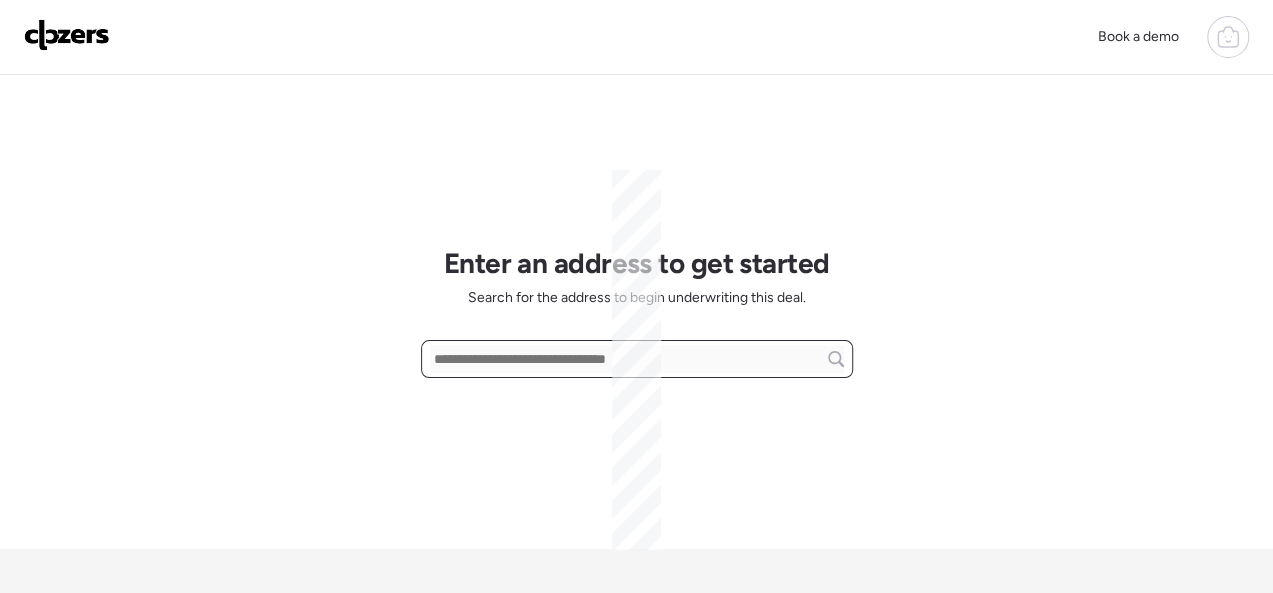 click at bounding box center (637, 359) 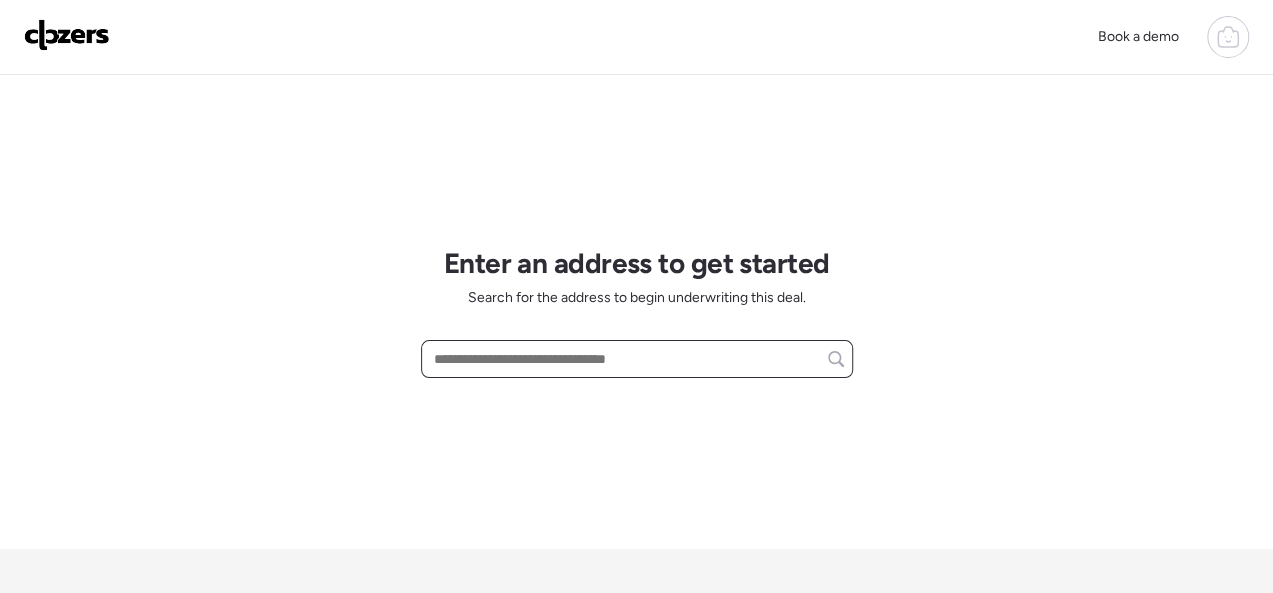 paste on "**********" 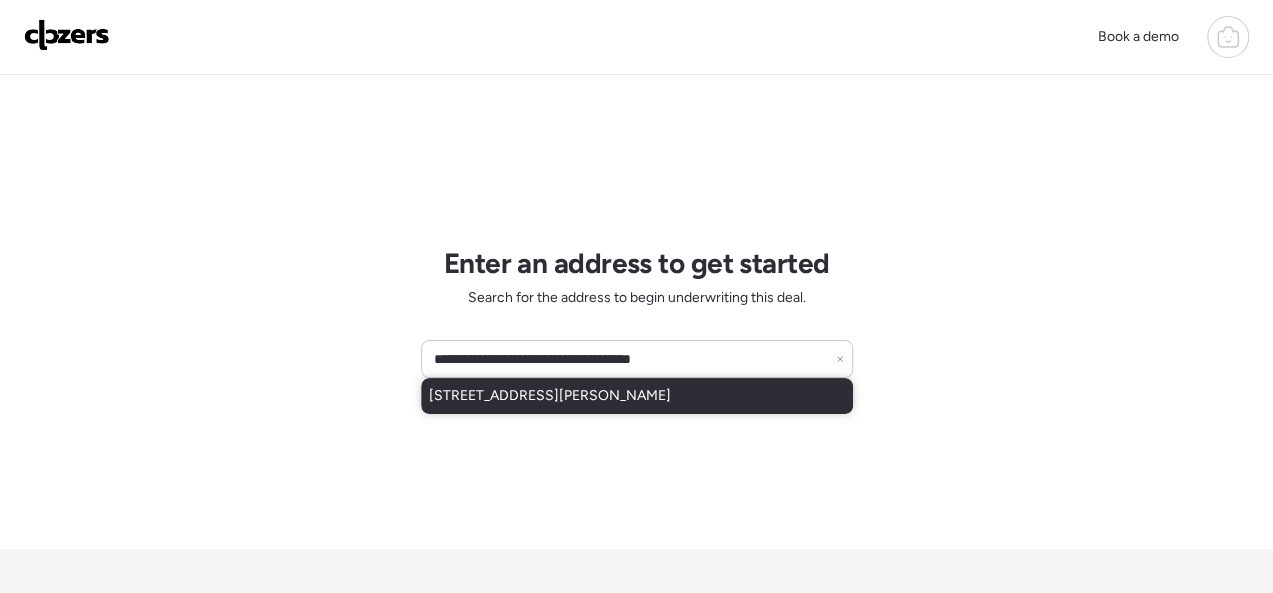 click on "[STREET_ADDRESS][PERSON_NAME]" at bounding box center [550, 396] 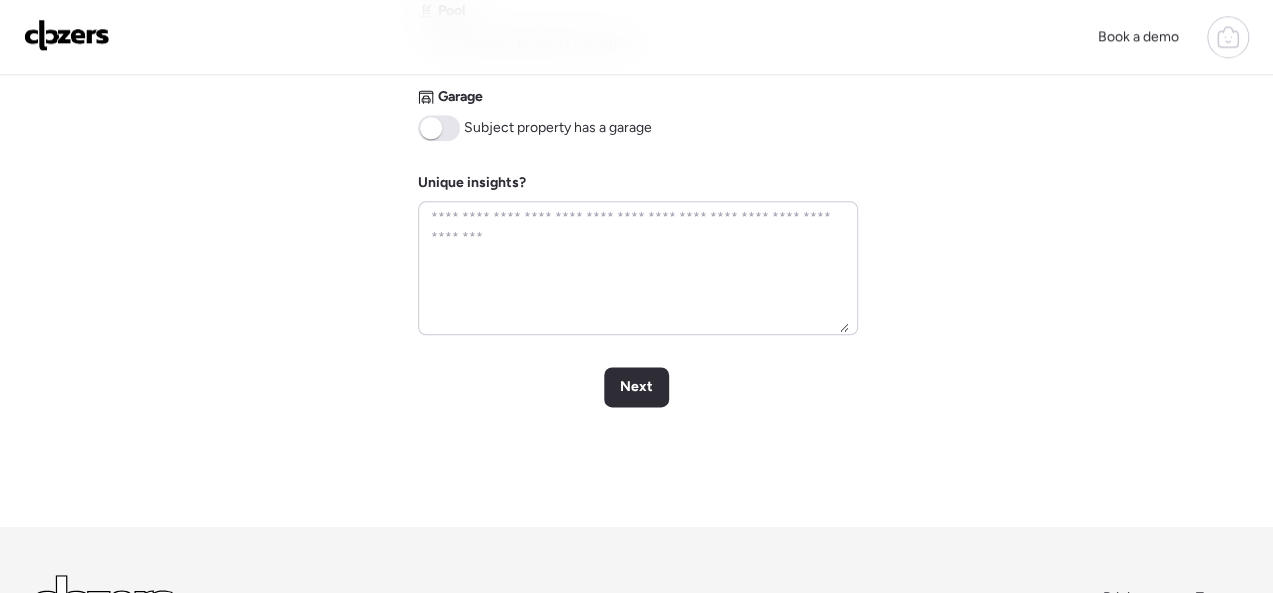 scroll, scrollTop: 1100, scrollLeft: 0, axis: vertical 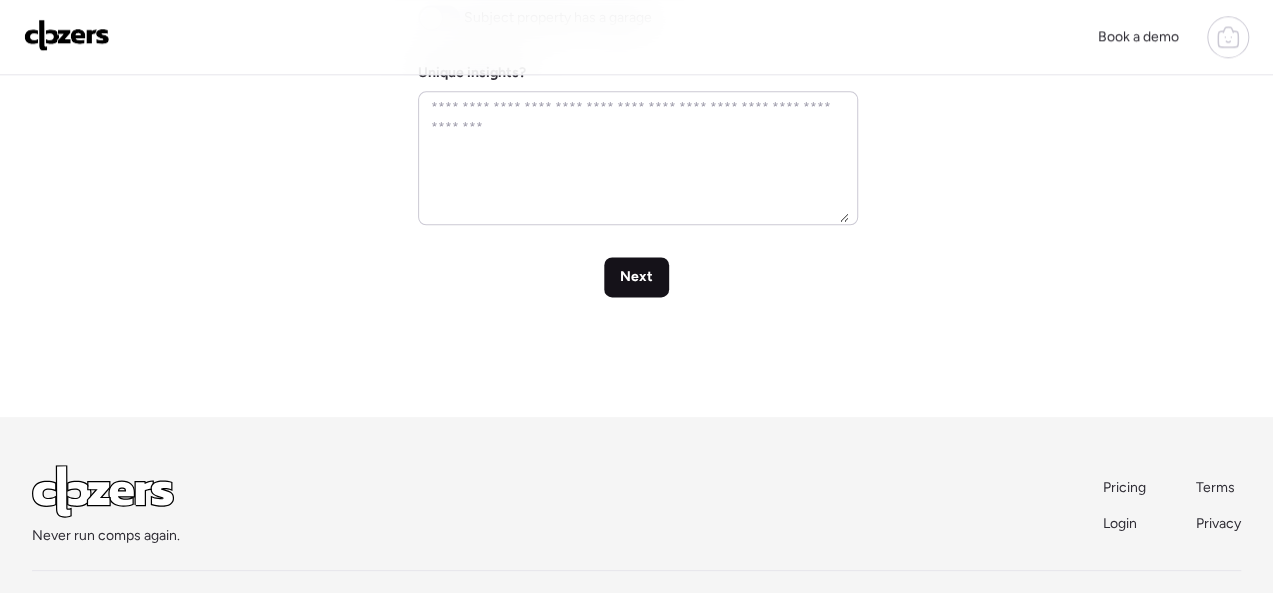 click on "Next" at bounding box center (636, 277) 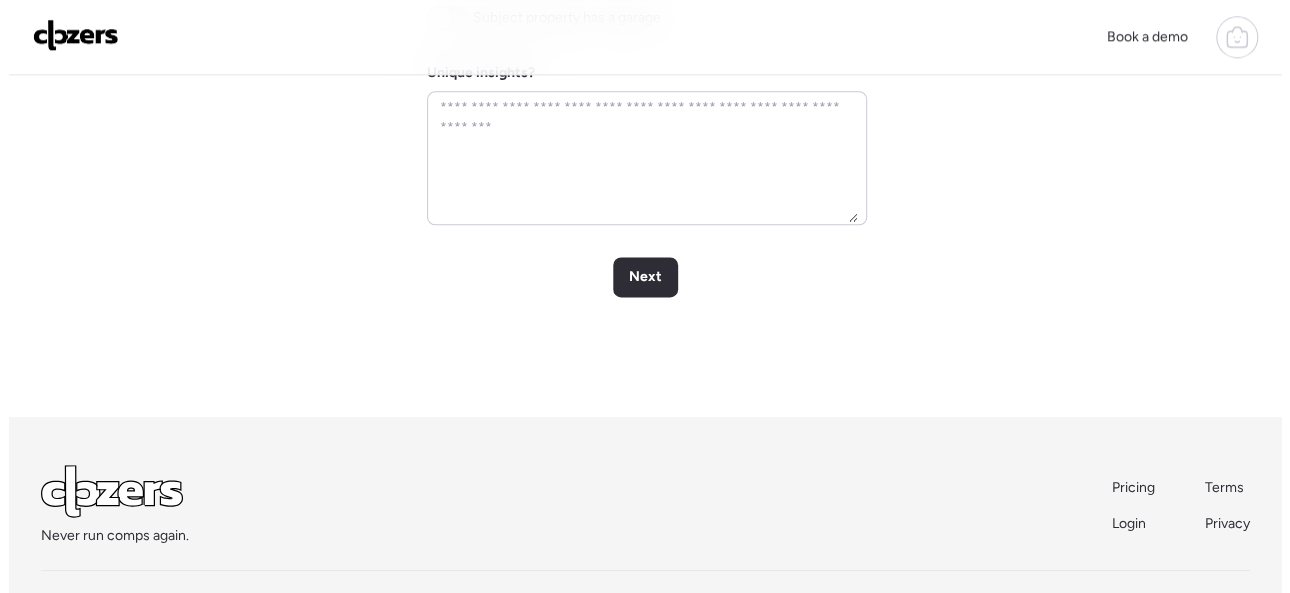scroll, scrollTop: 0, scrollLeft: 0, axis: both 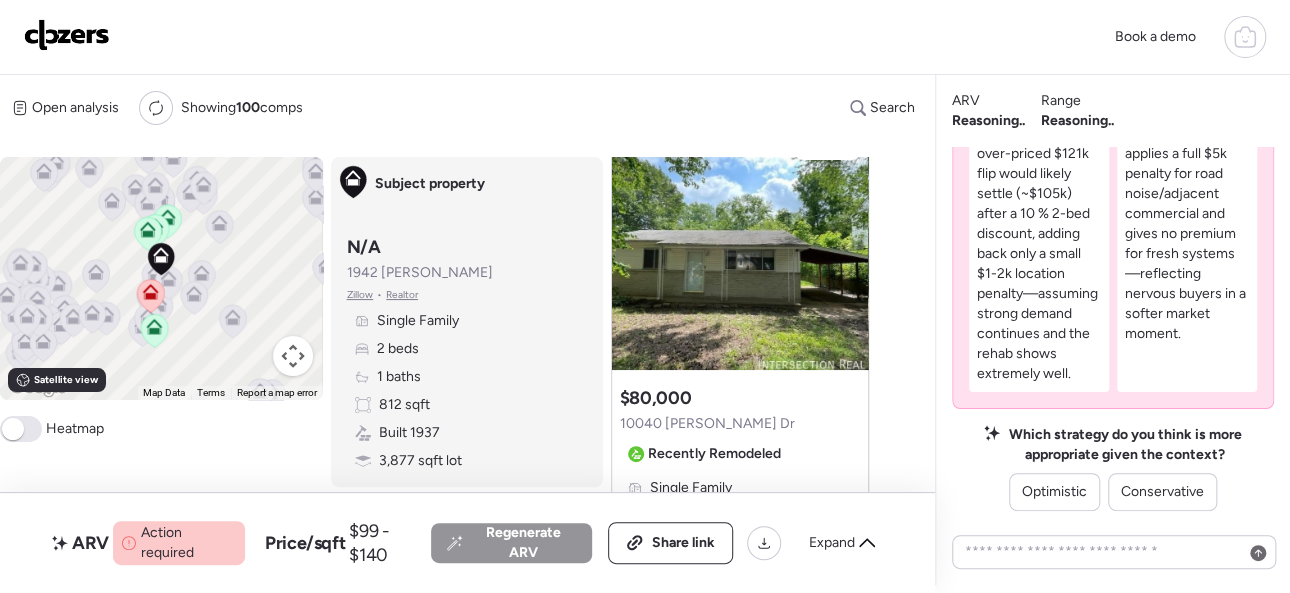 click at bounding box center [67, 35] 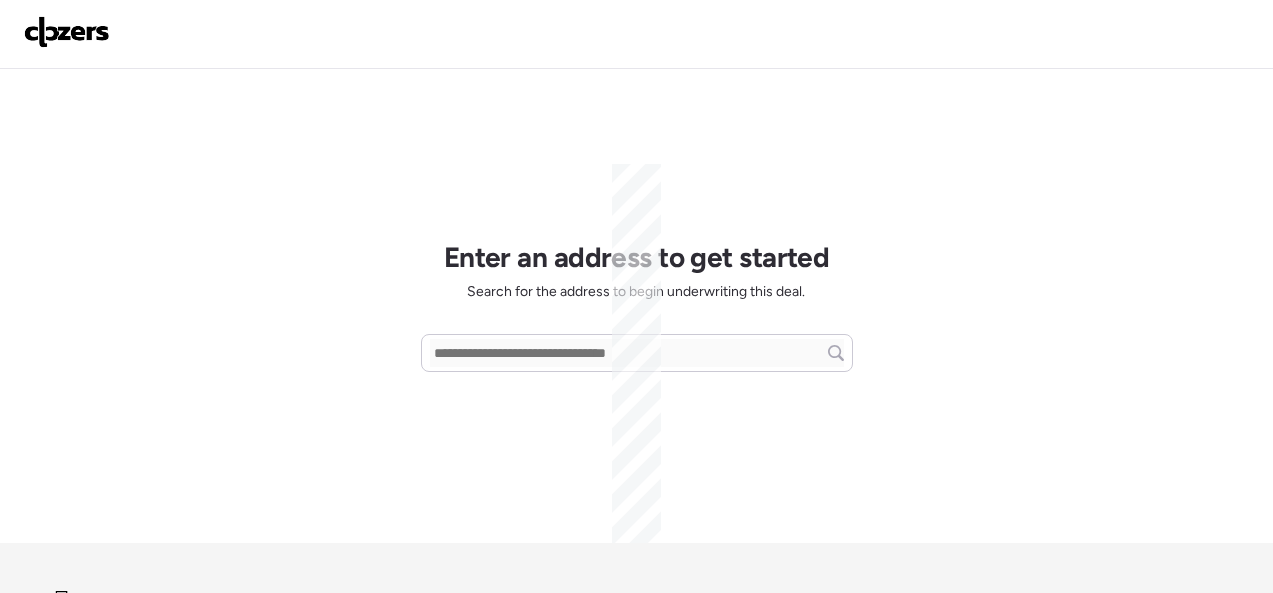 scroll, scrollTop: 0, scrollLeft: 0, axis: both 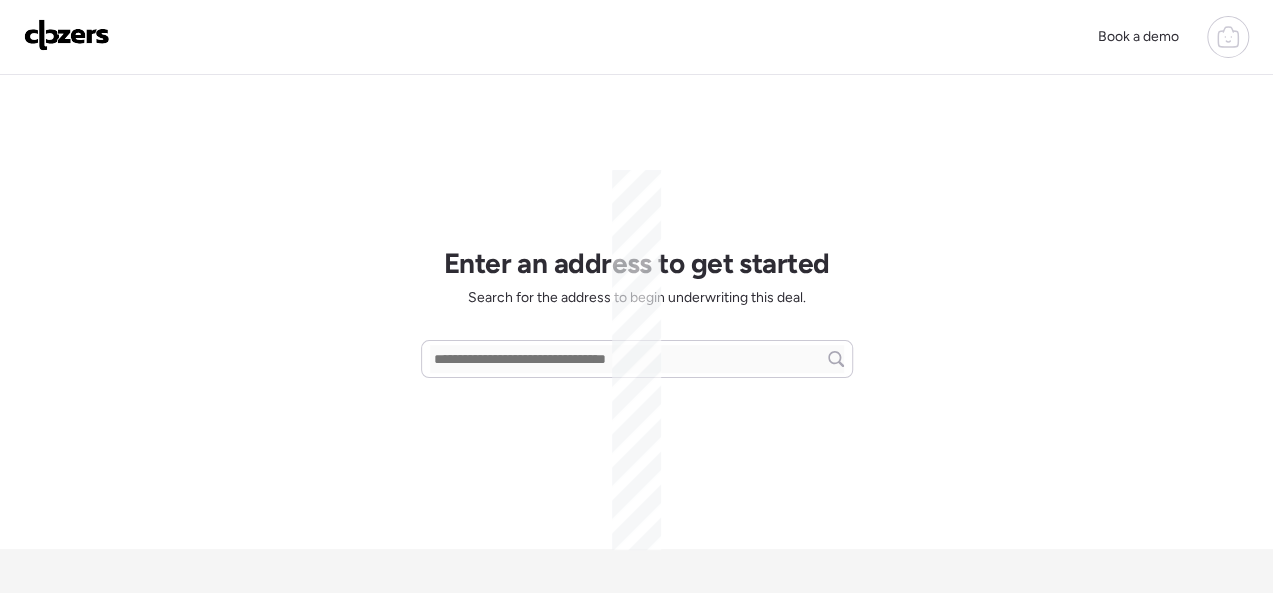 click on "Search for the address to begin underwriting this deal." at bounding box center (636, 298) 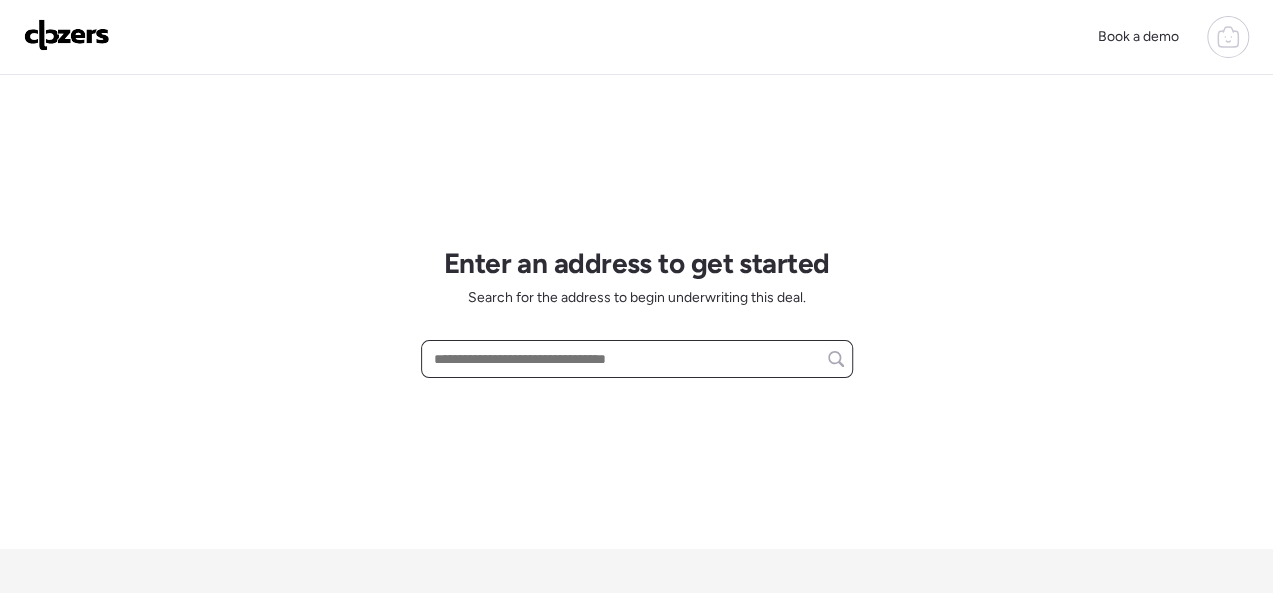 click at bounding box center [637, 359] 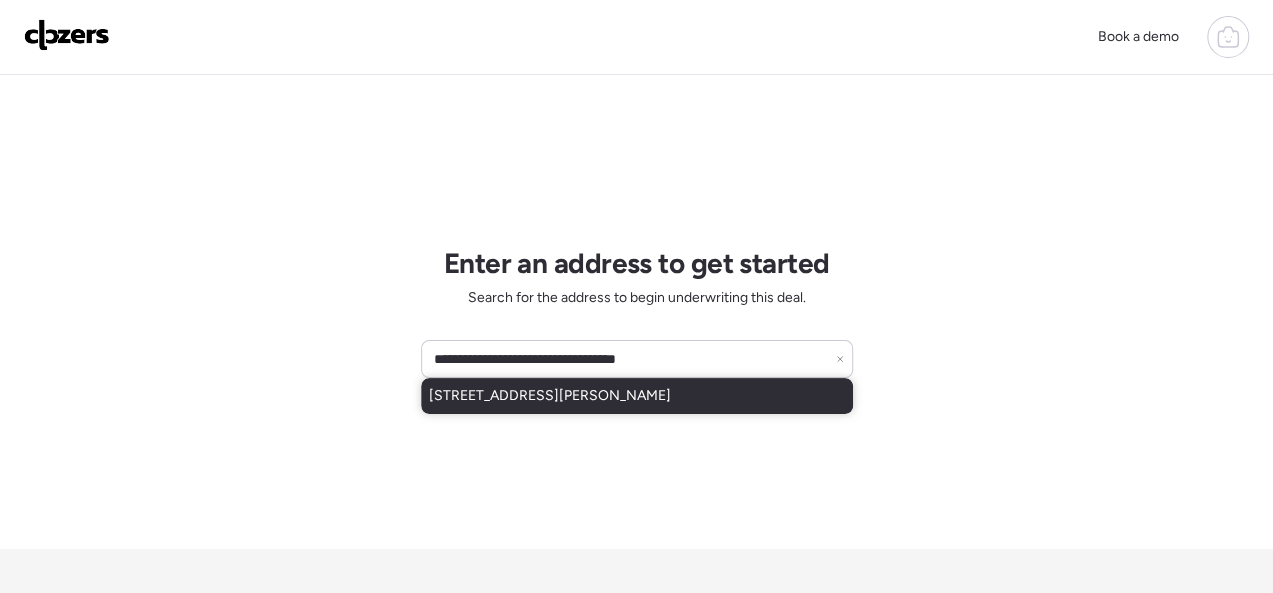 click on "[STREET_ADDRESS][PERSON_NAME]" at bounding box center [550, 396] 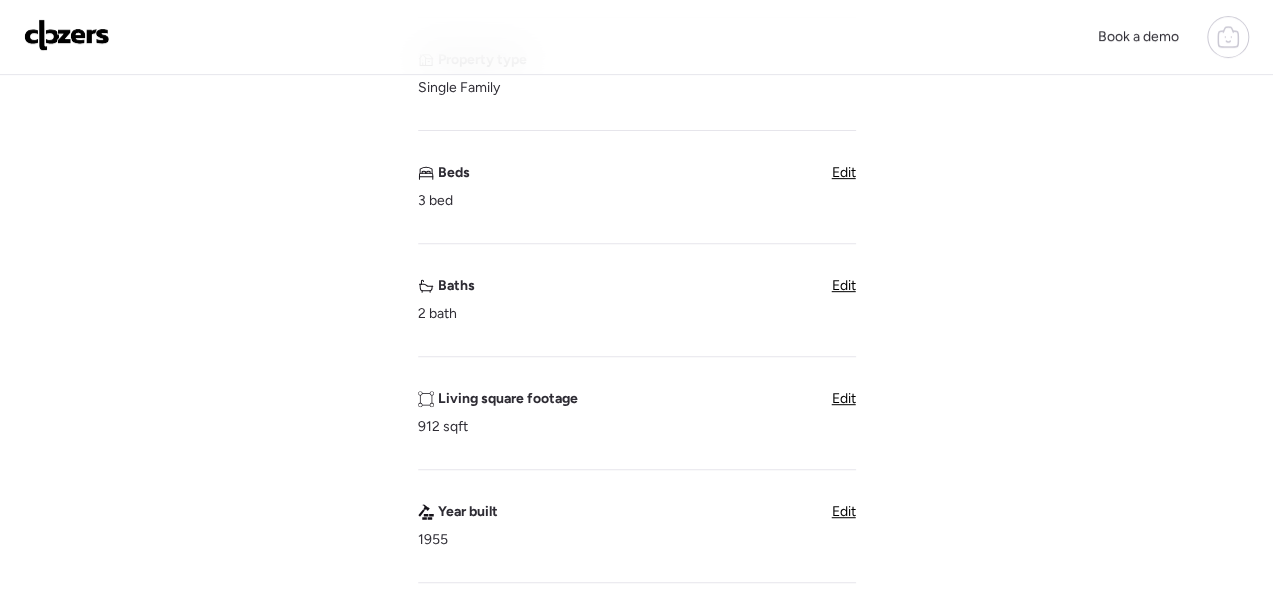 scroll, scrollTop: 300, scrollLeft: 0, axis: vertical 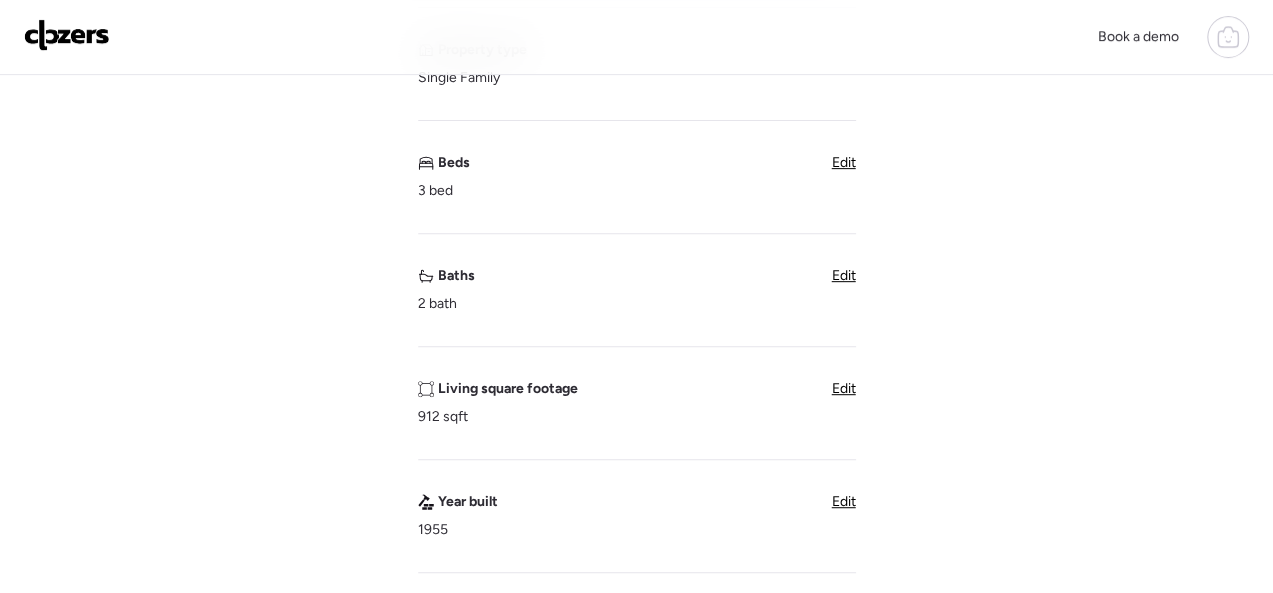 click on "Edit" at bounding box center [844, 388] 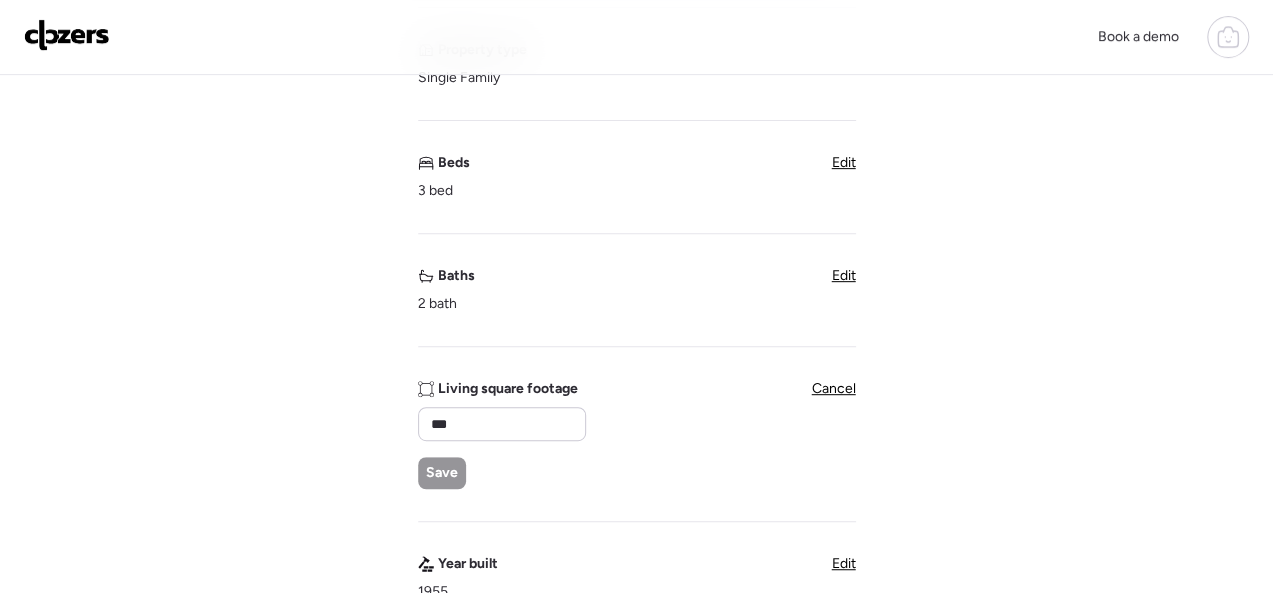 click on "Living square footage *** Save Cancel" at bounding box center (637, 434) 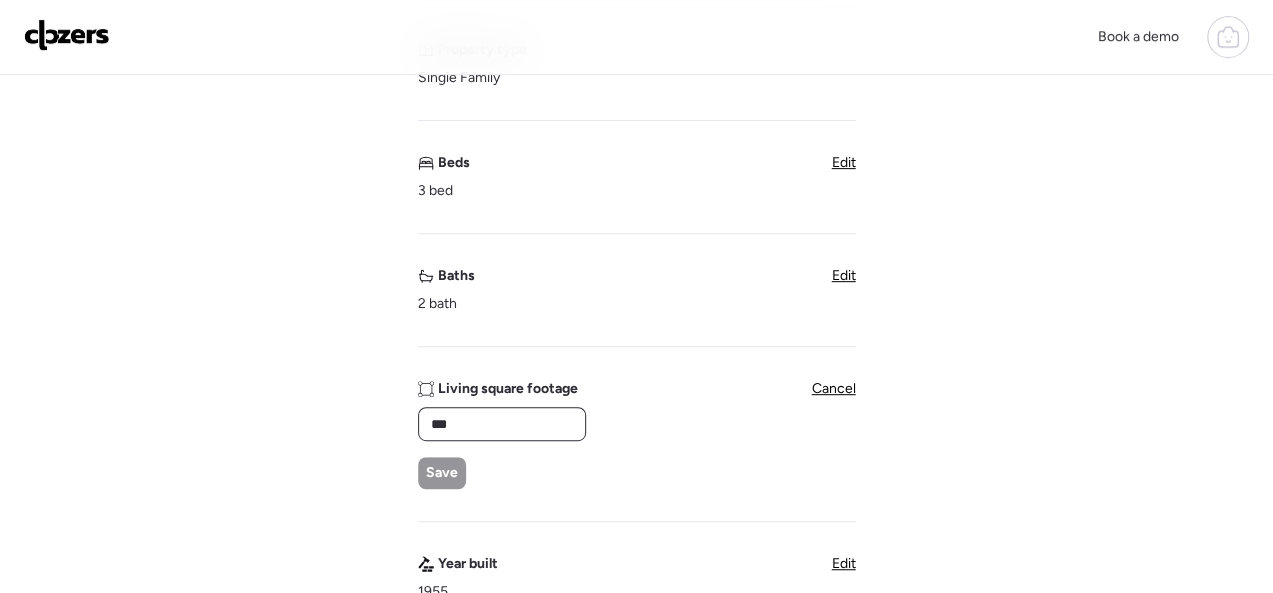 click on "***" at bounding box center (502, 424) 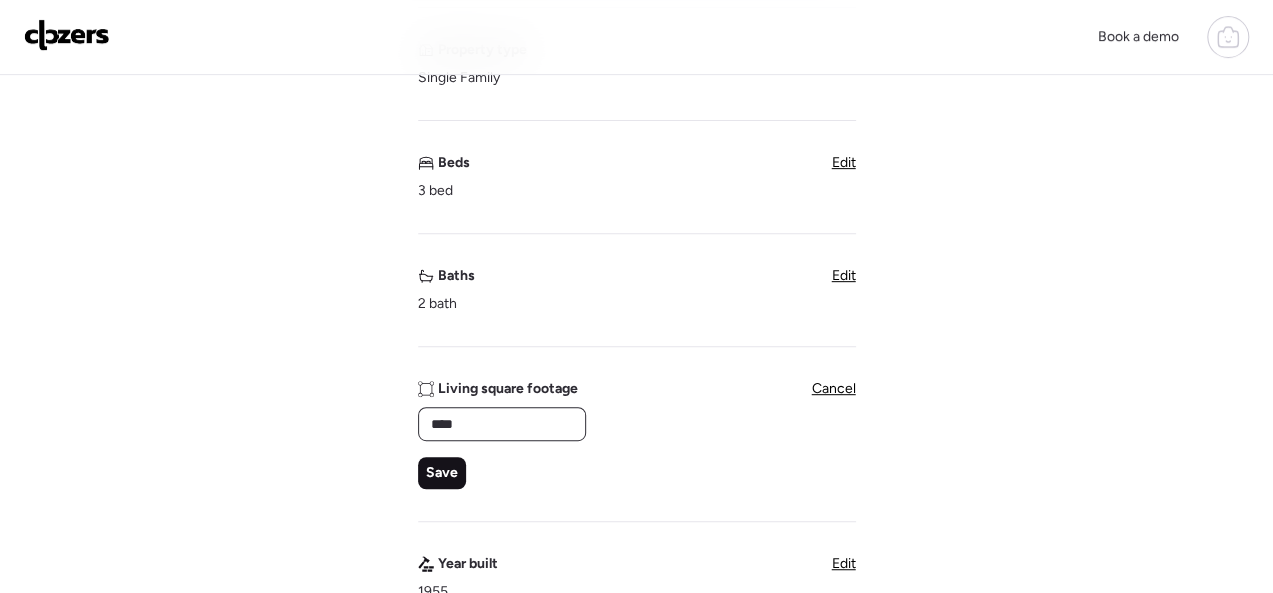 type on "****" 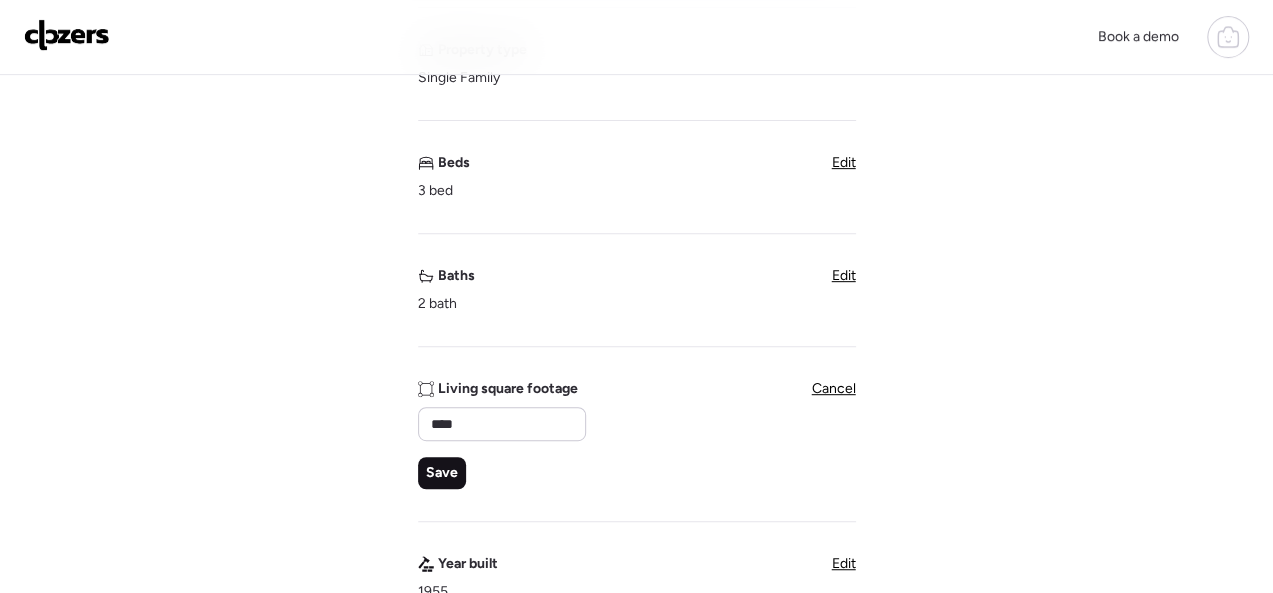 click on "Save" at bounding box center [442, 473] 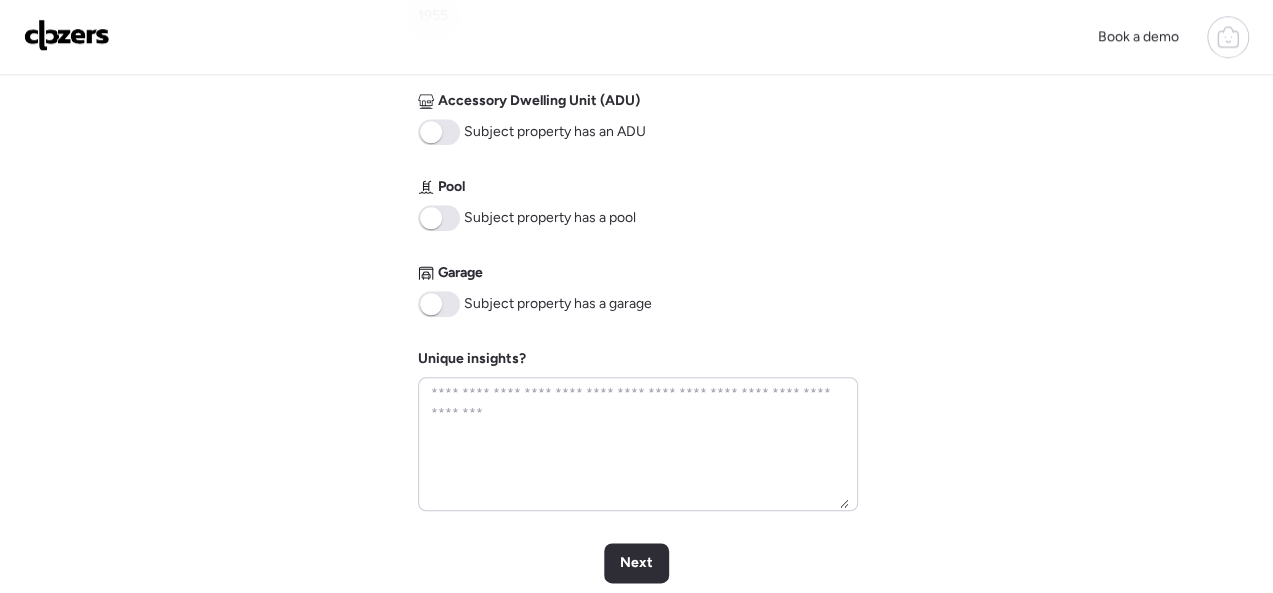 scroll, scrollTop: 1100, scrollLeft: 0, axis: vertical 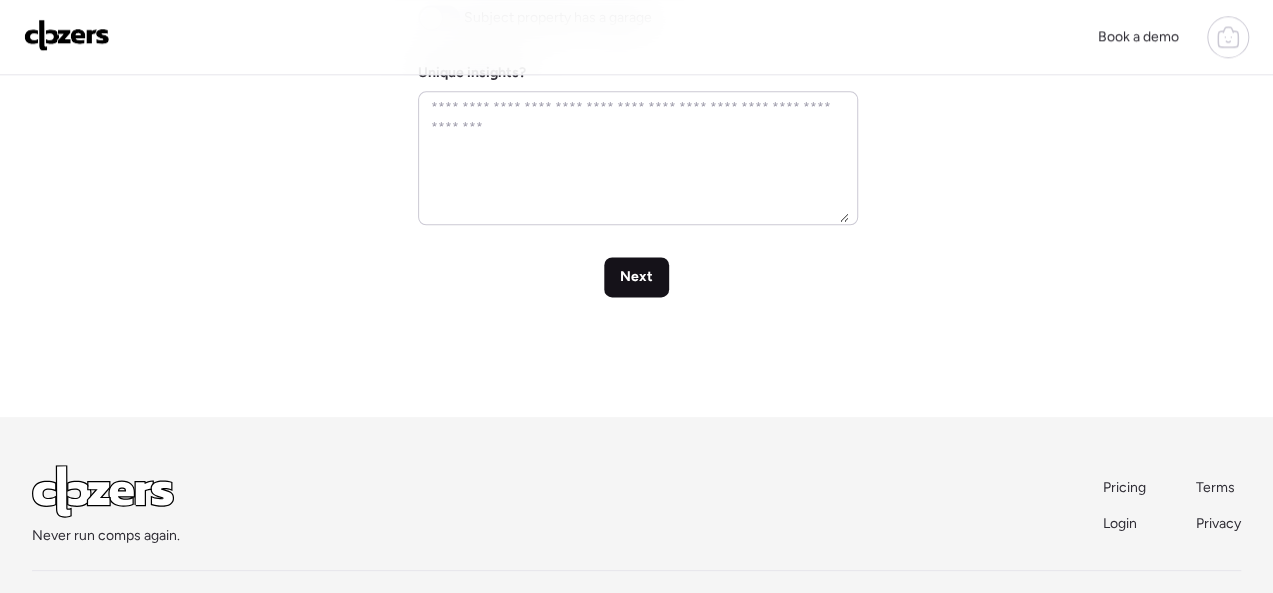 click on "Next" at bounding box center (636, 277) 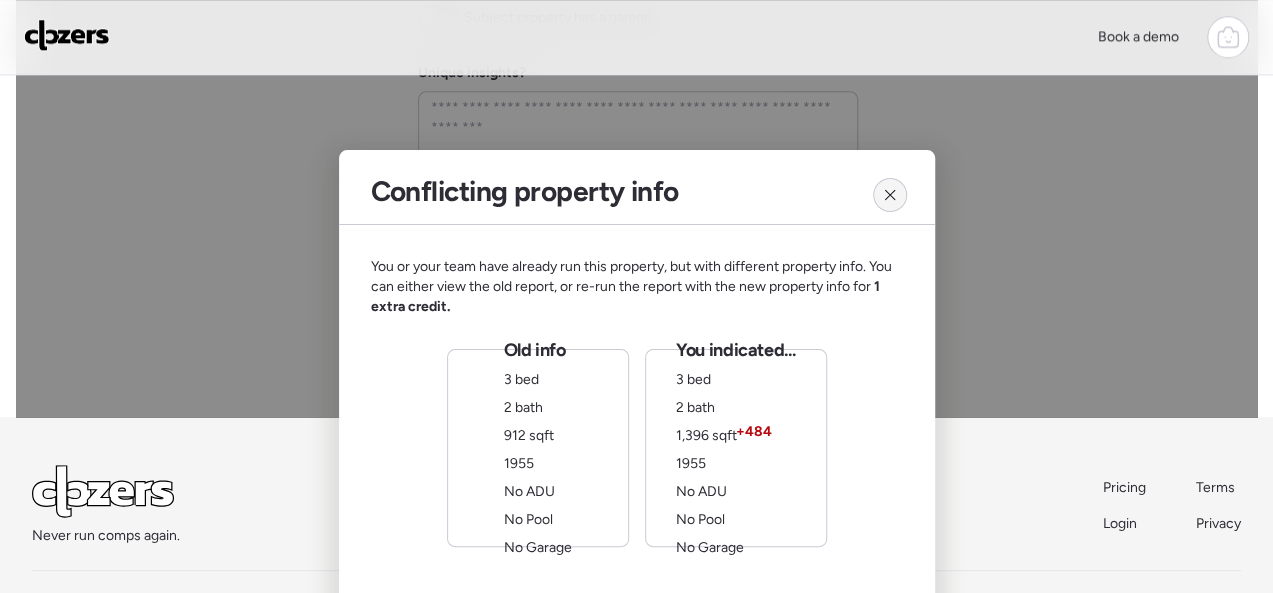 click 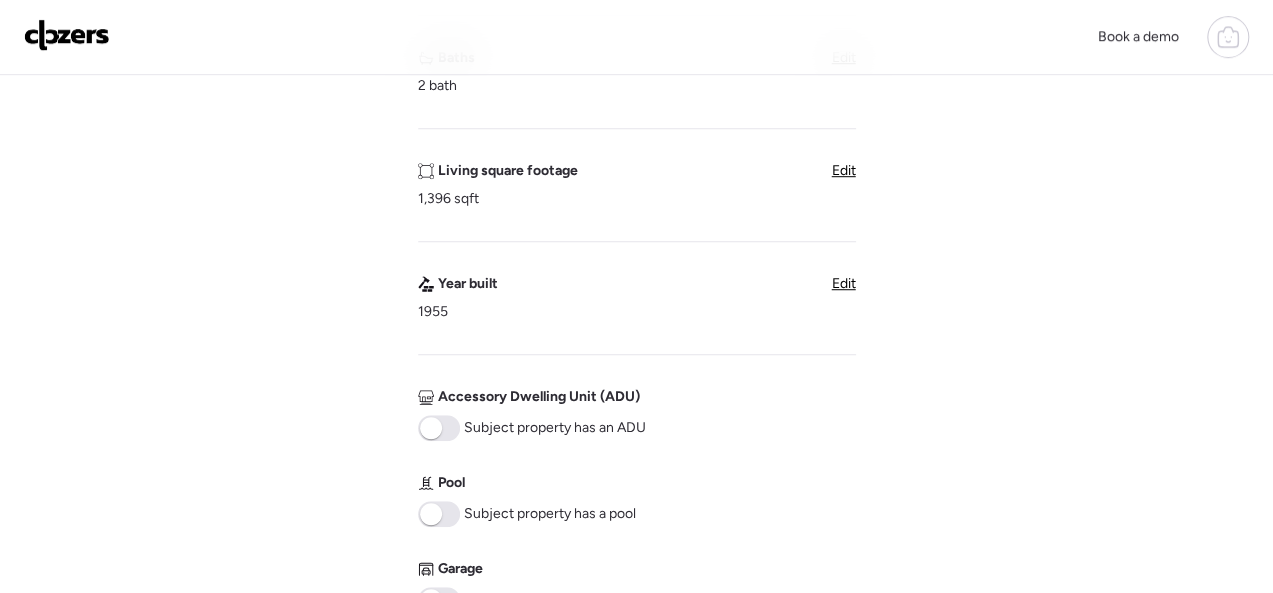 scroll, scrollTop: 500, scrollLeft: 0, axis: vertical 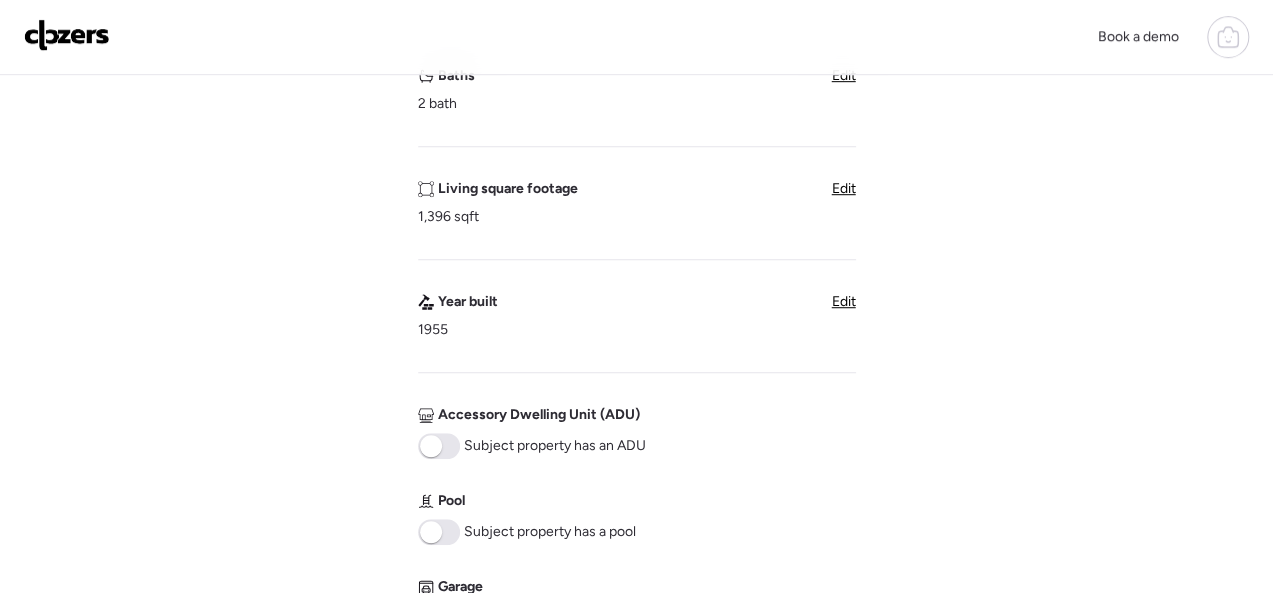 click on "Living square footage 1,396 sqft" at bounding box center (498, 203) 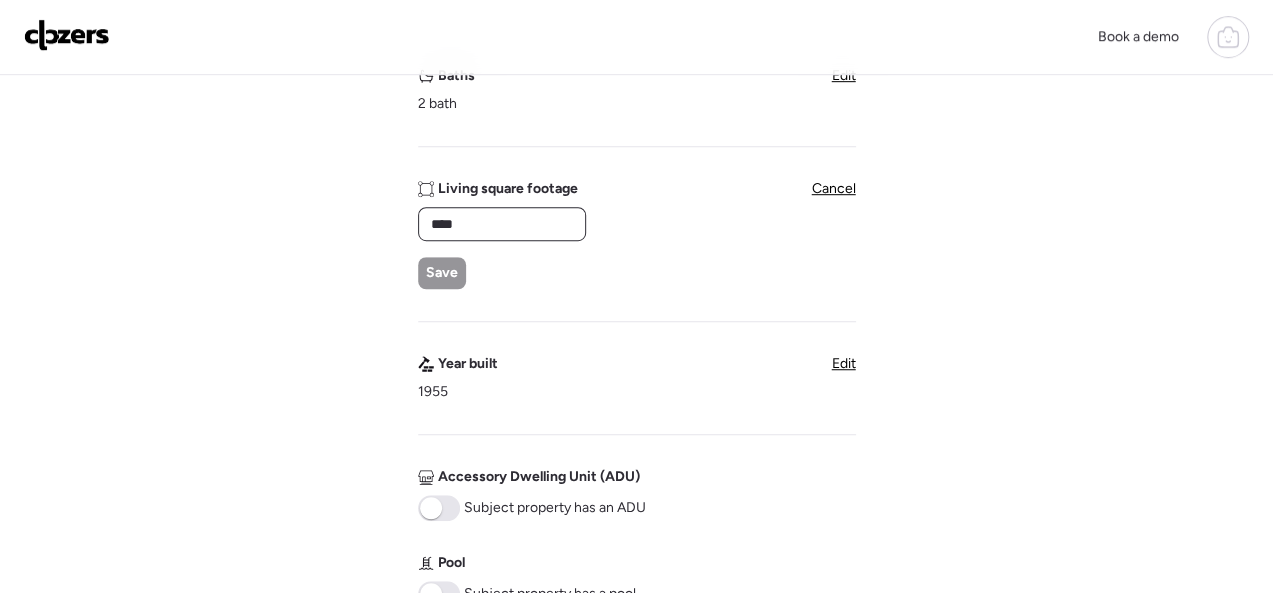 click on "****" at bounding box center (502, 224) 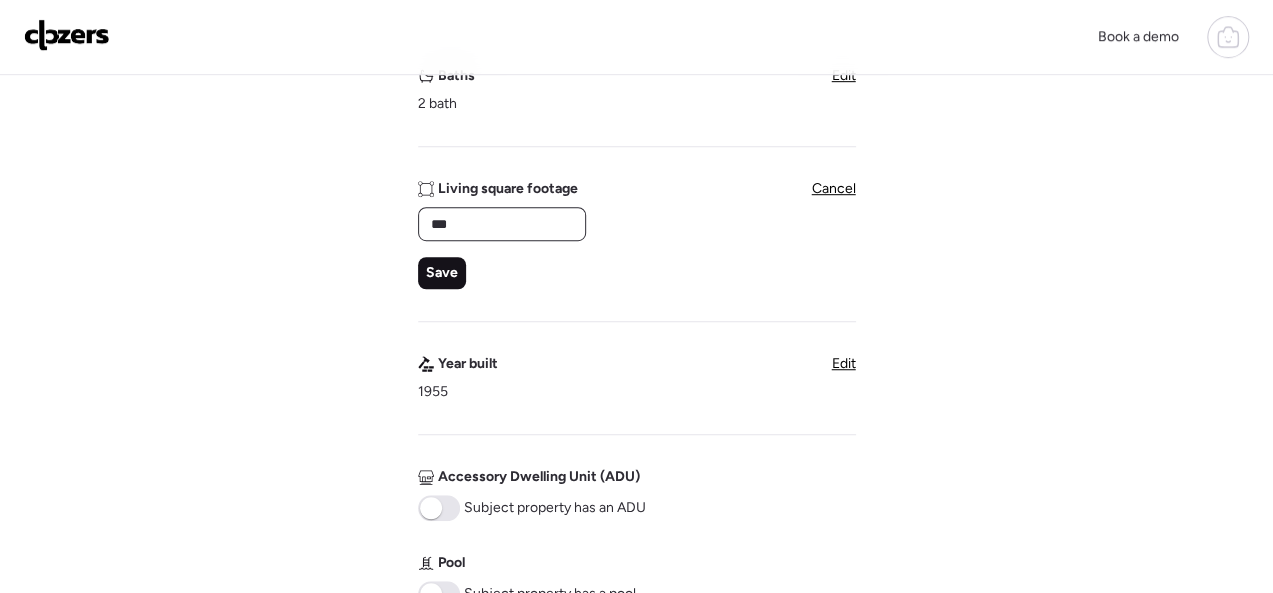 type on "***" 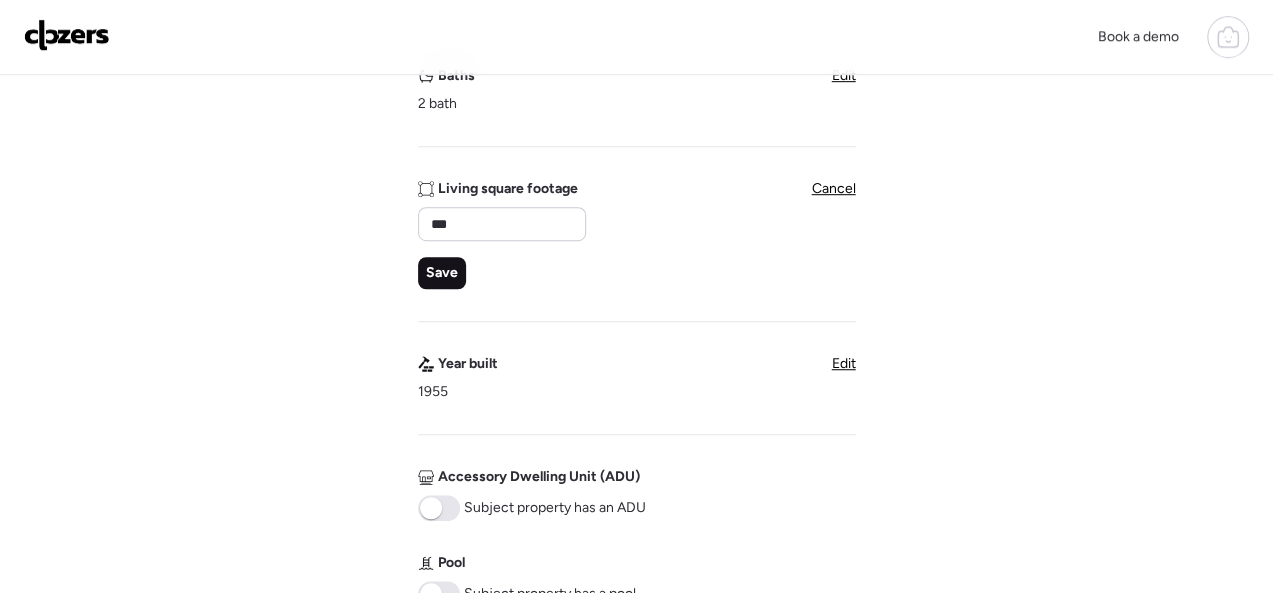 click on "Save" at bounding box center [442, 273] 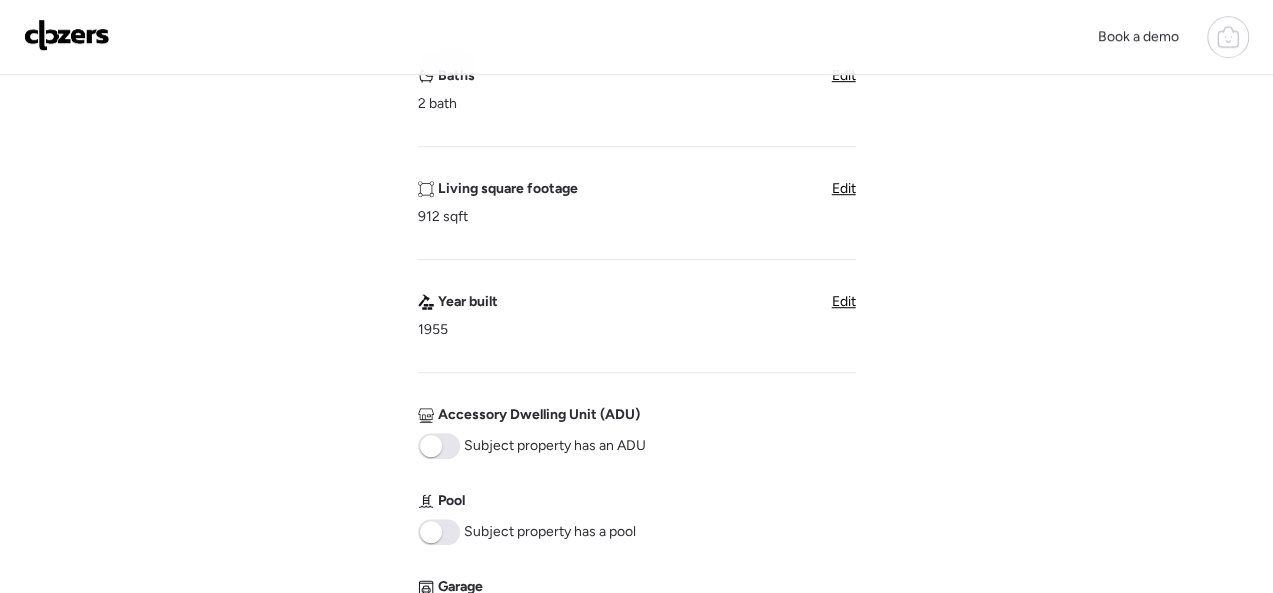 scroll, scrollTop: 900, scrollLeft: 0, axis: vertical 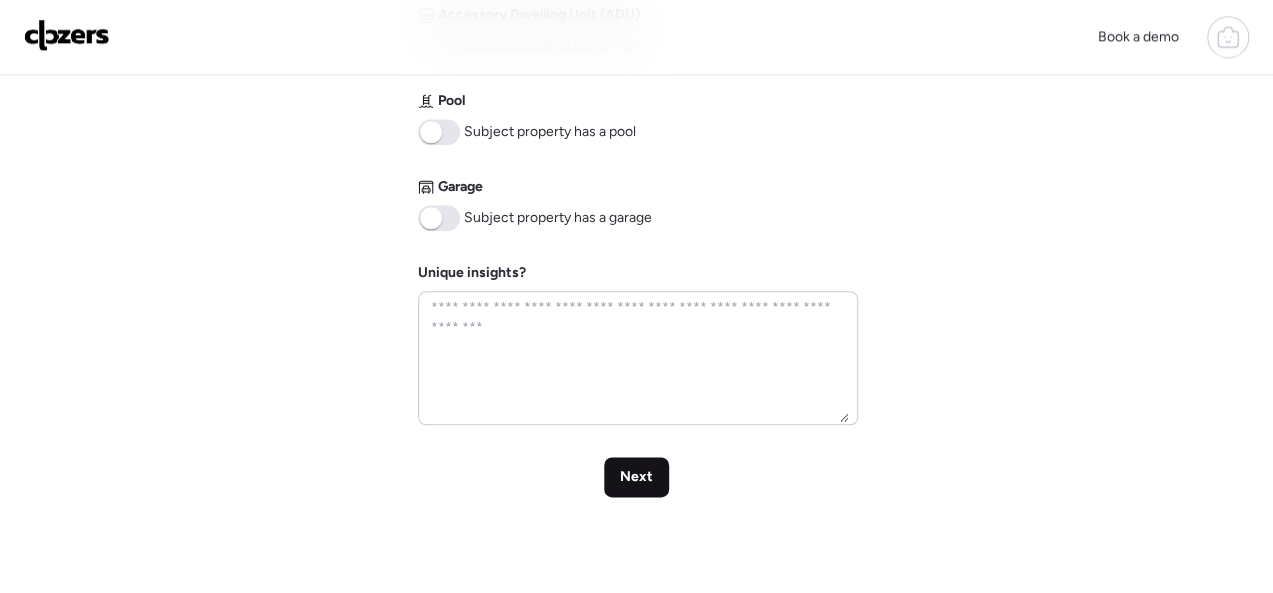 click on "Next" at bounding box center (636, 477) 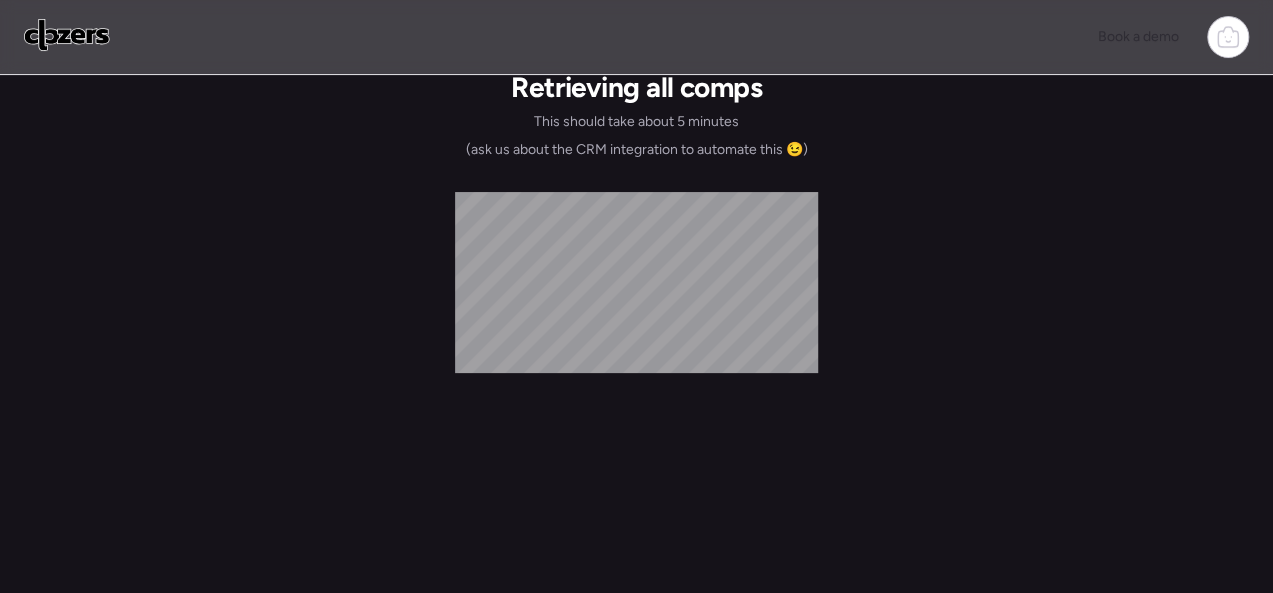 scroll, scrollTop: 0, scrollLeft: 0, axis: both 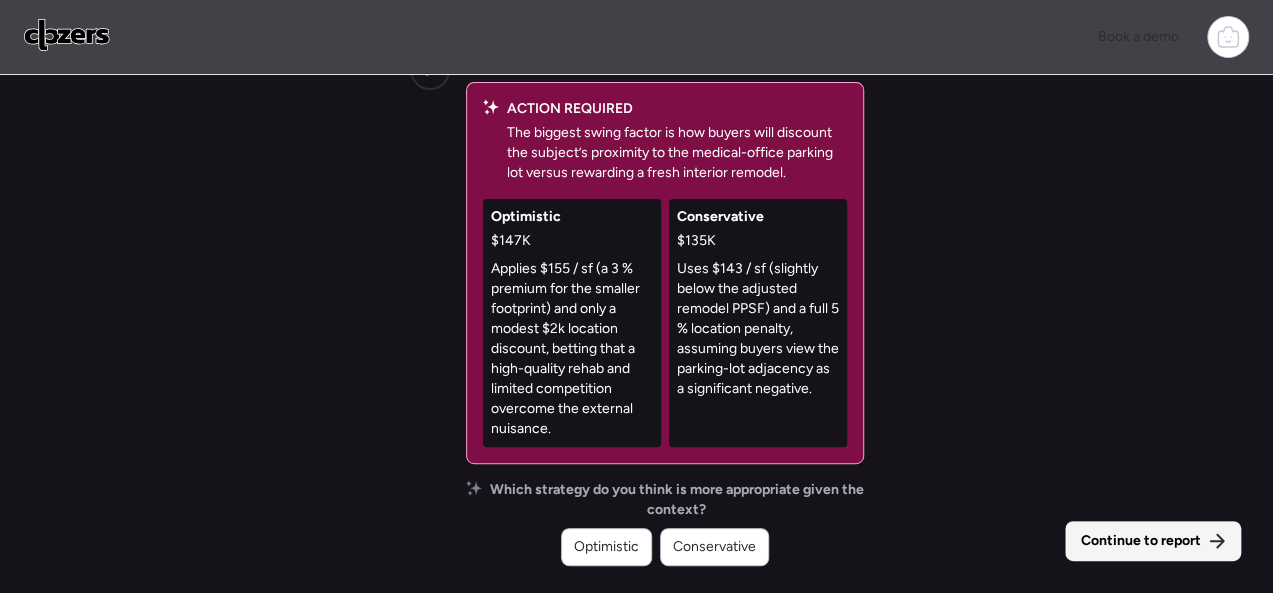 click on "Continue to report" at bounding box center (1141, 541) 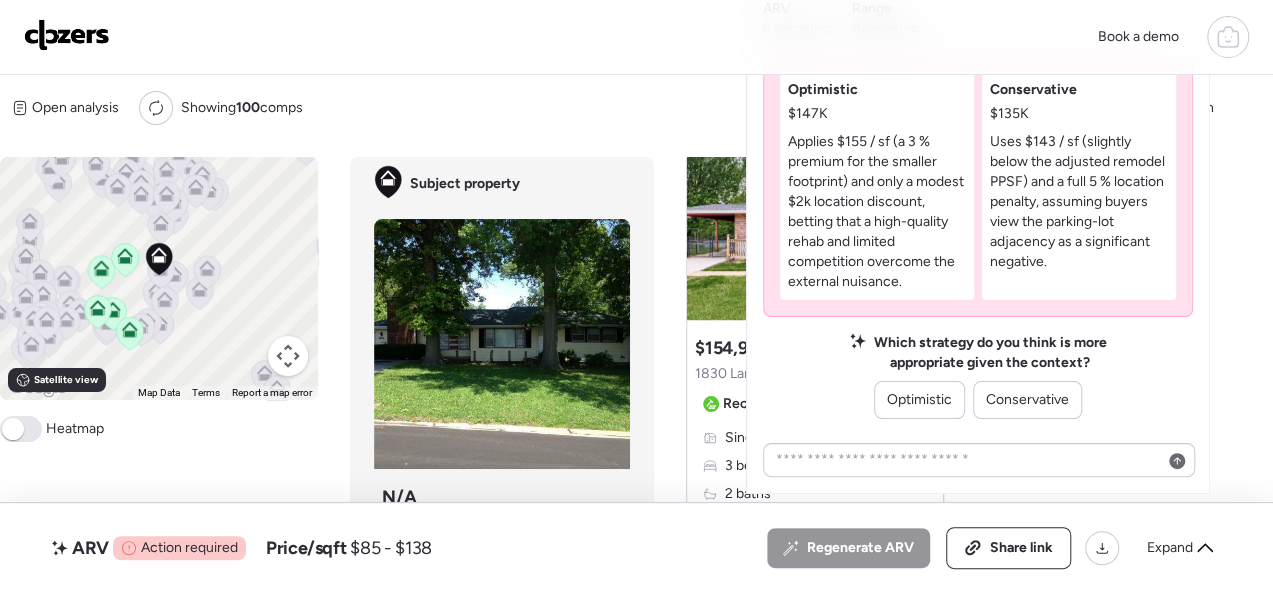 scroll, scrollTop: 700, scrollLeft: 0, axis: vertical 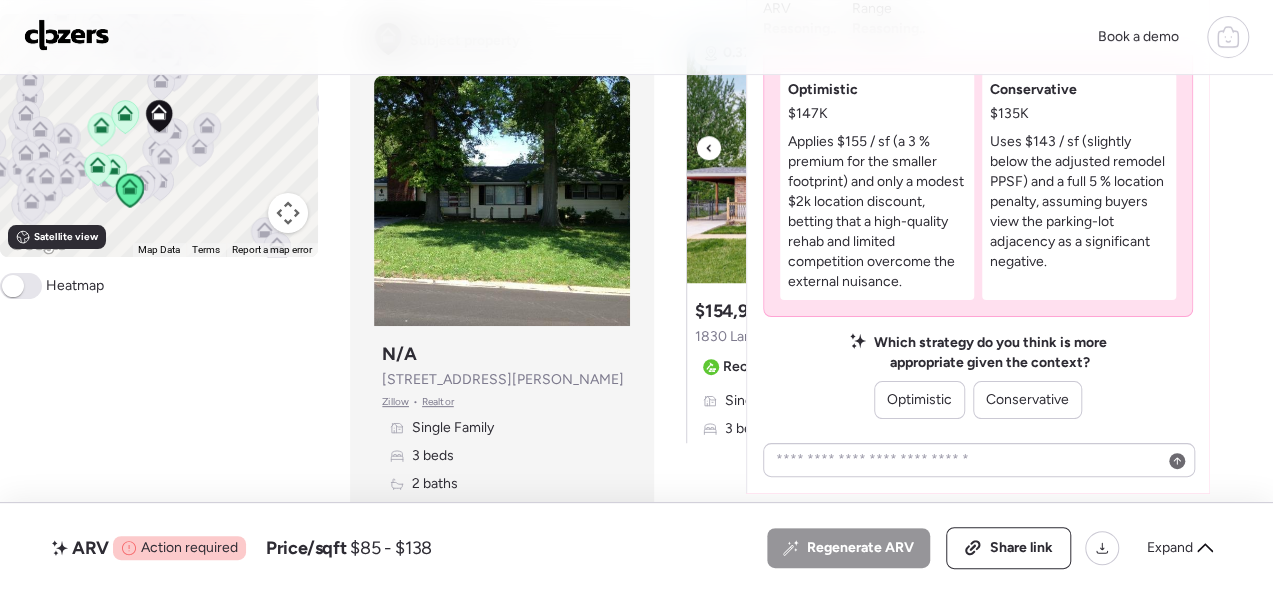 click 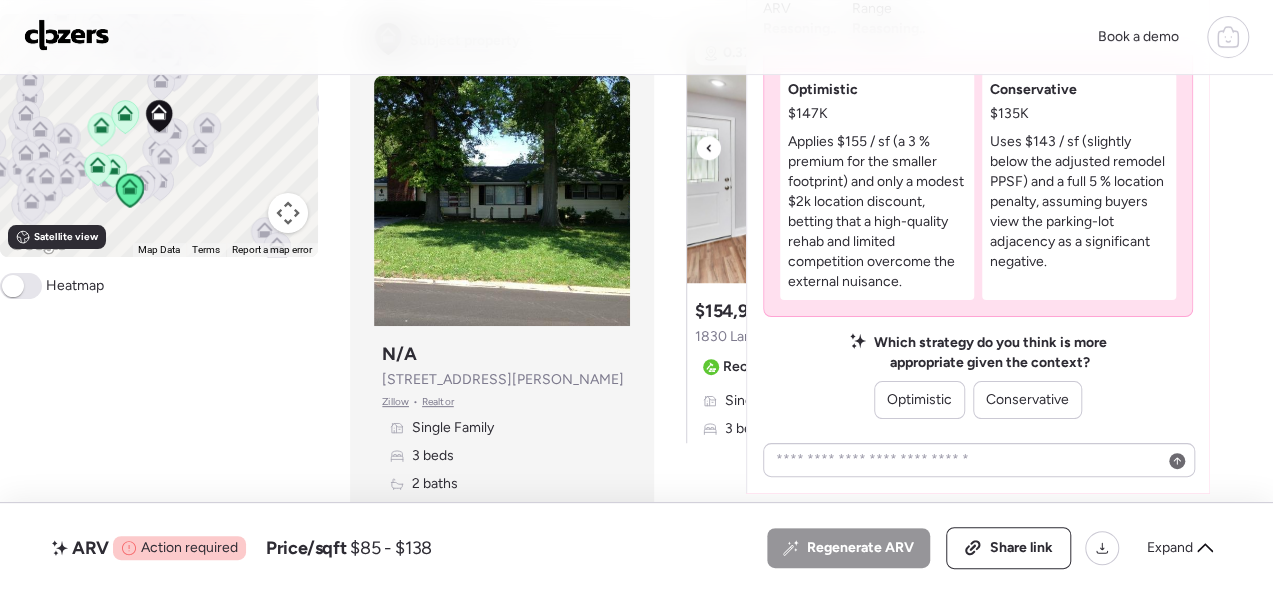 click 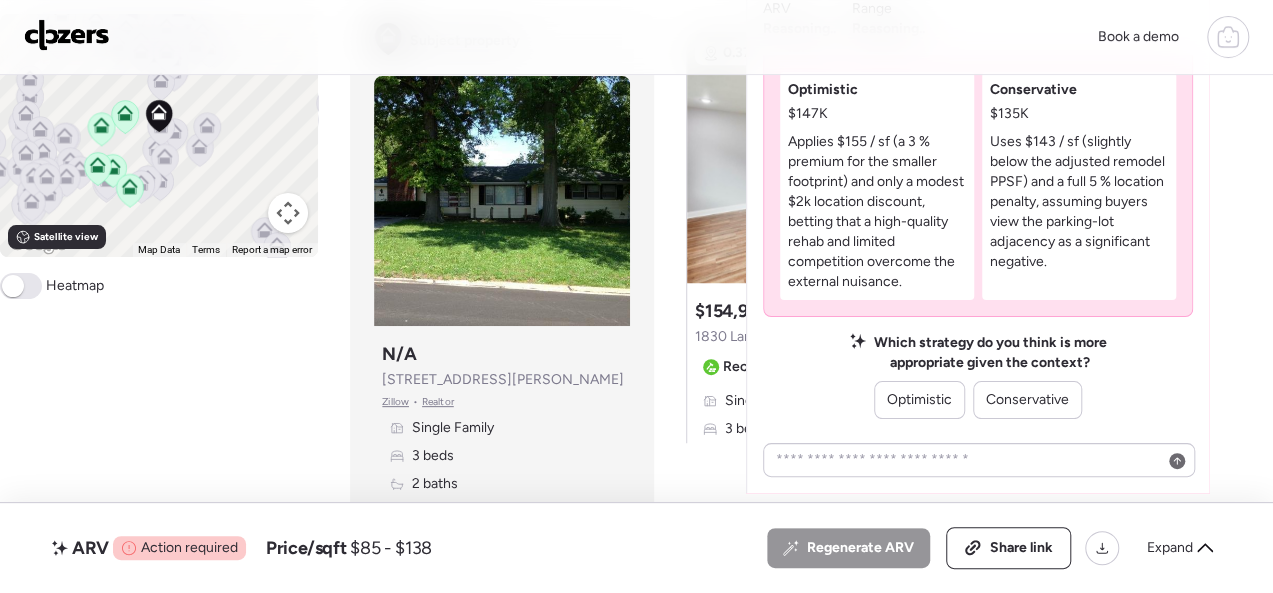 click at bounding box center (67, 35) 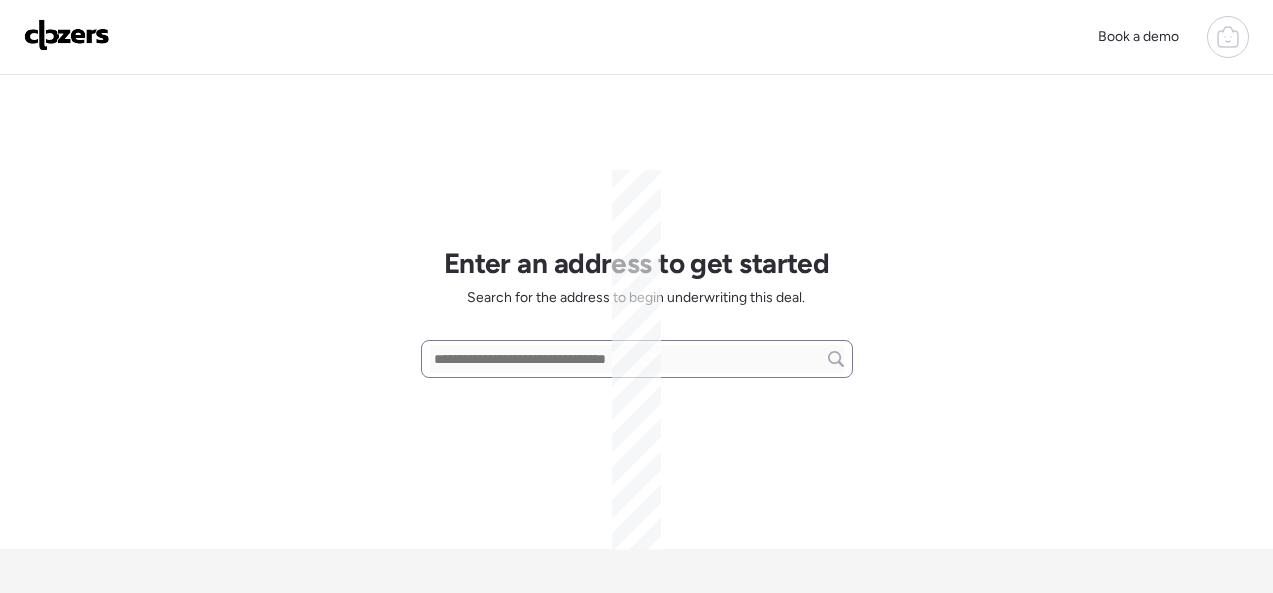 scroll, scrollTop: 0, scrollLeft: 0, axis: both 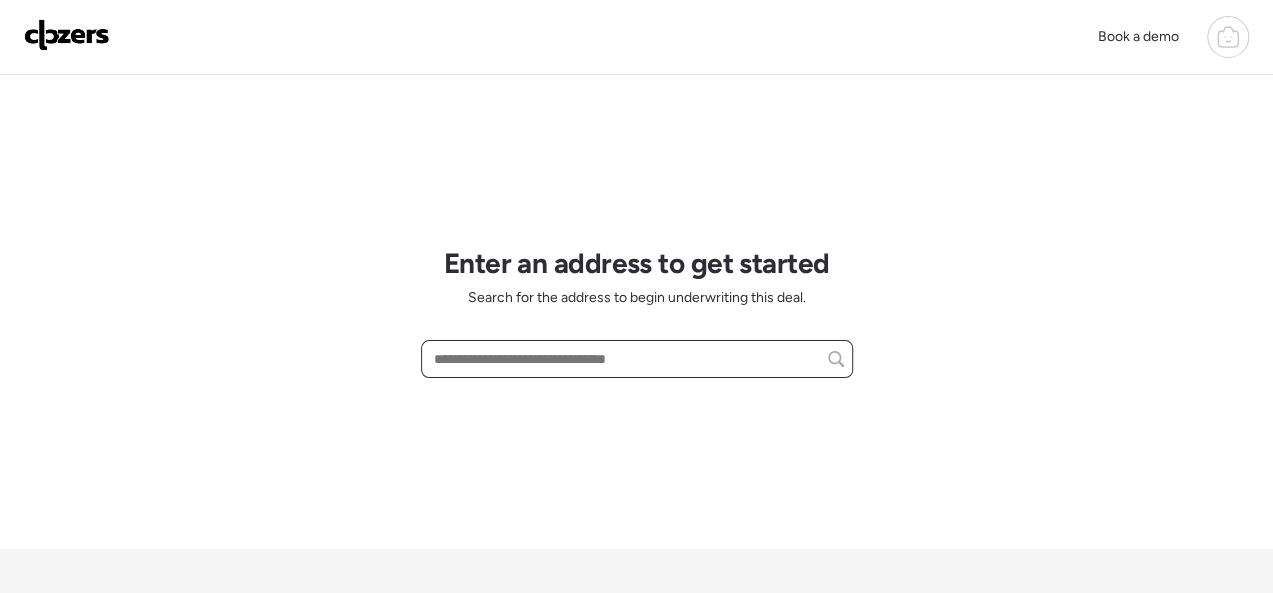 click at bounding box center (637, 359) 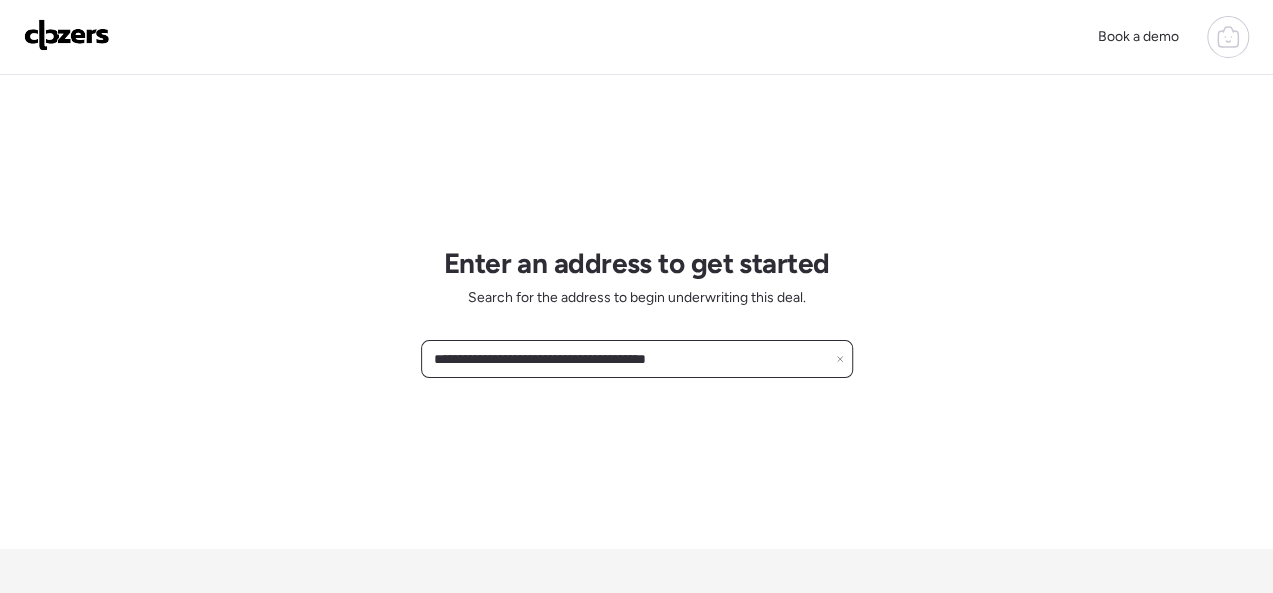 type on "**********" 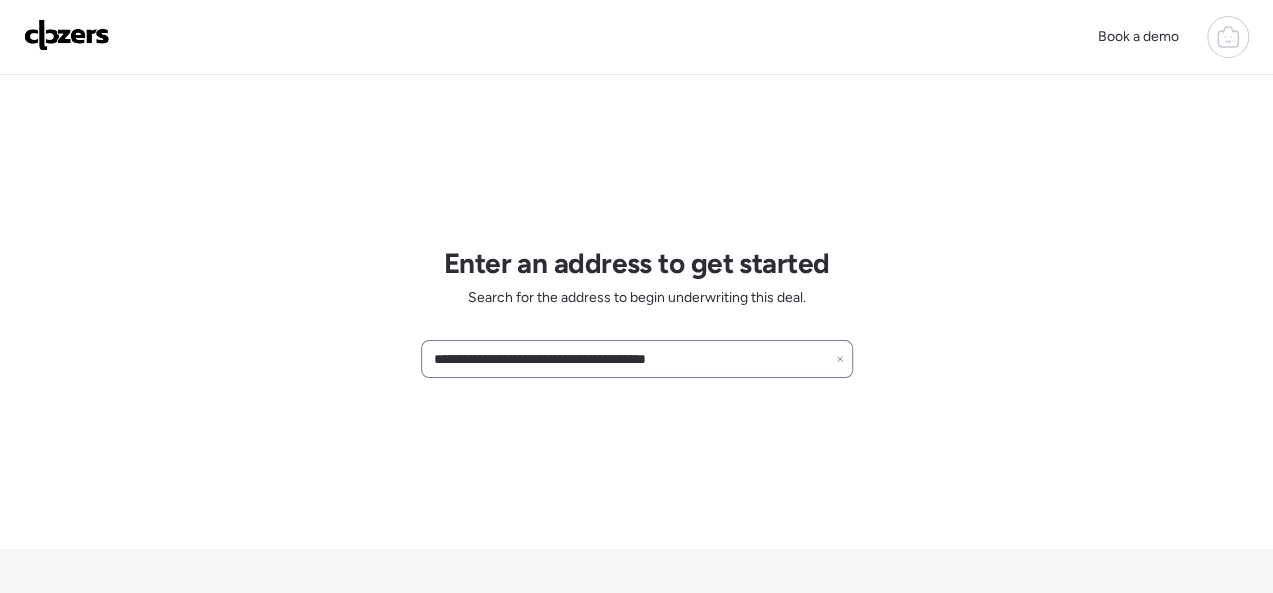 click 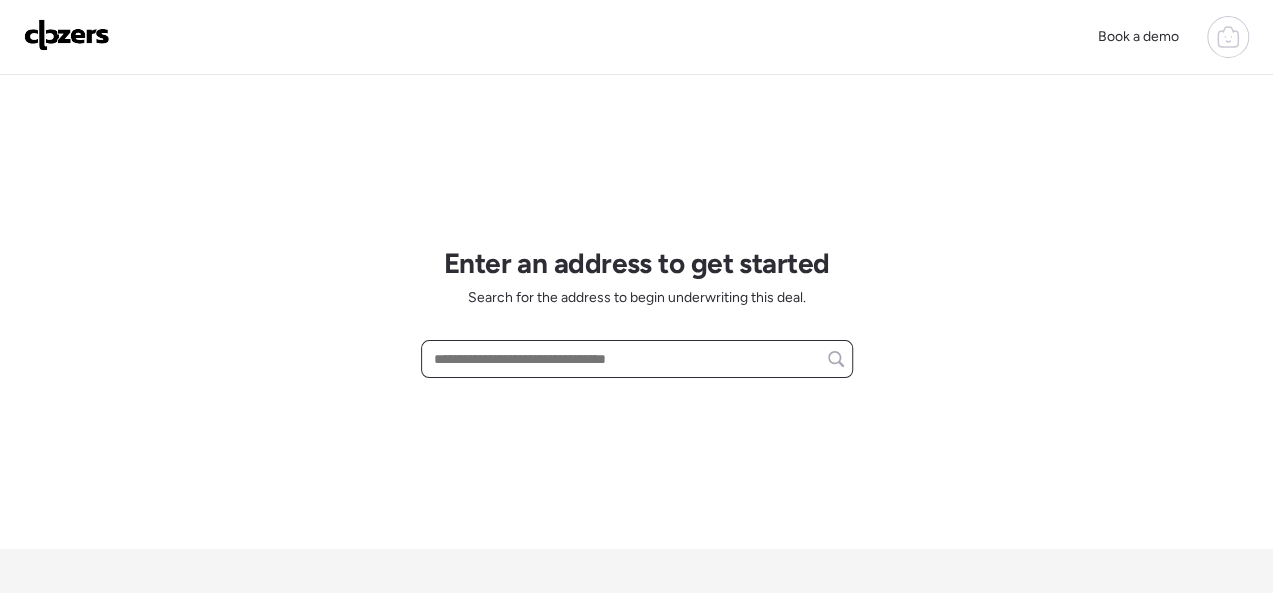 click at bounding box center (637, 359) 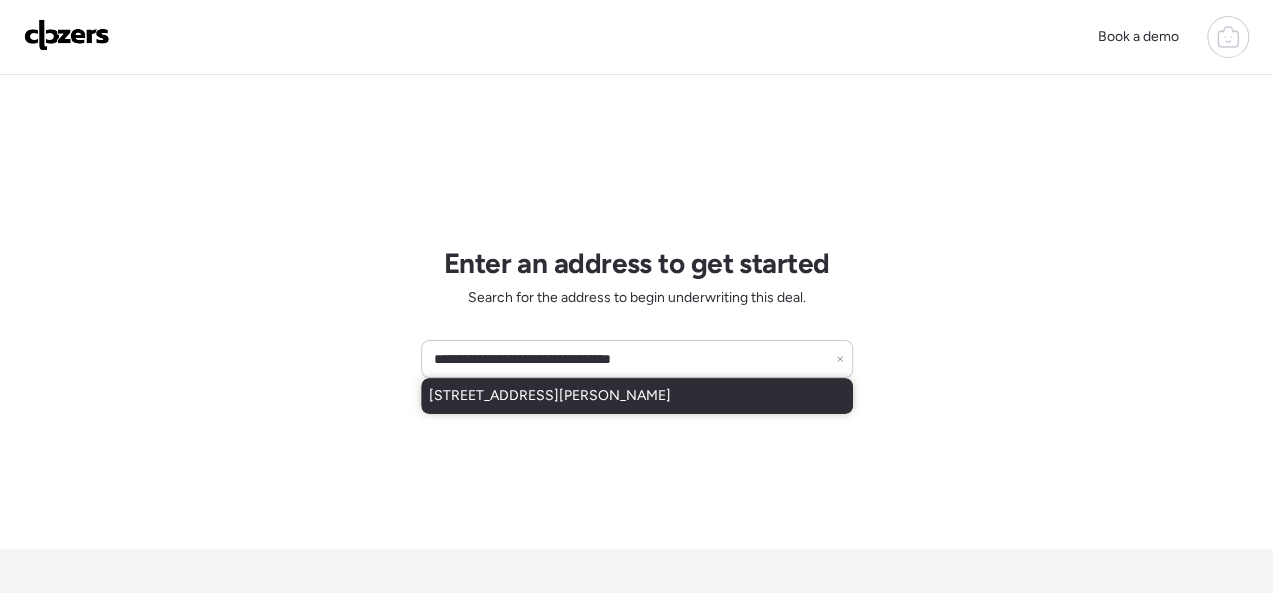 click on "[STREET_ADDRESS][PERSON_NAME]" at bounding box center (550, 396) 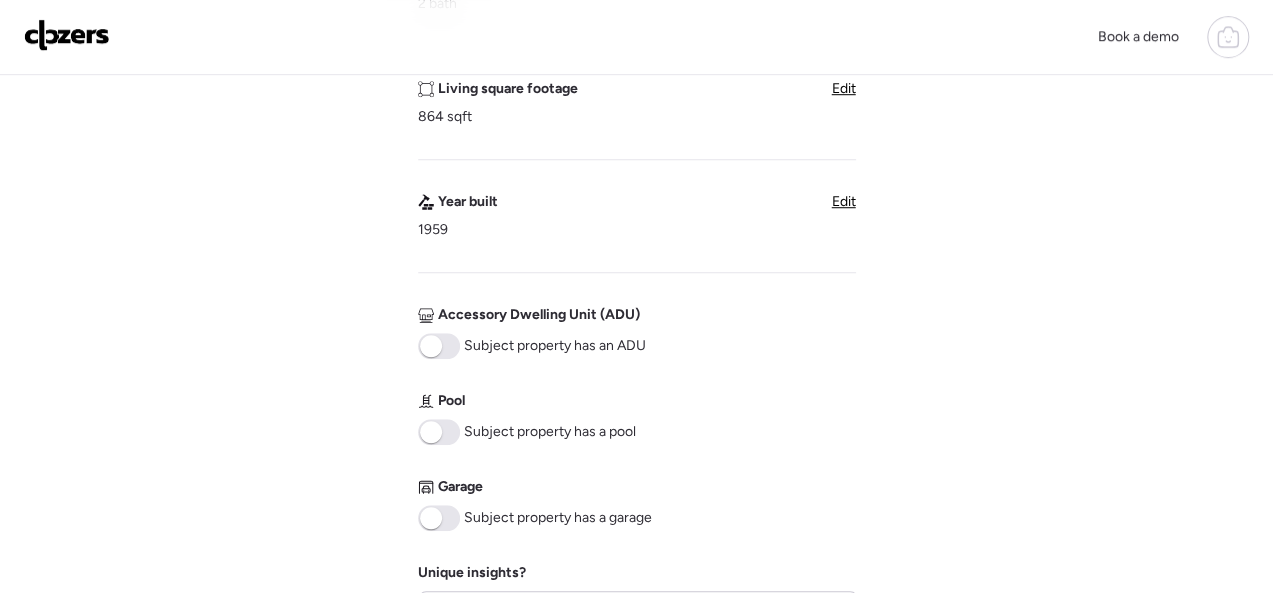 scroll, scrollTop: 1000, scrollLeft: 0, axis: vertical 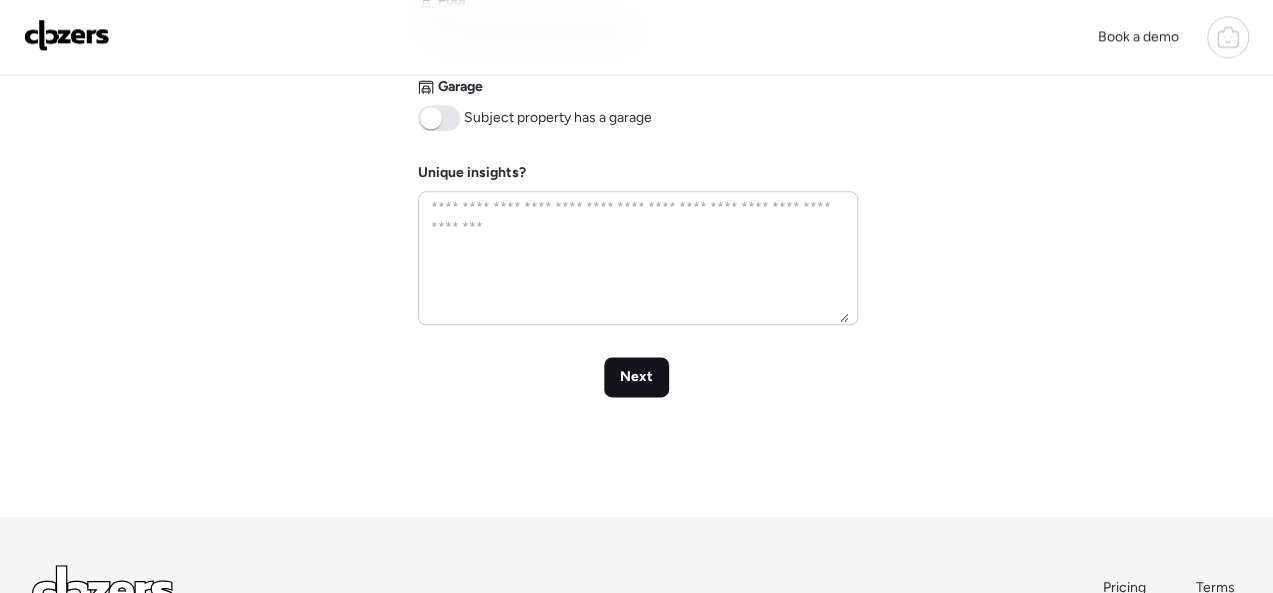 click on "Next" at bounding box center (636, 377) 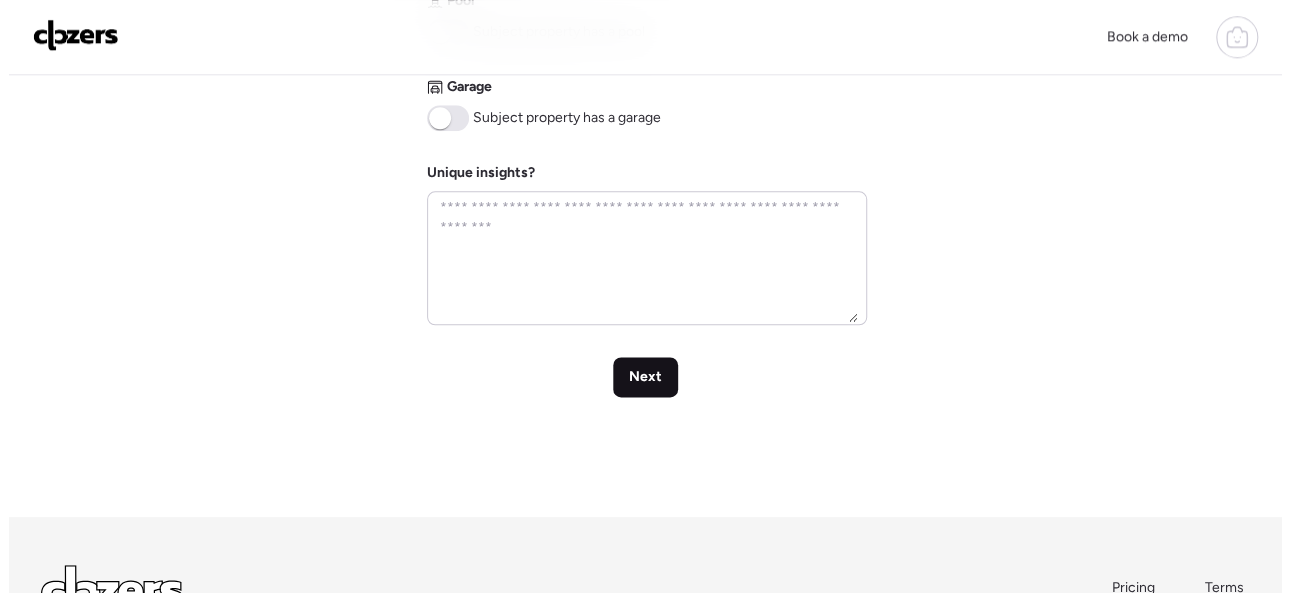 scroll, scrollTop: 0, scrollLeft: 0, axis: both 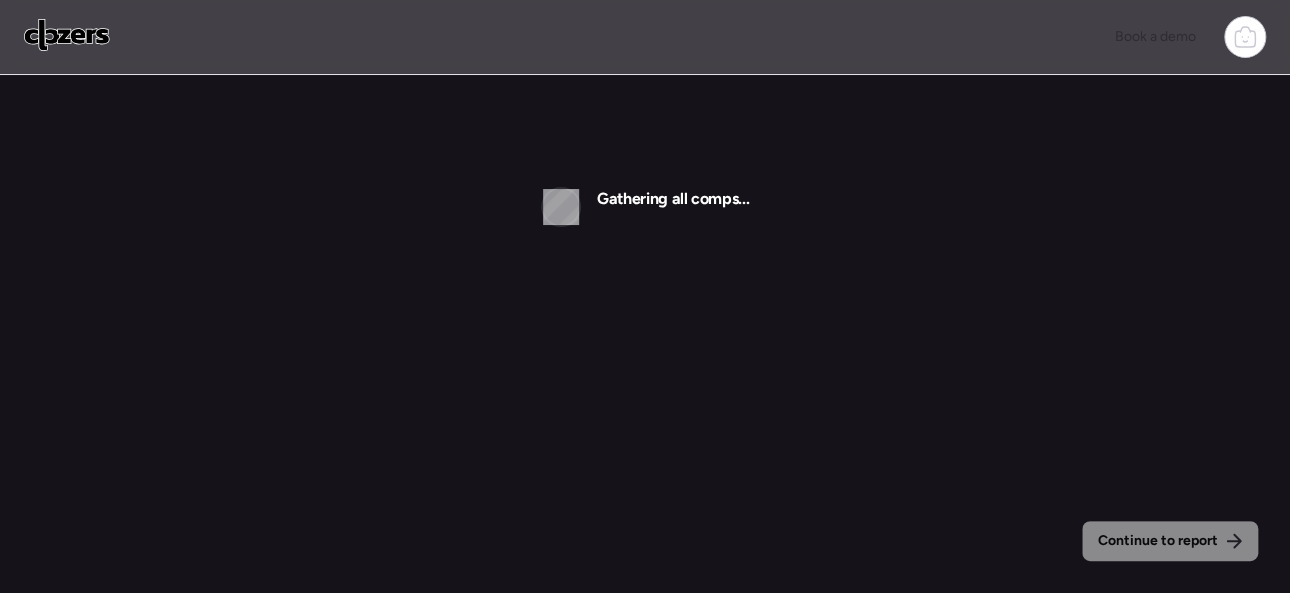 click at bounding box center [67, 35] 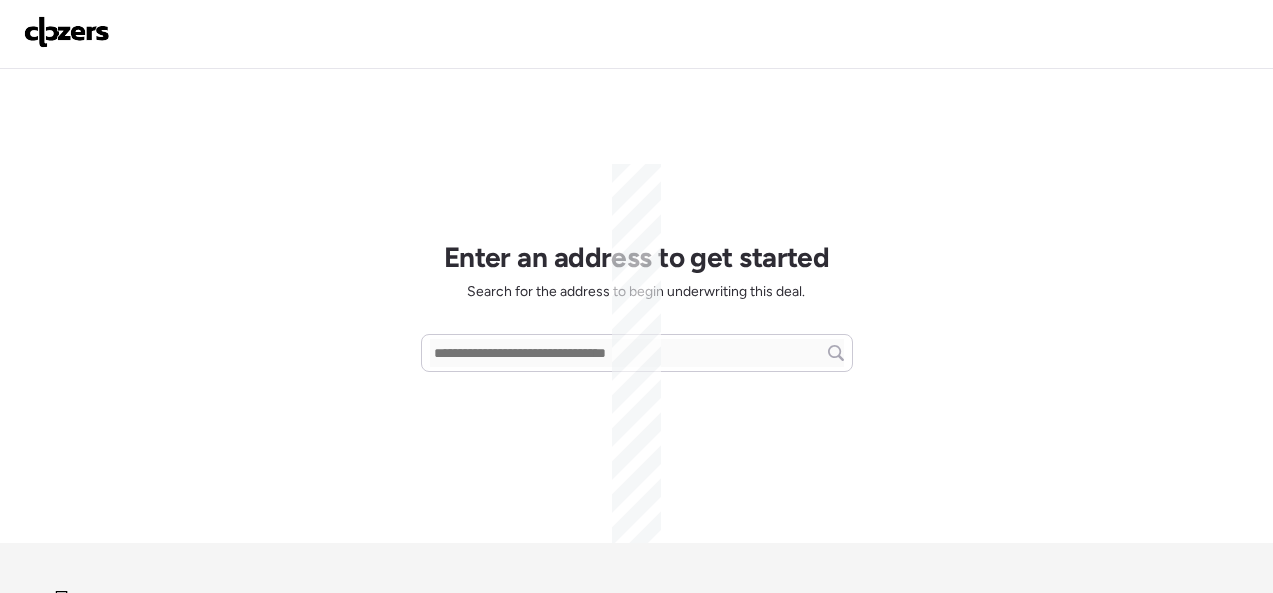 scroll, scrollTop: 0, scrollLeft: 0, axis: both 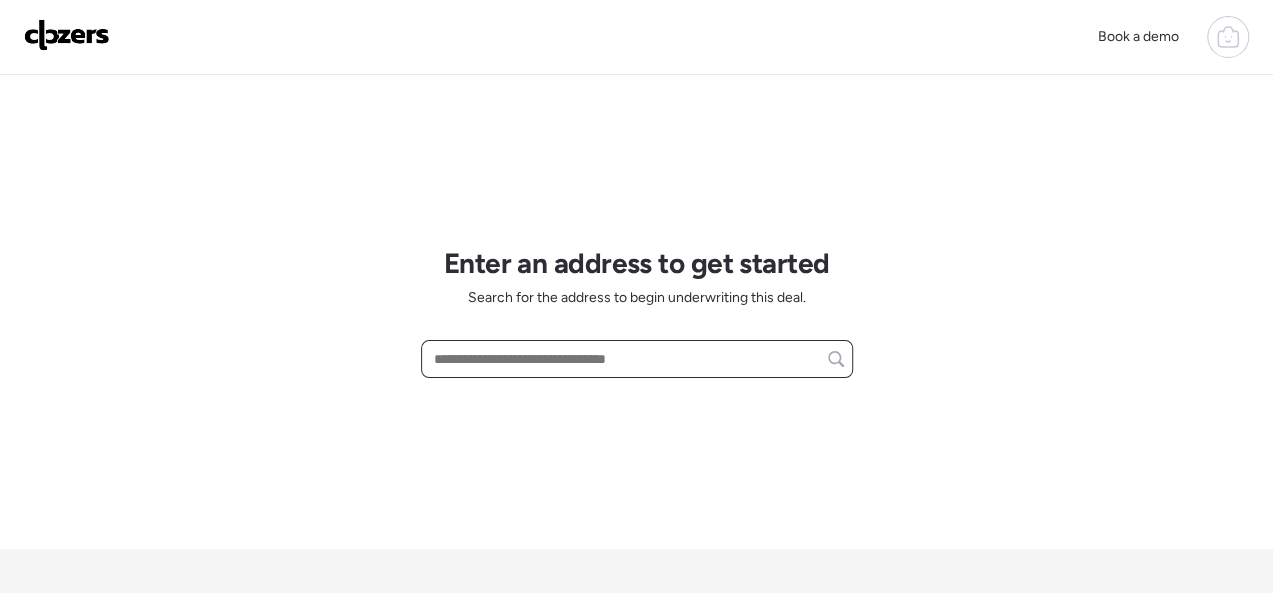 click at bounding box center (637, 359) 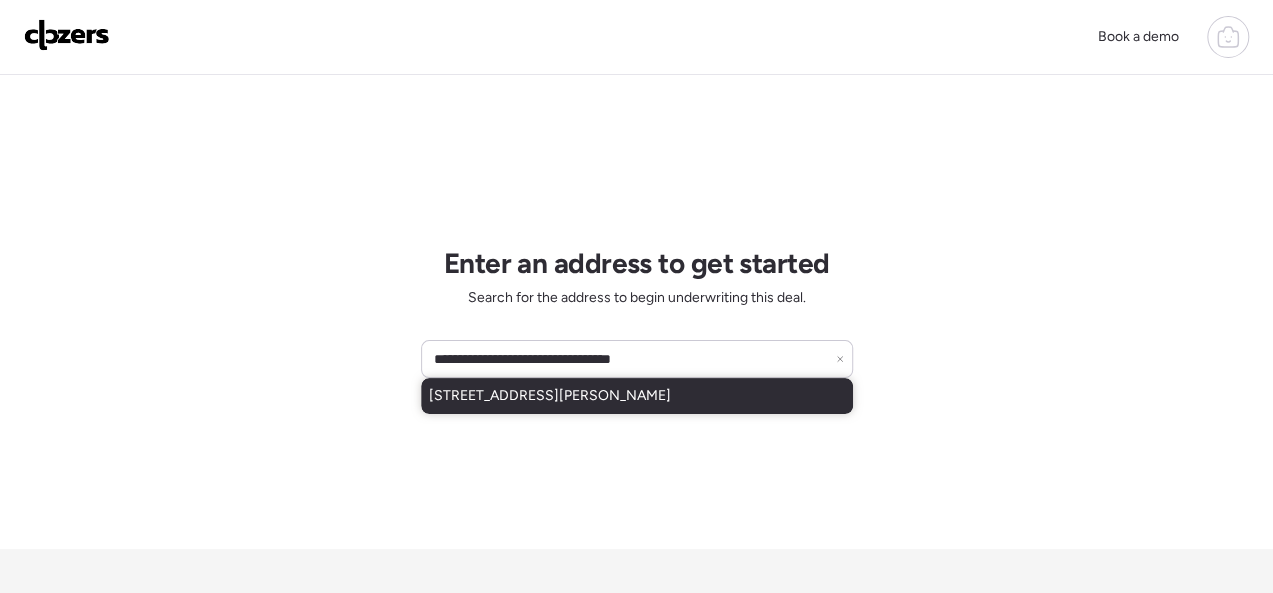 click on "[STREET_ADDRESS][PERSON_NAME]" at bounding box center (550, 396) 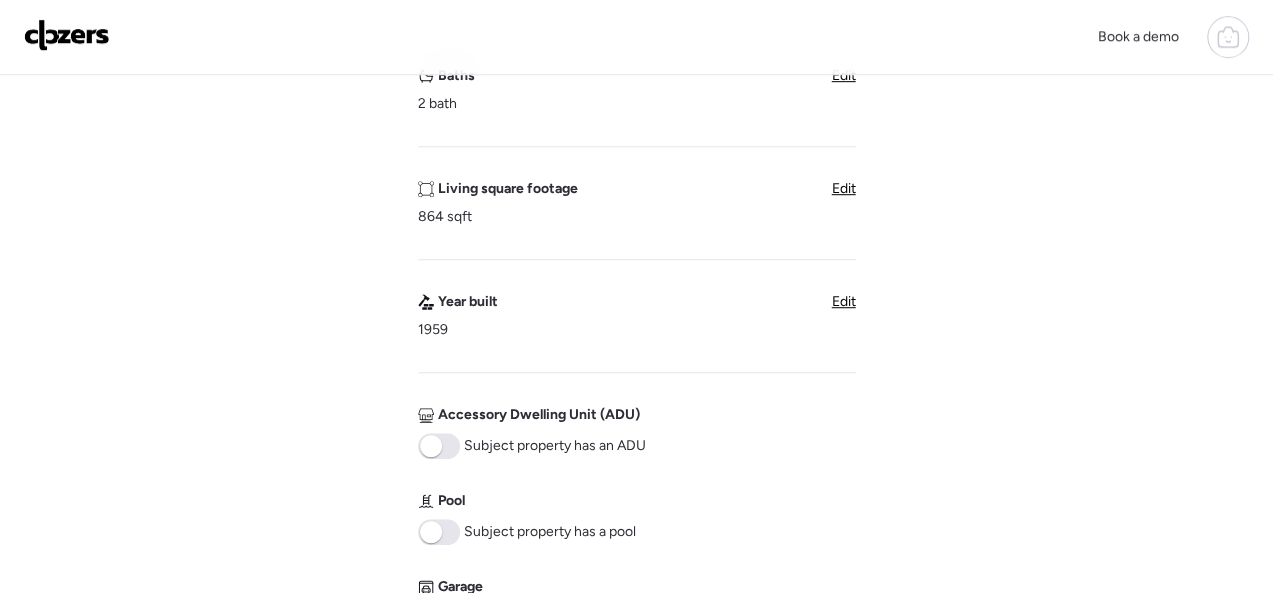 scroll, scrollTop: 900, scrollLeft: 0, axis: vertical 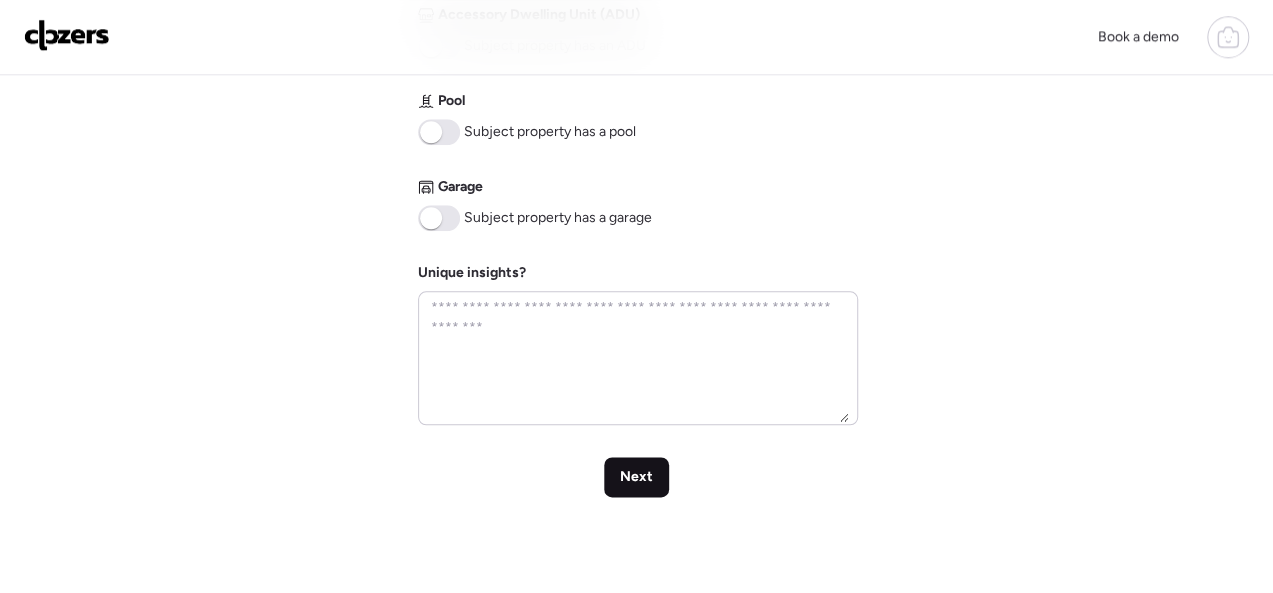 click on "Next" at bounding box center [636, 477] 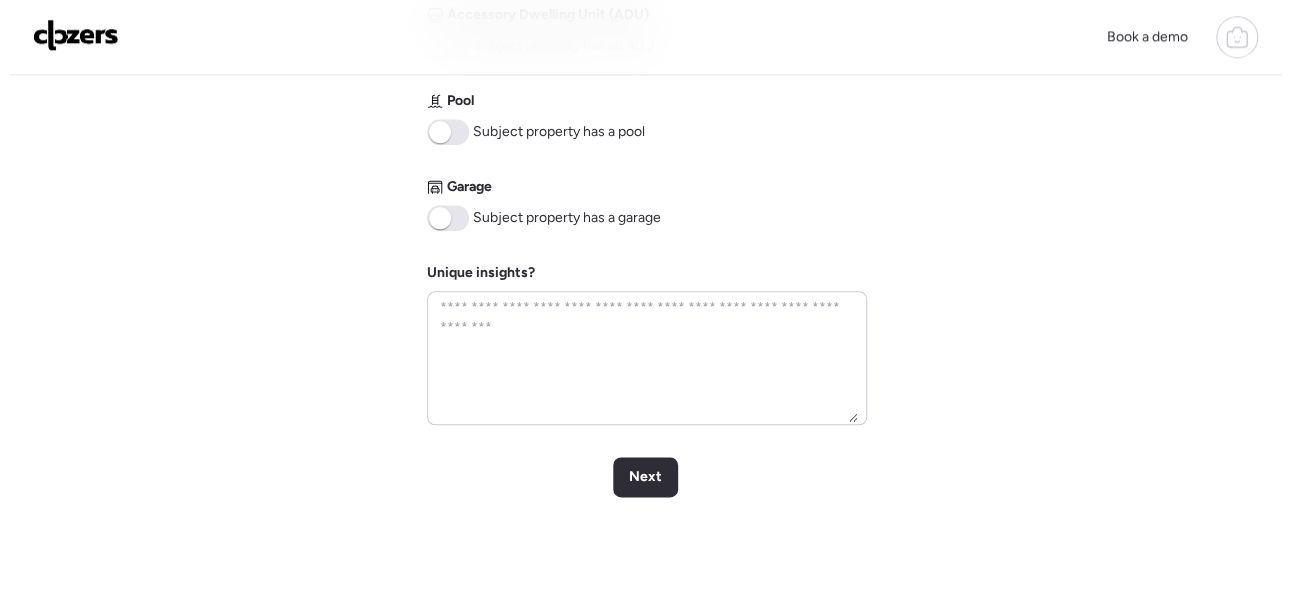 scroll, scrollTop: 0, scrollLeft: 0, axis: both 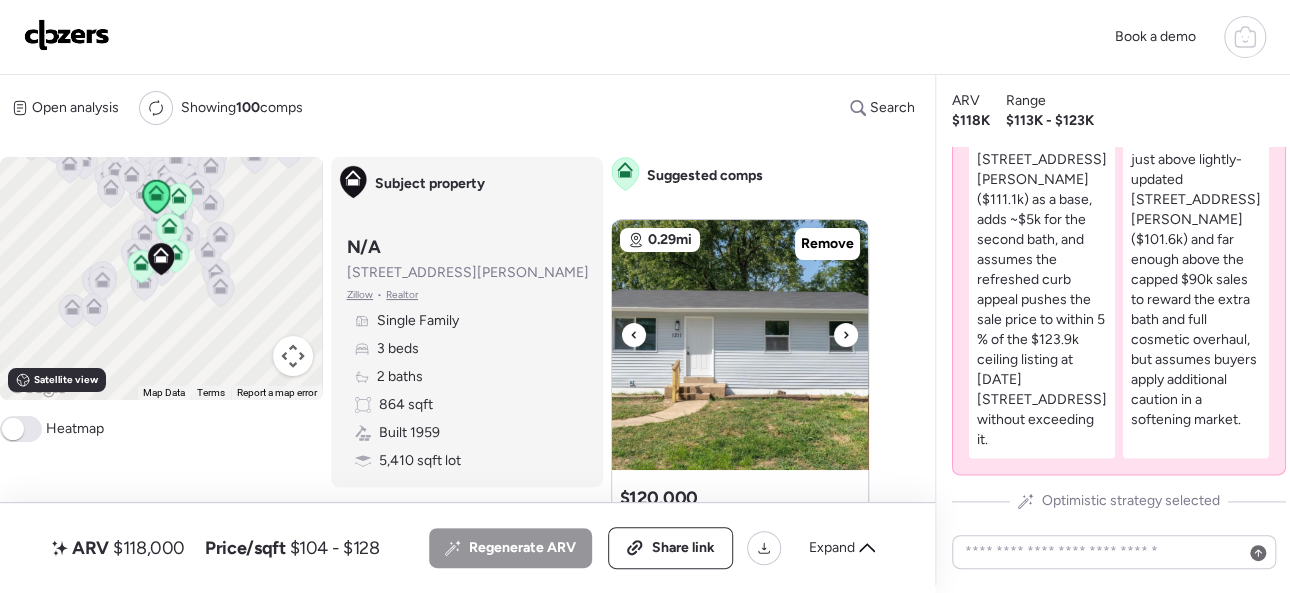 click 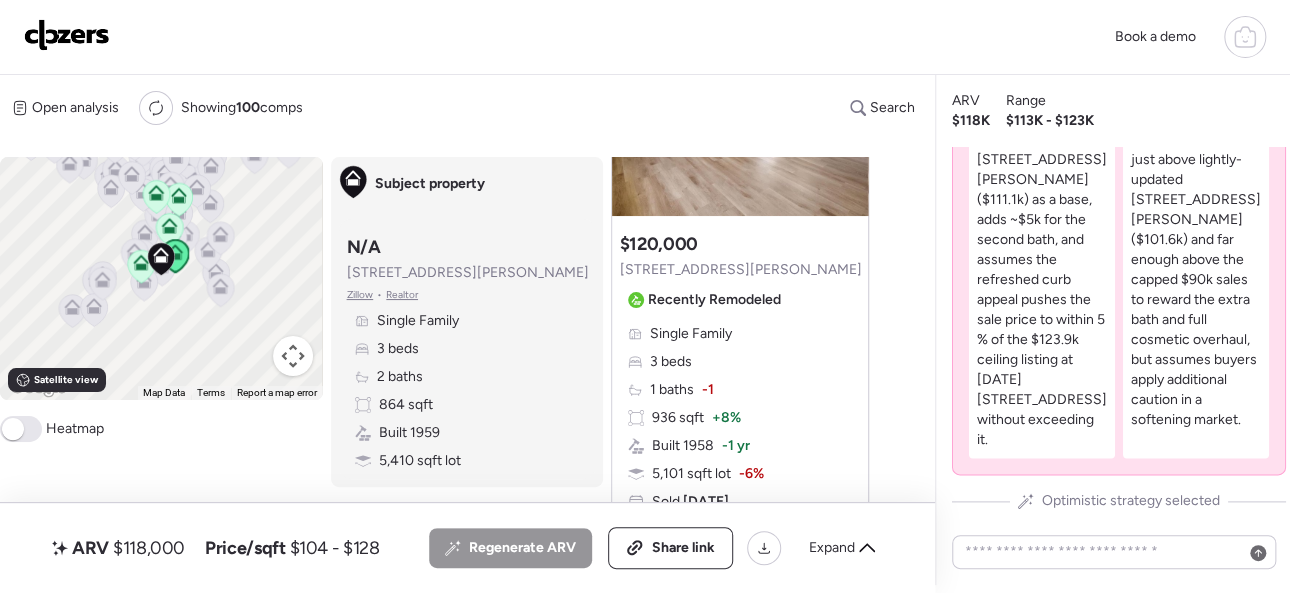 scroll, scrollTop: 200, scrollLeft: 0, axis: vertical 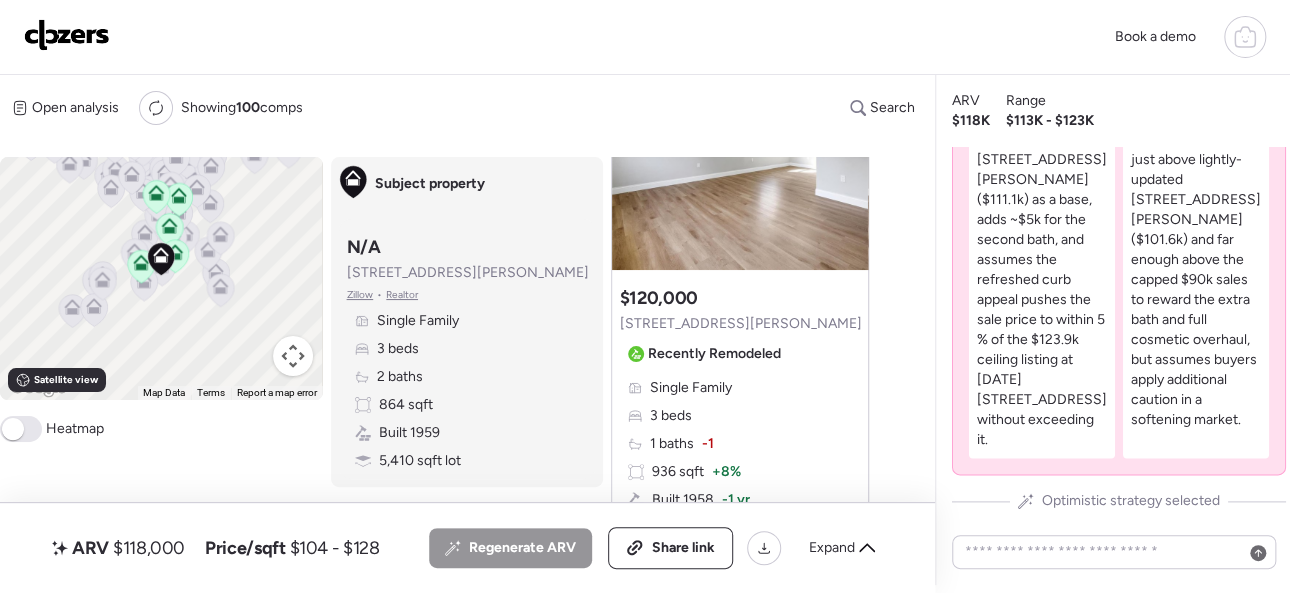 click at bounding box center [67, 35] 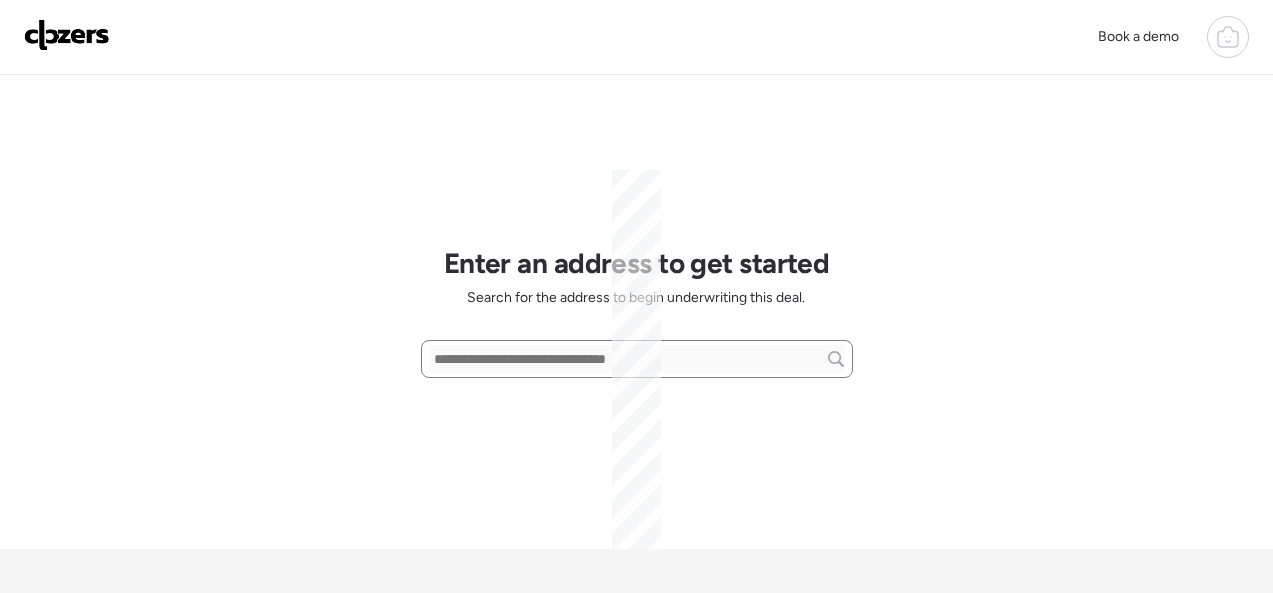 scroll, scrollTop: 0, scrollLeft: 0, axis: both 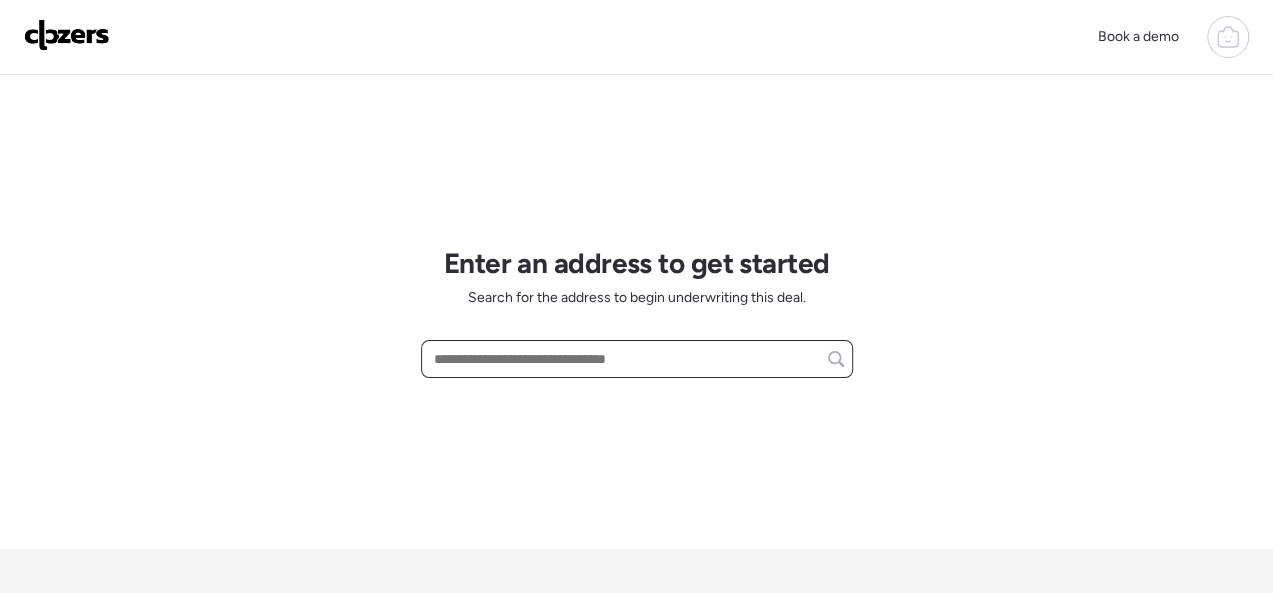 click at bounding box center (637, 359) 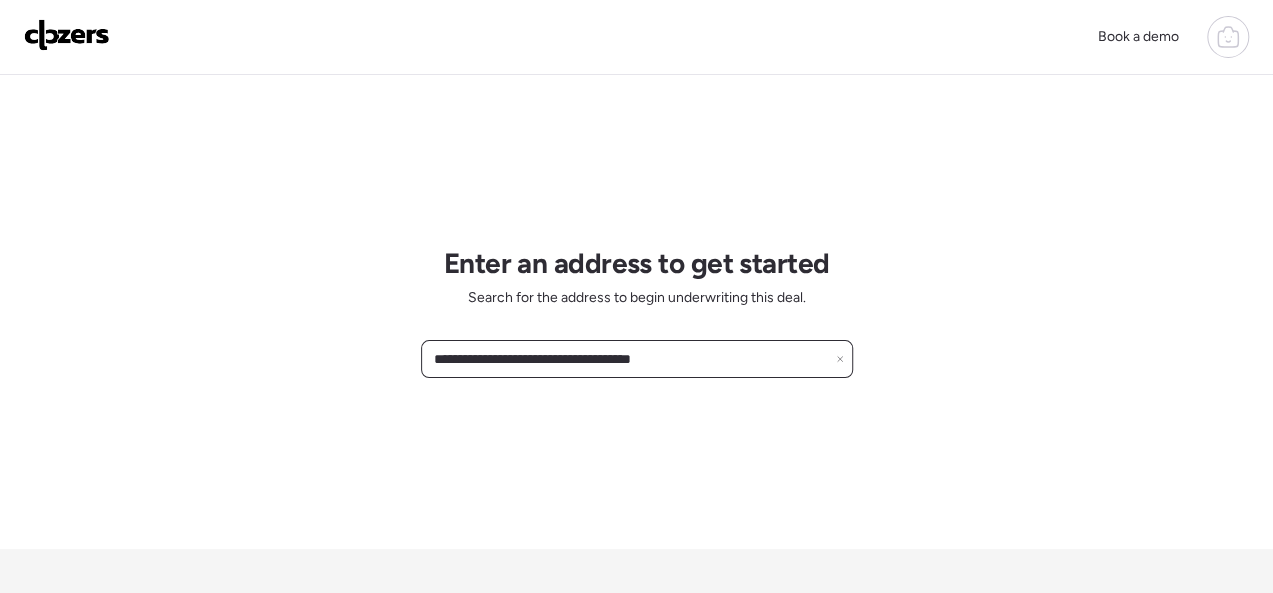 click on "**********" at bounding box center (637, 359) 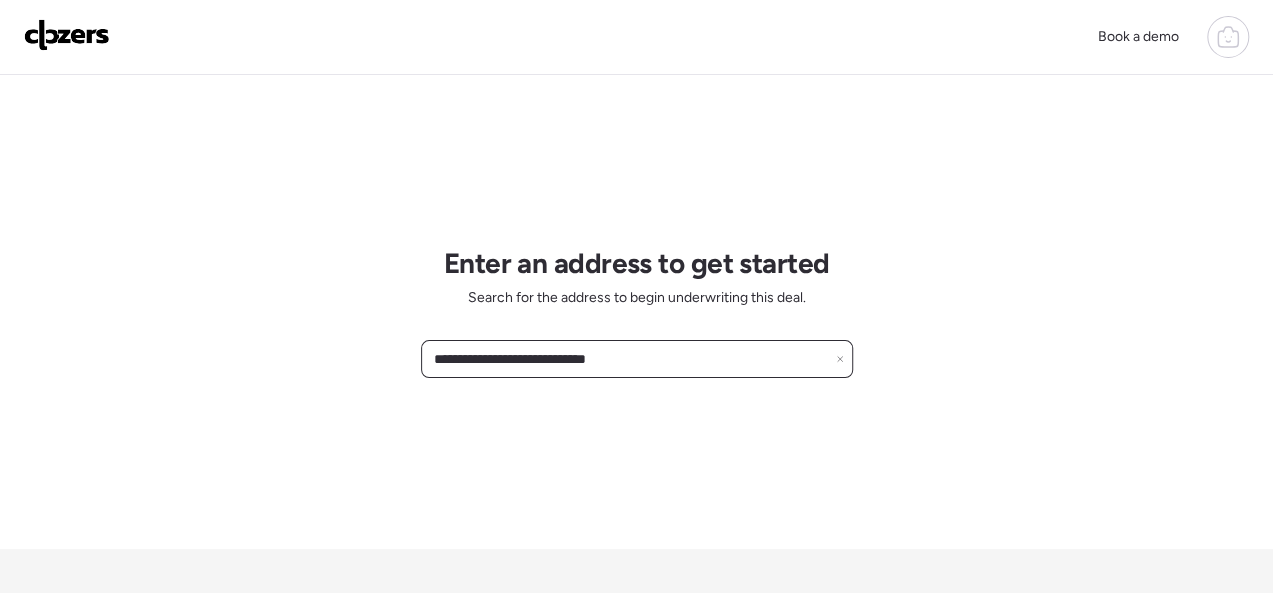 type on "**********" 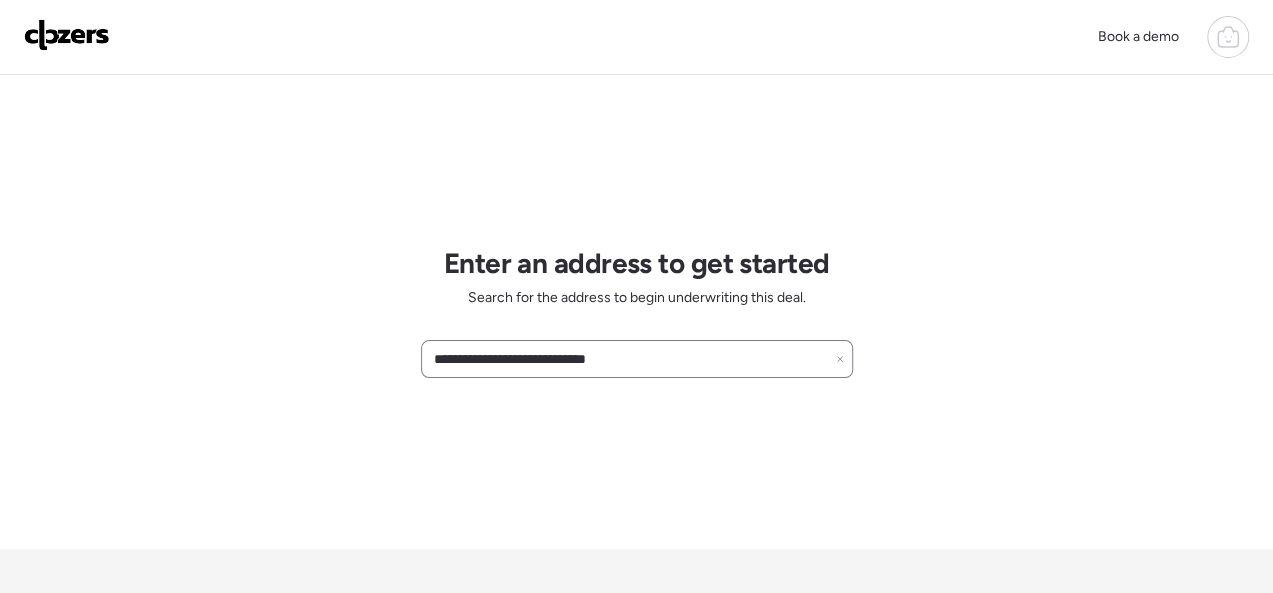 click 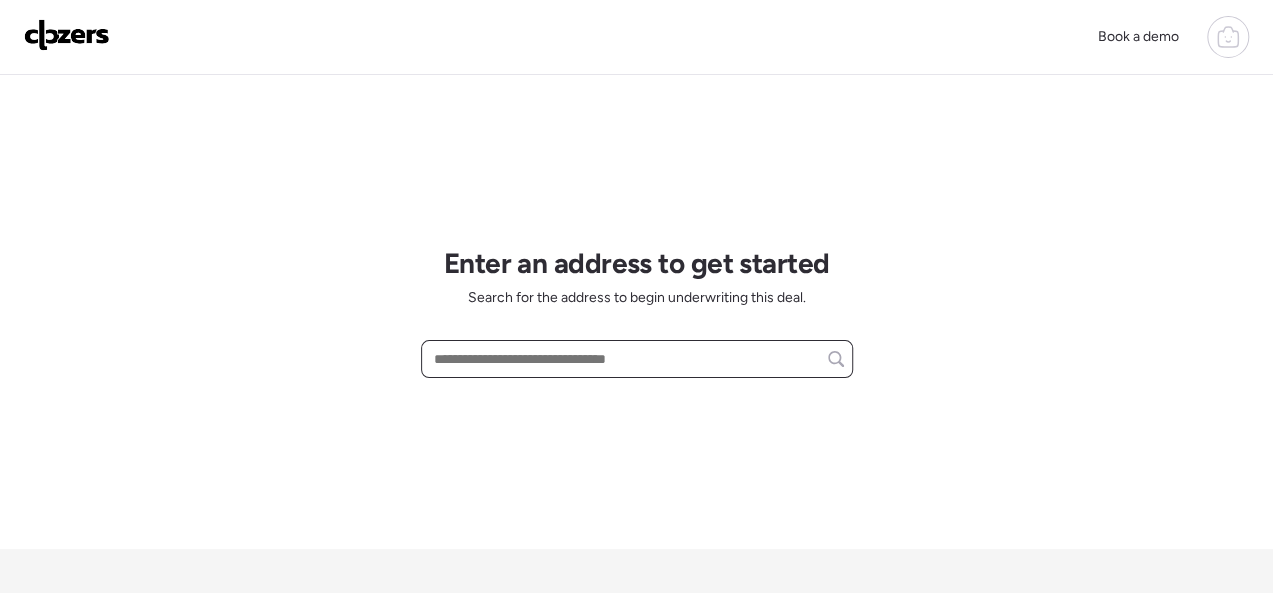 click at bounding box center [637, 359] 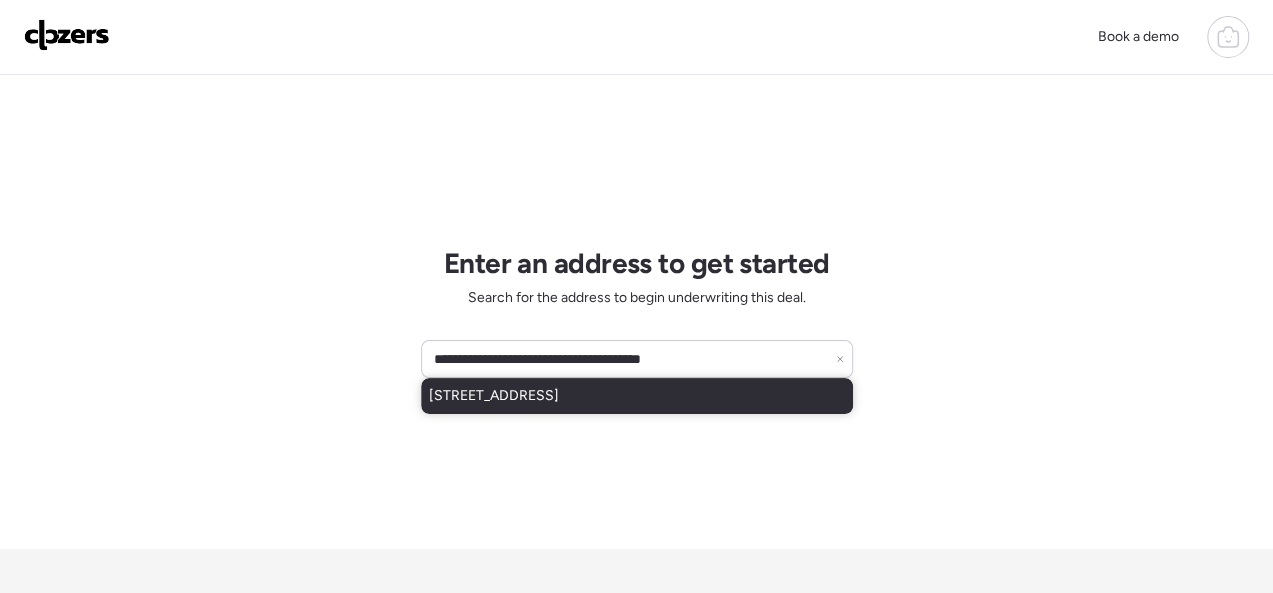 click on "1020 Forestwood Dr, Saint Louis, MO, 63135" at bounding box center [494, 396] 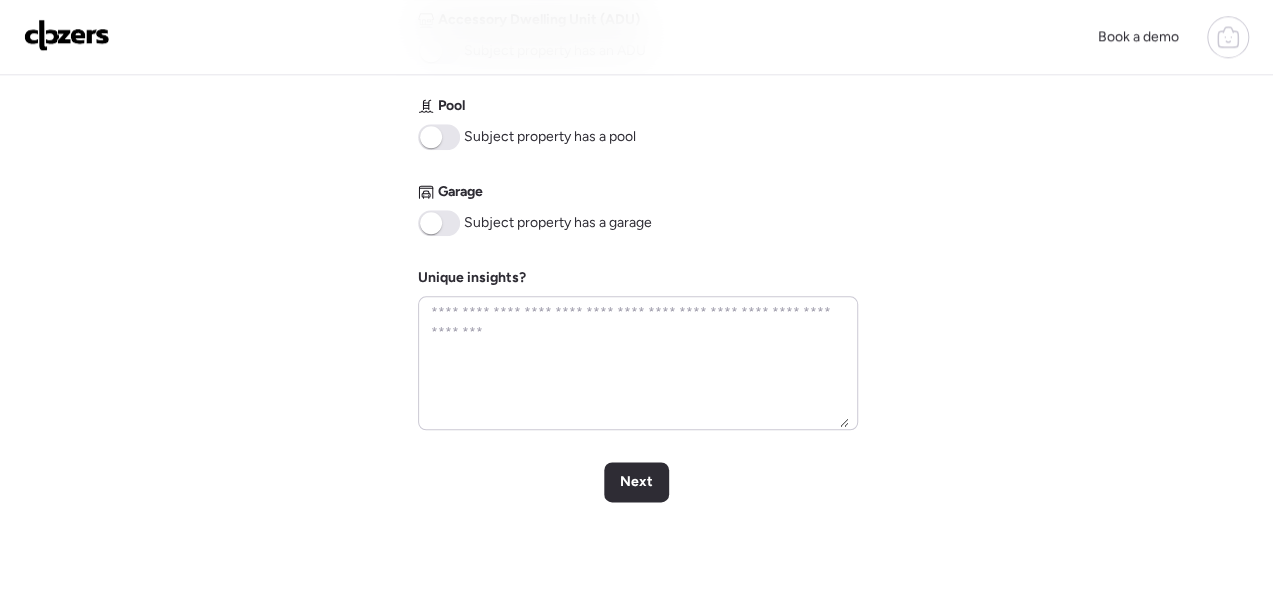 scroll, scrollTop: 900, scrollLeft: 0, axis: vertical 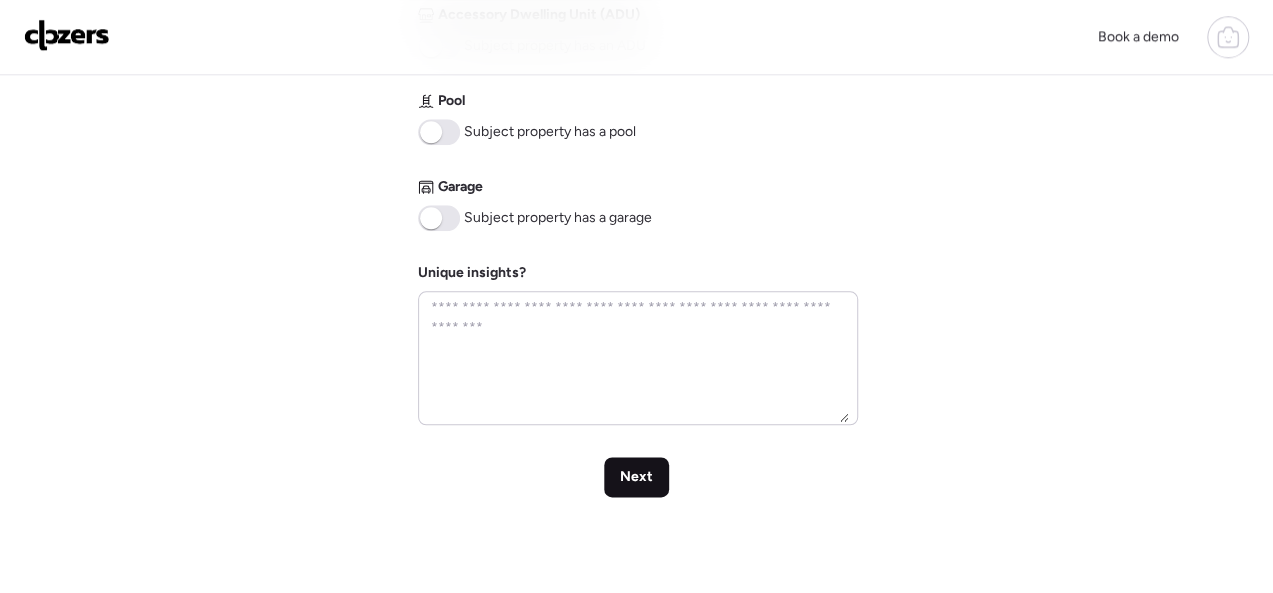 click on "Next" at bounding box center (636, 477) 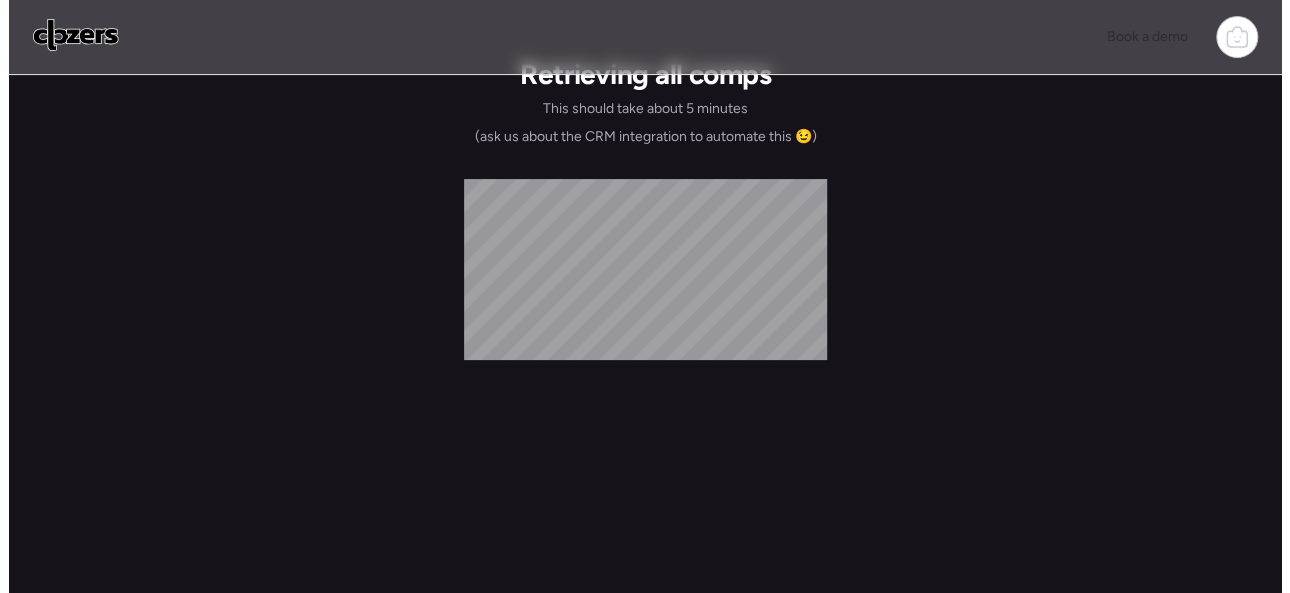 scroll, scrollTop: 0, scrollLeft: 0, axis: both 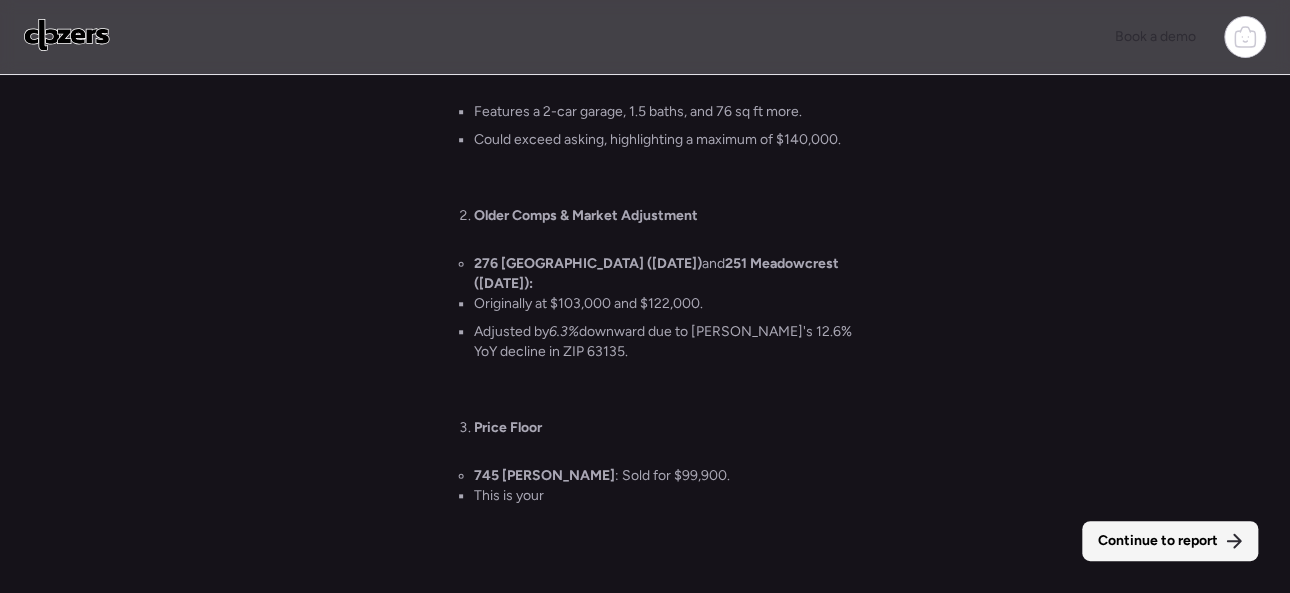 click on "Continue to report" at bounding box center (1158, 541) 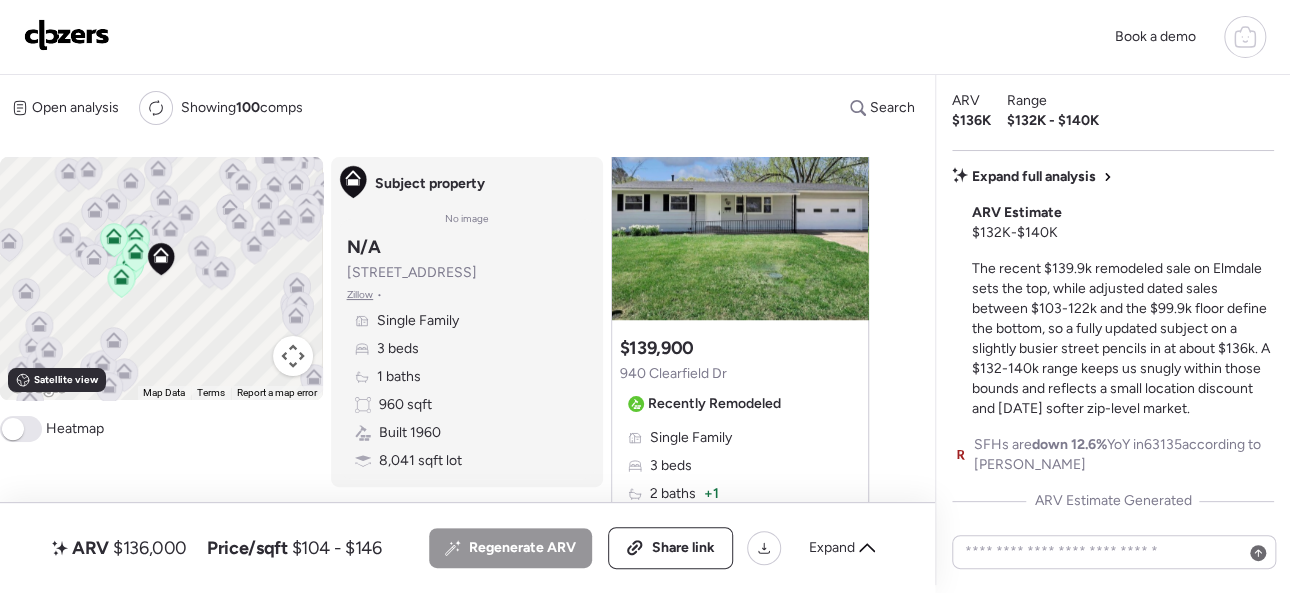 scroll, scrollTop: 600, scrollLeft: 0, axis: vertical 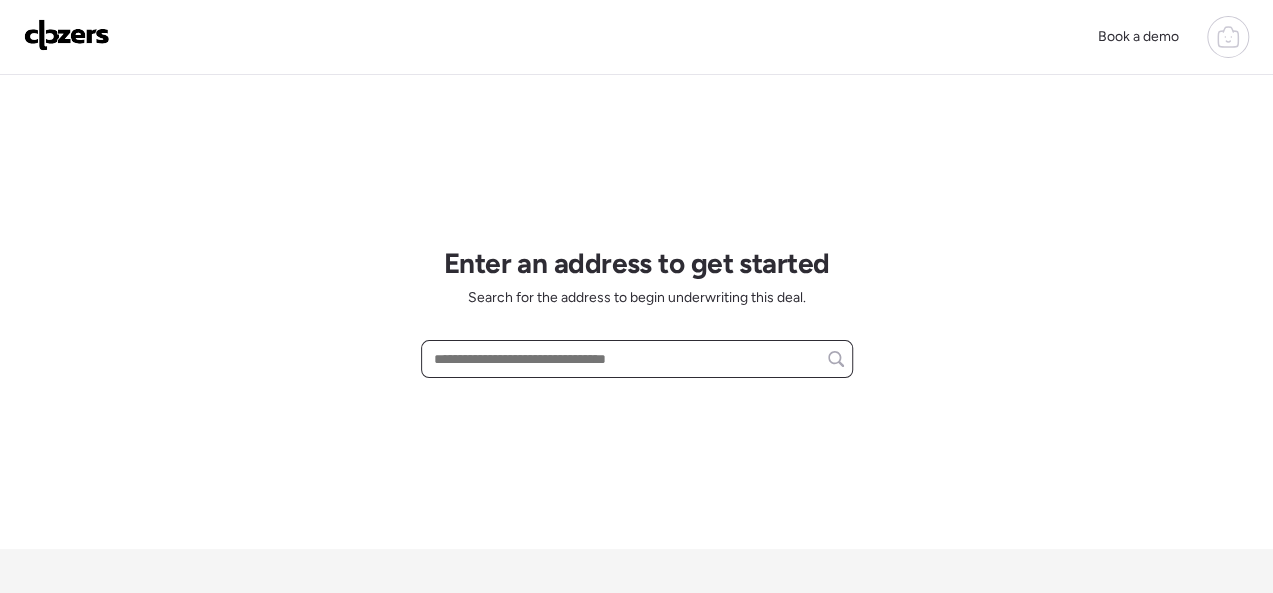 click at bounding box center (637, 359) 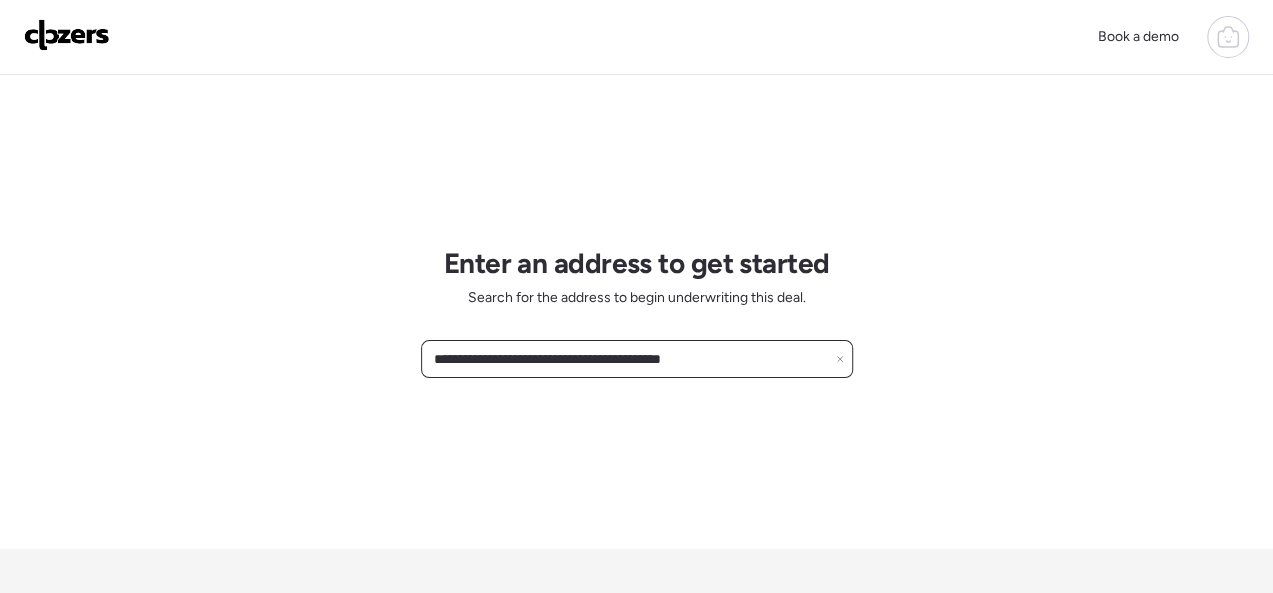 type on "**********" 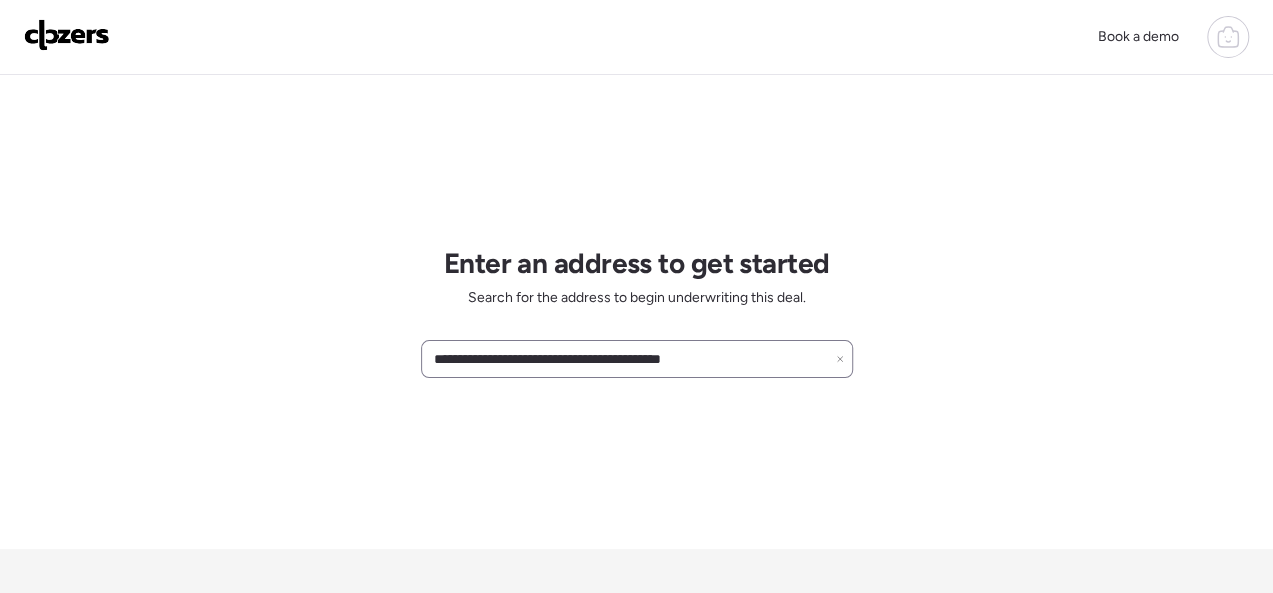 click 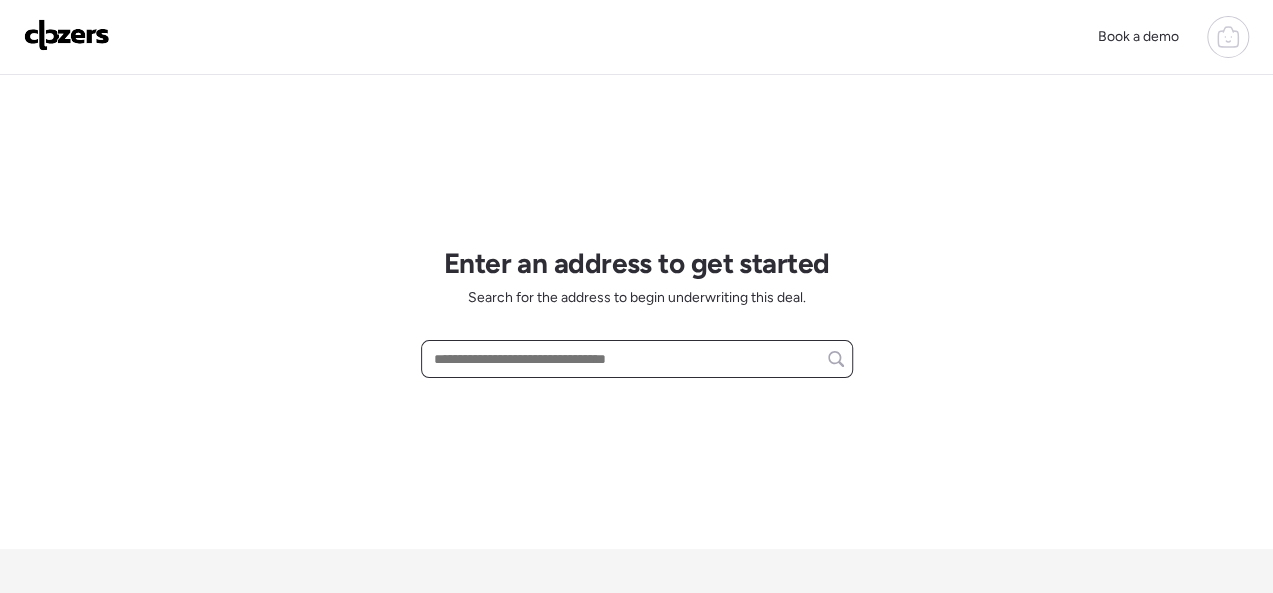 click at bounding box center (637, 359) 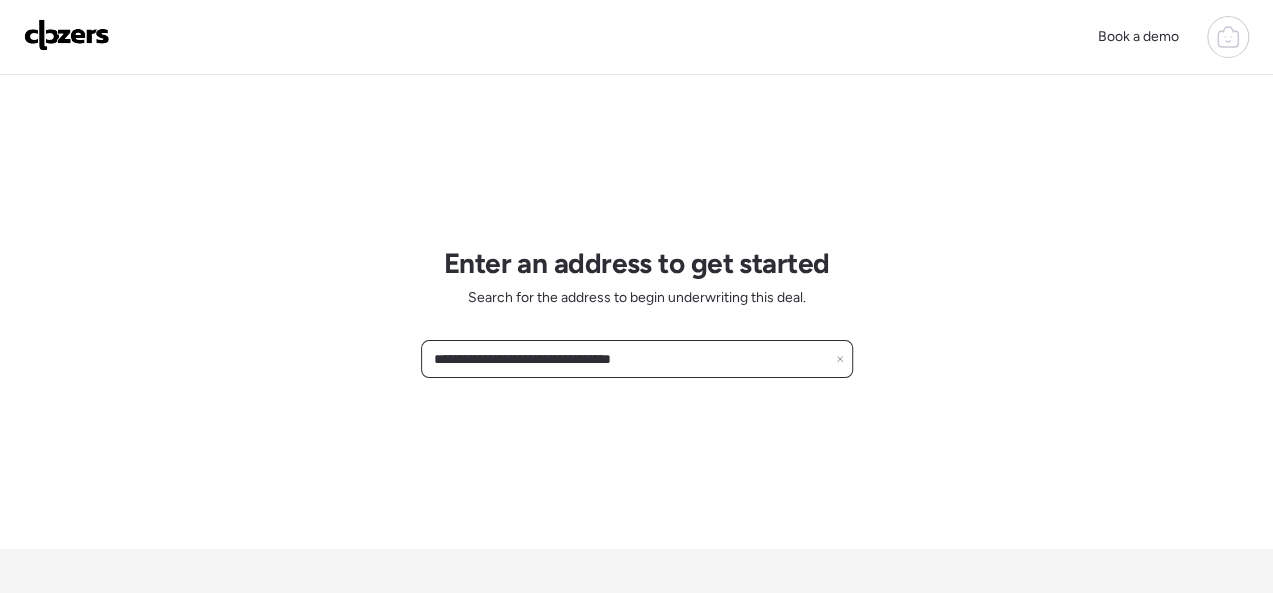 type on "**********" 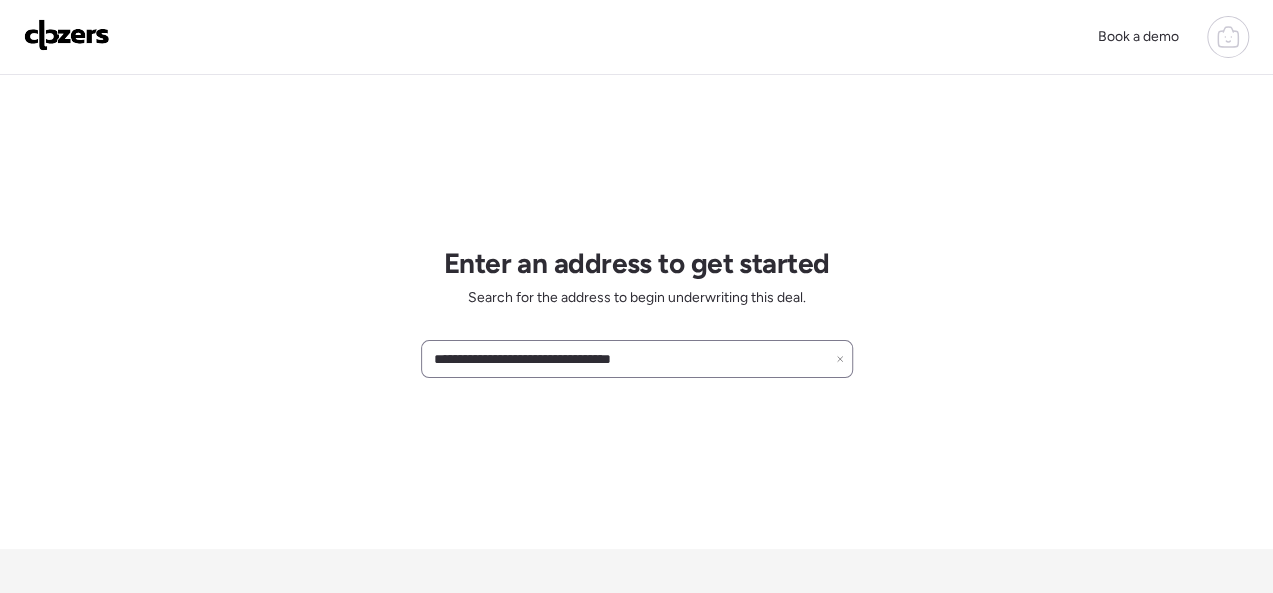 click on "**********" at bounding box center (637, 359) 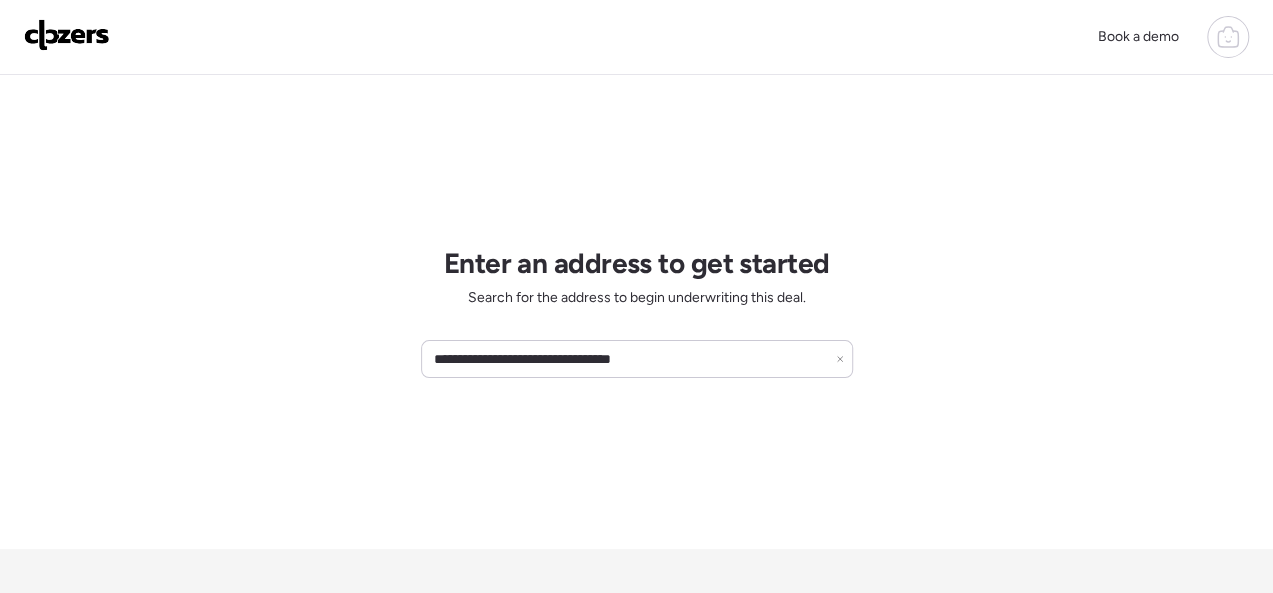 drag, startPoint x: 662, startPoint y: 393, endPoint x: 678, endPoint y: 393, distance: 16 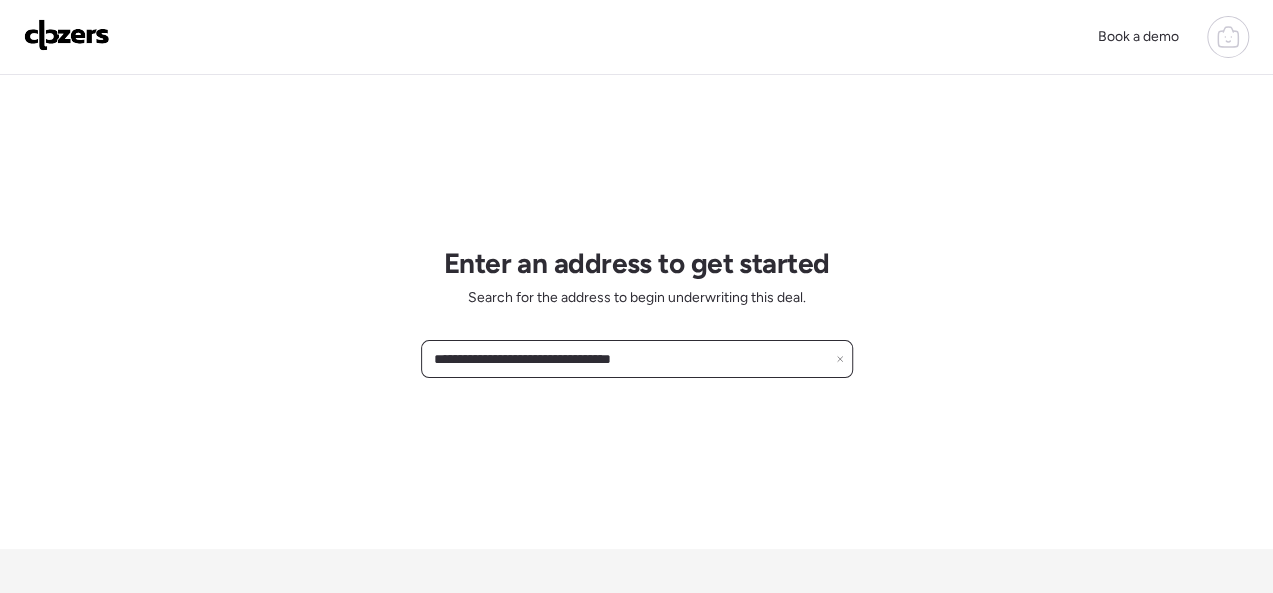 click on "**********" at bounding box center (637, 359) 